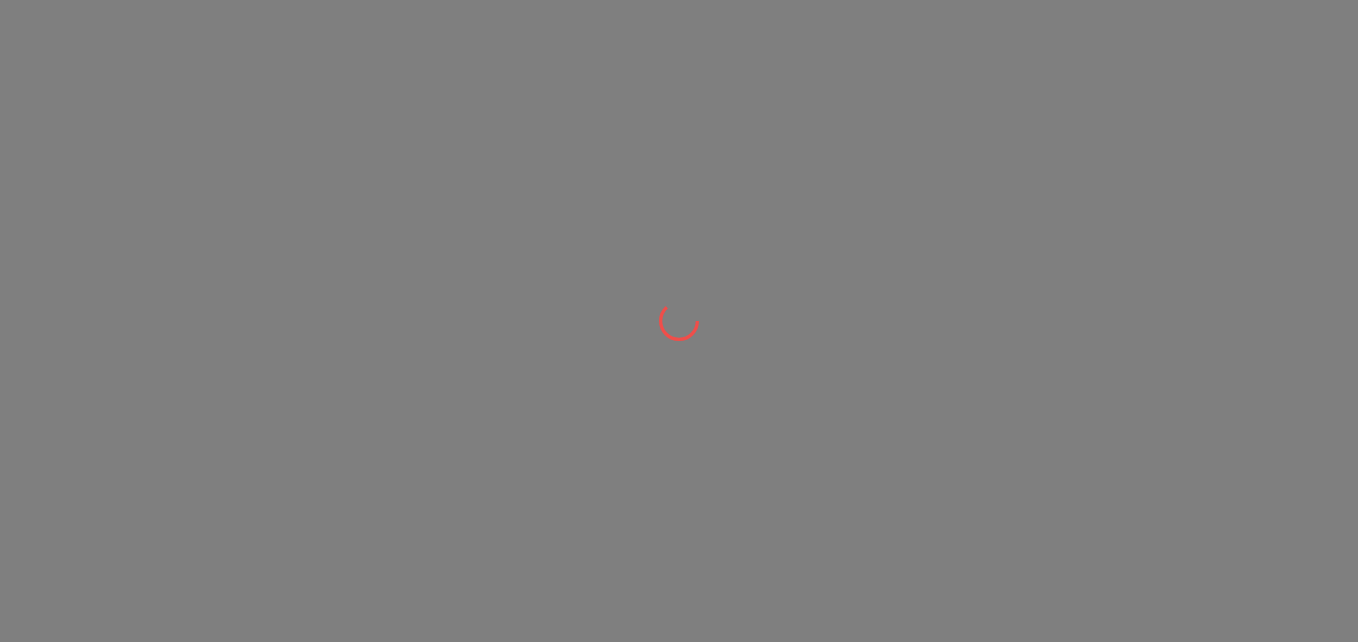 scroll, scrollTop: 0, scrollLeft: 0, axis: both 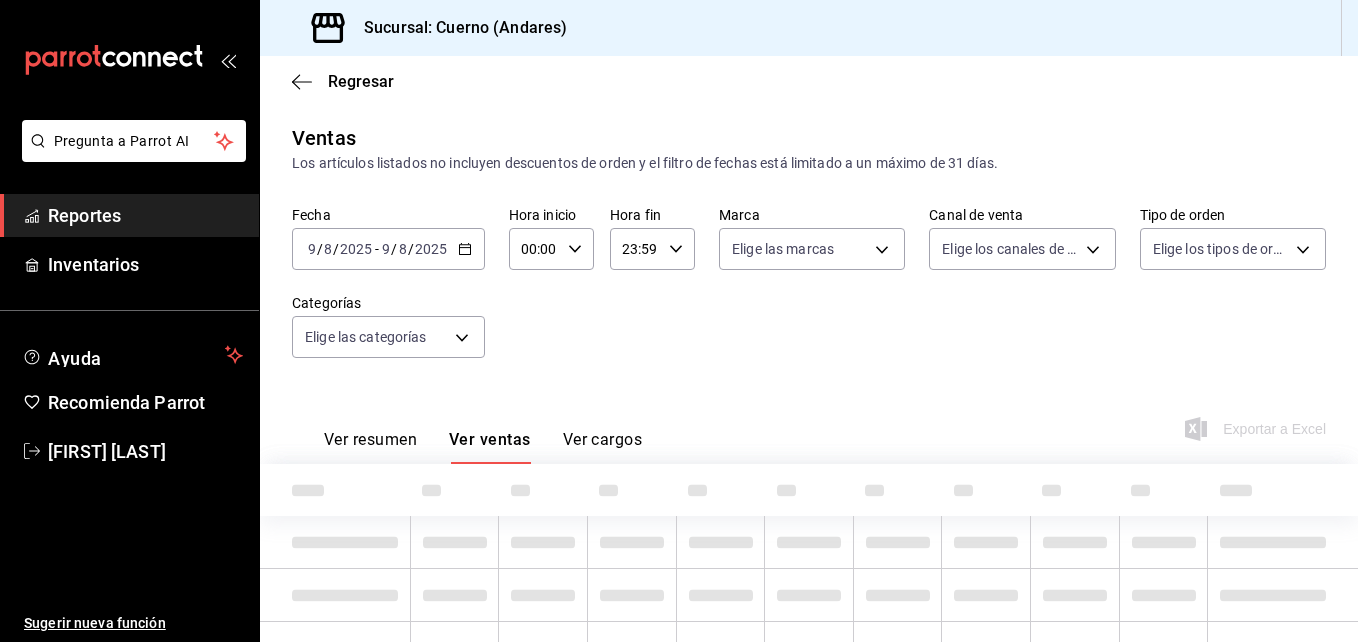 type on "05:00" 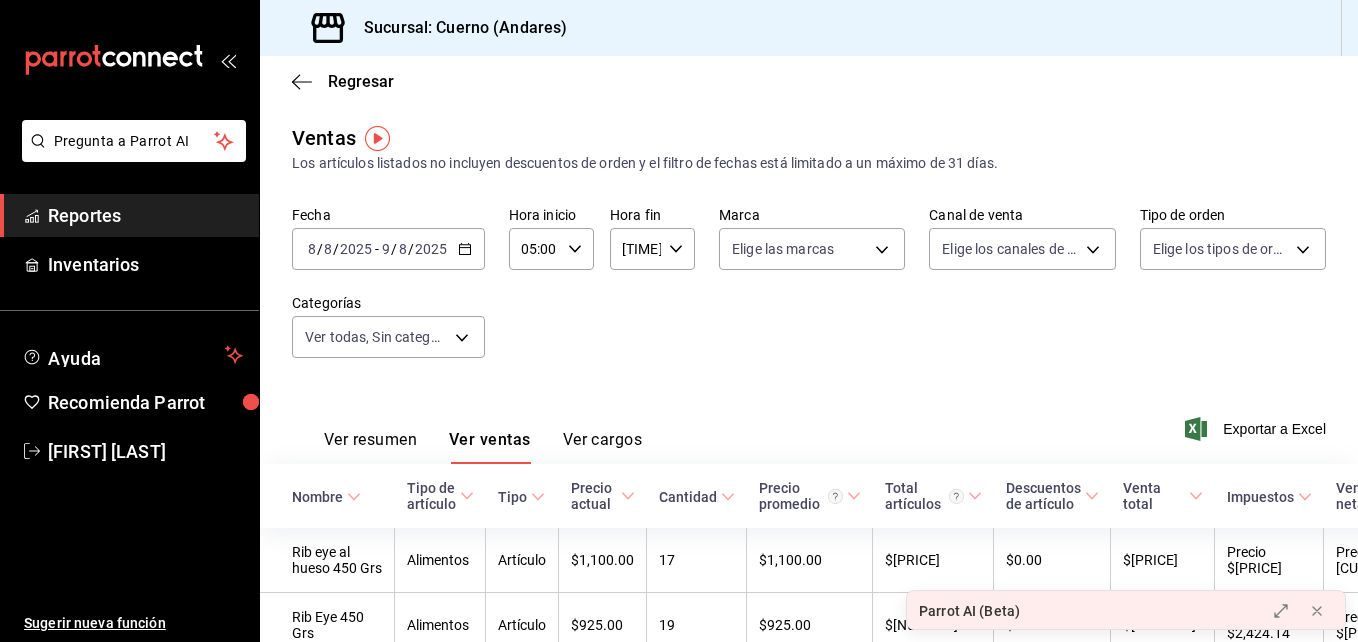 click 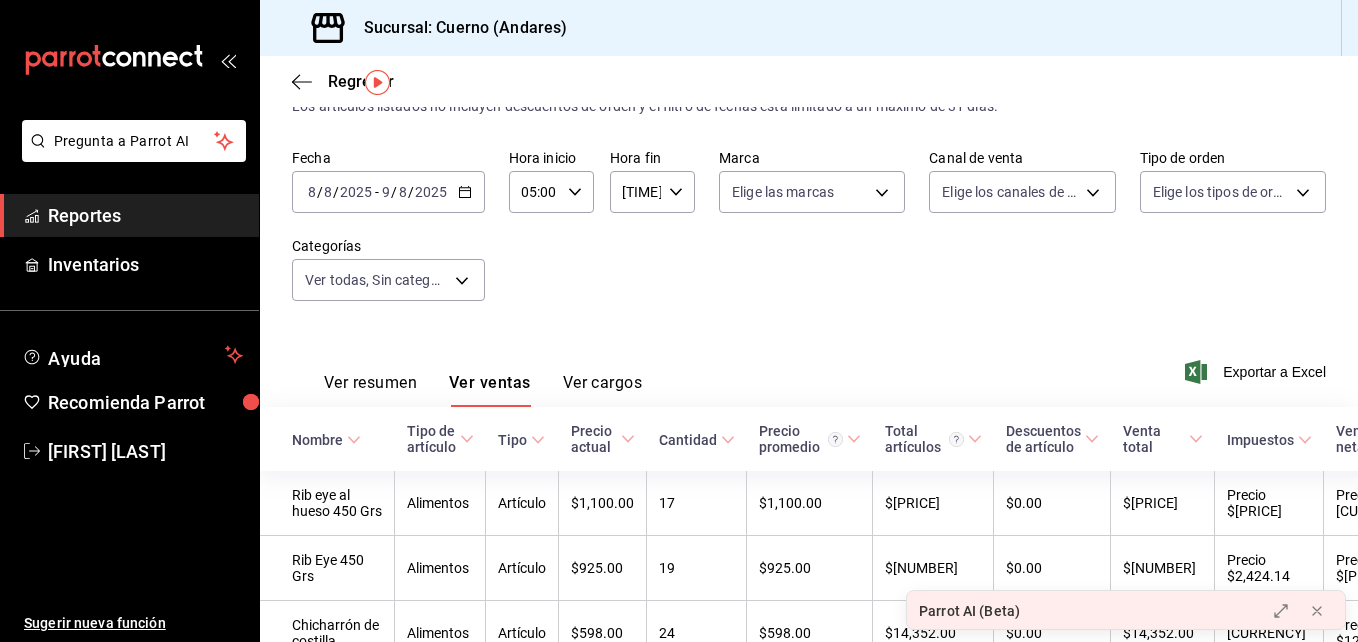 scroll, scrollTop: 56, scrollLeft: 0, axis: vertical 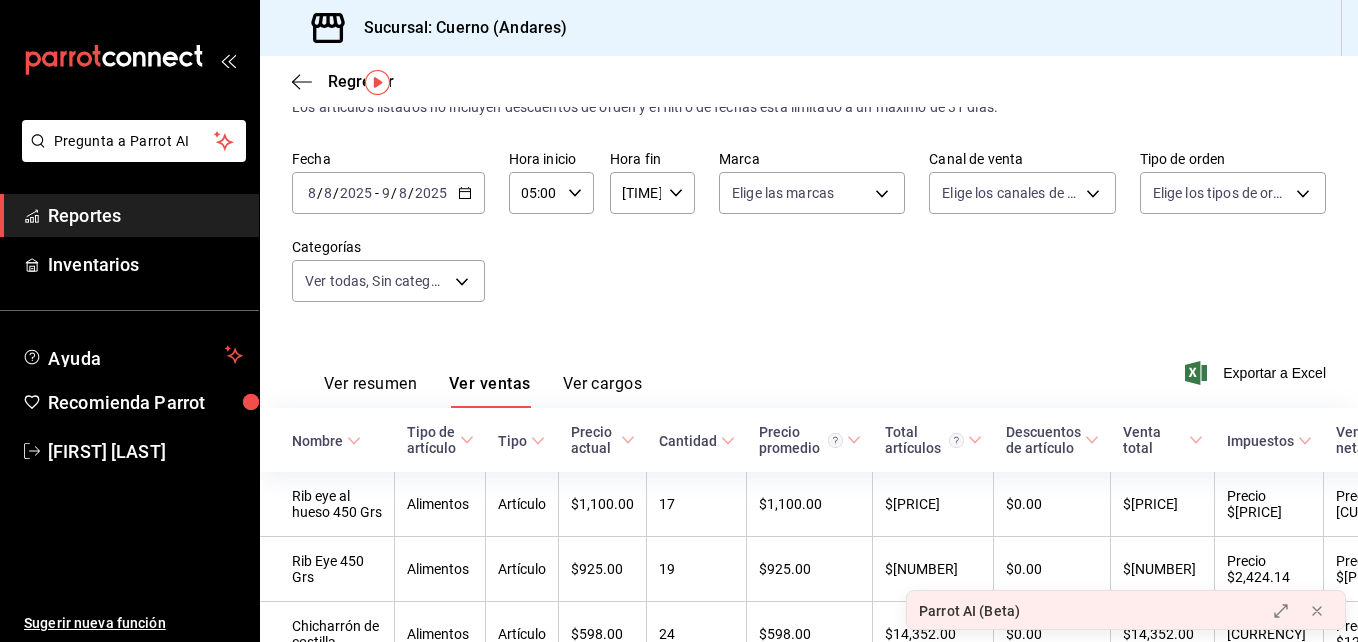click 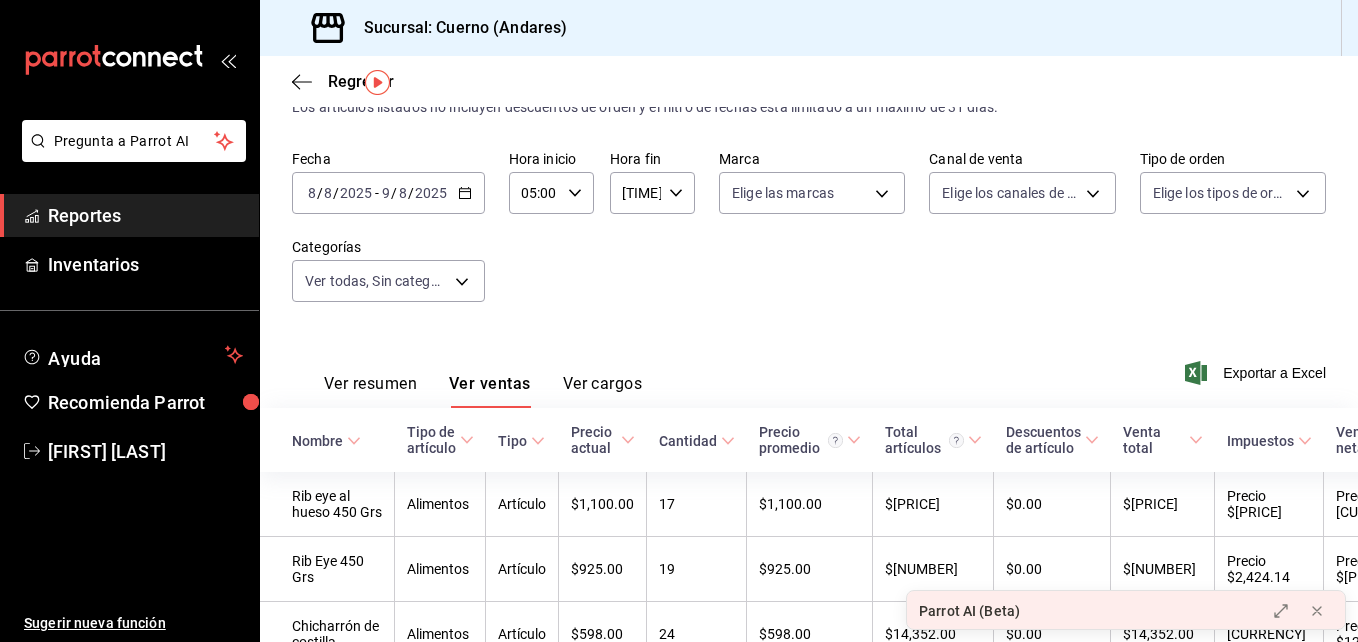 click on "Fecha [DATE] [DATE] - [DATE] [DATE] Hora inicio [TIME] Hora inicio Hora fin [TIME] Hora fin Marca Elige las marcas Canal de venta Elige los canales de venta Tipo de orden Elige los tipos de orden Categorías Ver todas, Sin categoría" at bounding box center (809, 238) 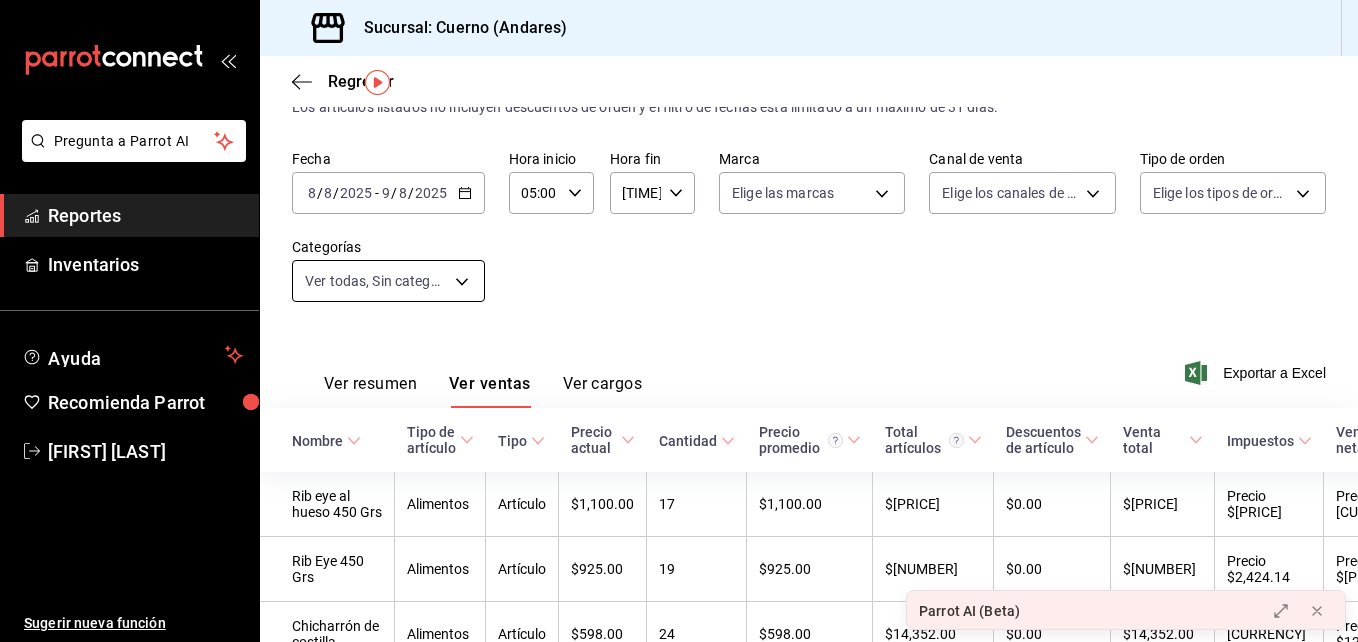 click on "Pregunta a Parrot AI Reportes Inventarios Ayuda Recomienda Parrot Aldo Escobar Sugerir nueva función Sucursal: Cuerno (Andares) Regresar Ventas Los artículos listados no incluyen descuentos de orden y el filtro de fechas está limitado a un máximo de 31 días. Fecha [DATE] [DATE] - [DATE] Hora inicio [TIME] Hora inicio Hora fin [TIME] Hora fin Marca Elige las marcas Canal de venta Elige los canales de venta Tipo de orden Elige los tipos de orden Categorías Ver todas, Sin categoría Ver resumen Ver ventas Ver cargos Exportar a Excel Nombre Tipo de artículo Tipo Precio actual Cantidad Precio promedio Total artículos Descuentos de artículo Venta total Impuestos Venta neta Rib eye al hueso 450 Grs Alimentos Artículo $[NUMBER] [NUMBER] $[NUMBER] $[NUMBER] $[NUMBER] $[NUMBER] Precio $[NUMBER] Precio $[NUMBER] Rib Eye 450 Grs Alimentos Artículo $[NUMBER]" at bounding box center [679, 321] 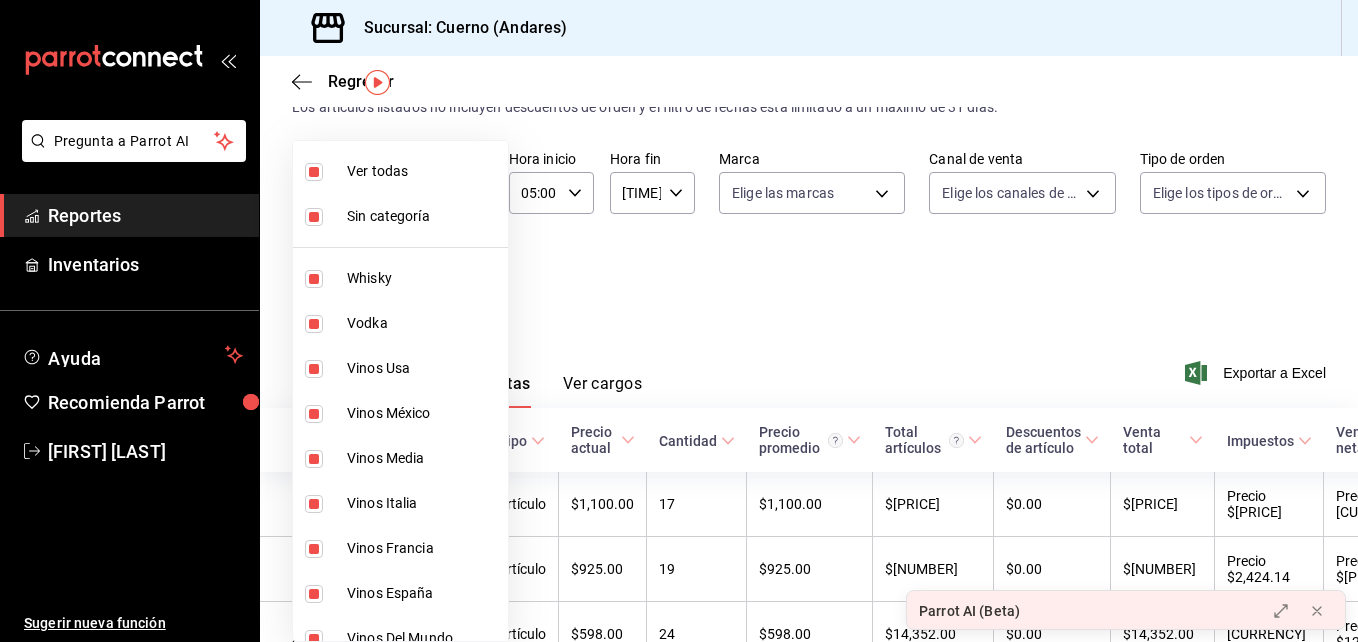click at bounding box center [314, 172] 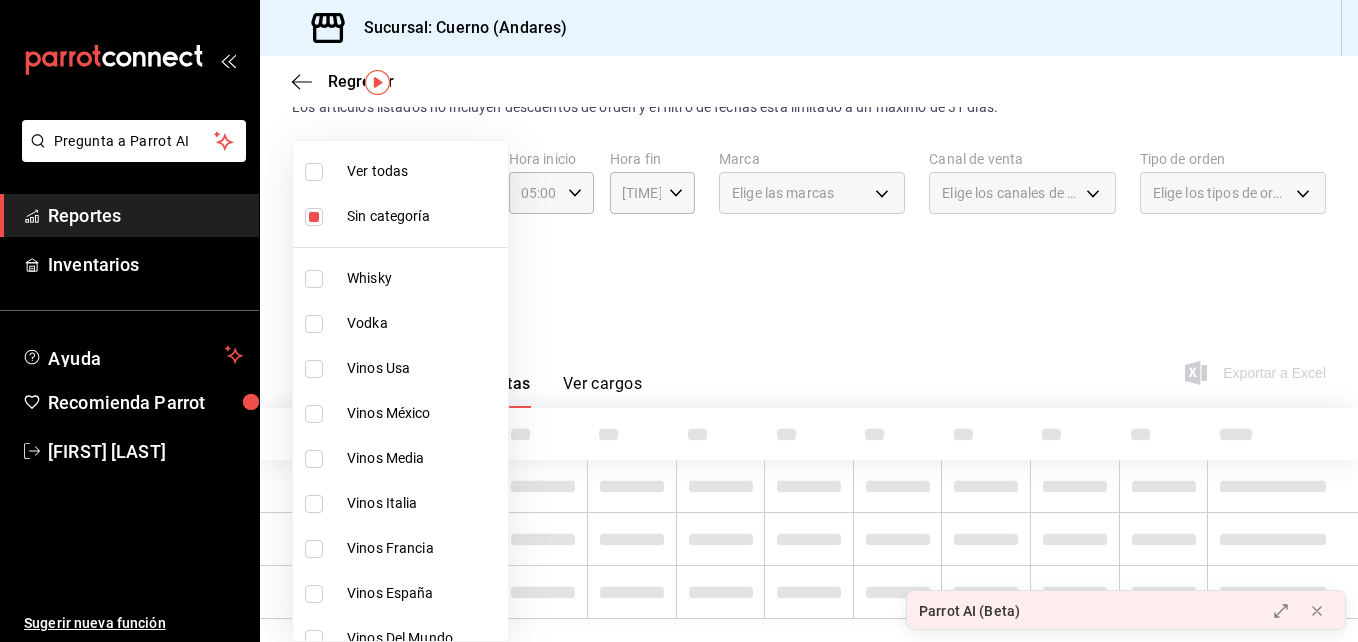 click on "Sin categoría" at bounding box center (400, 216) 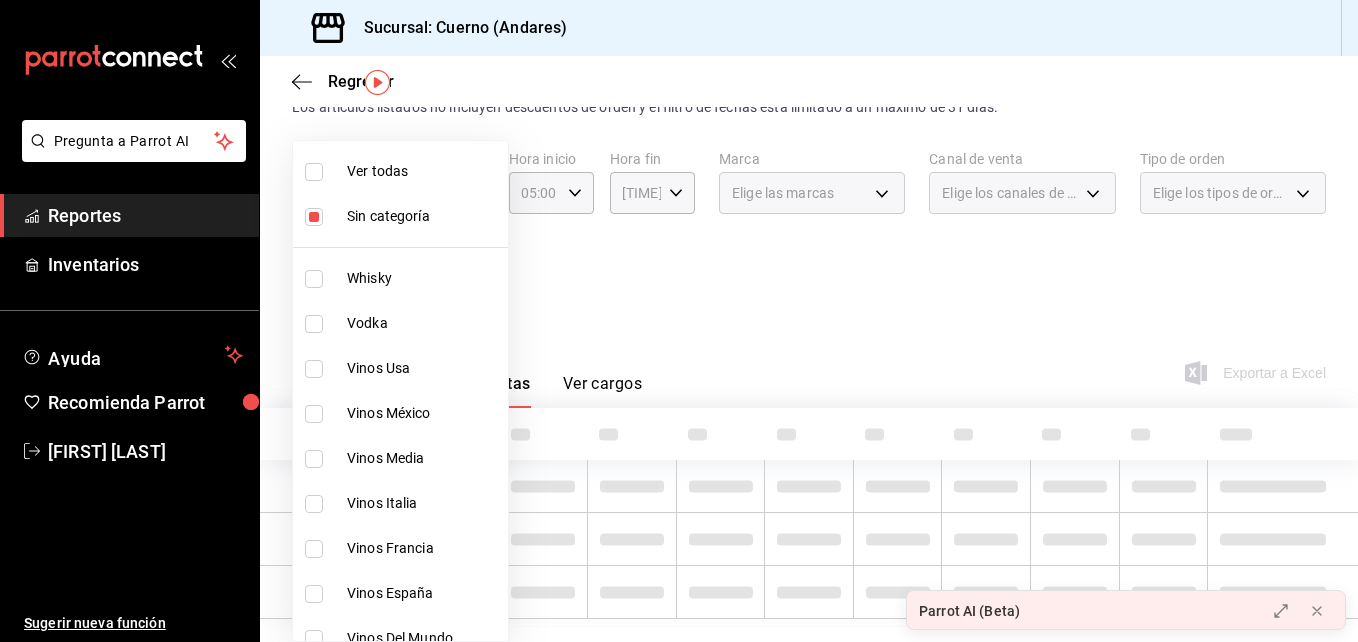 checkbox on "false" 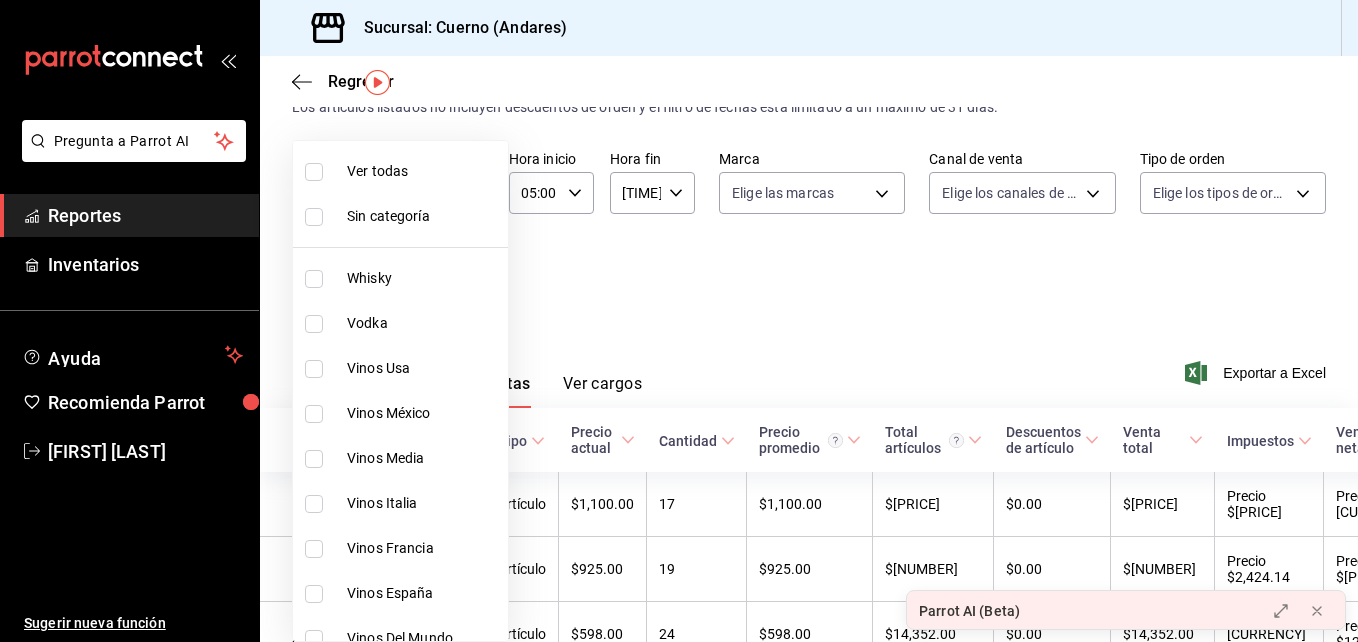 click at bounding box center [318, 369] 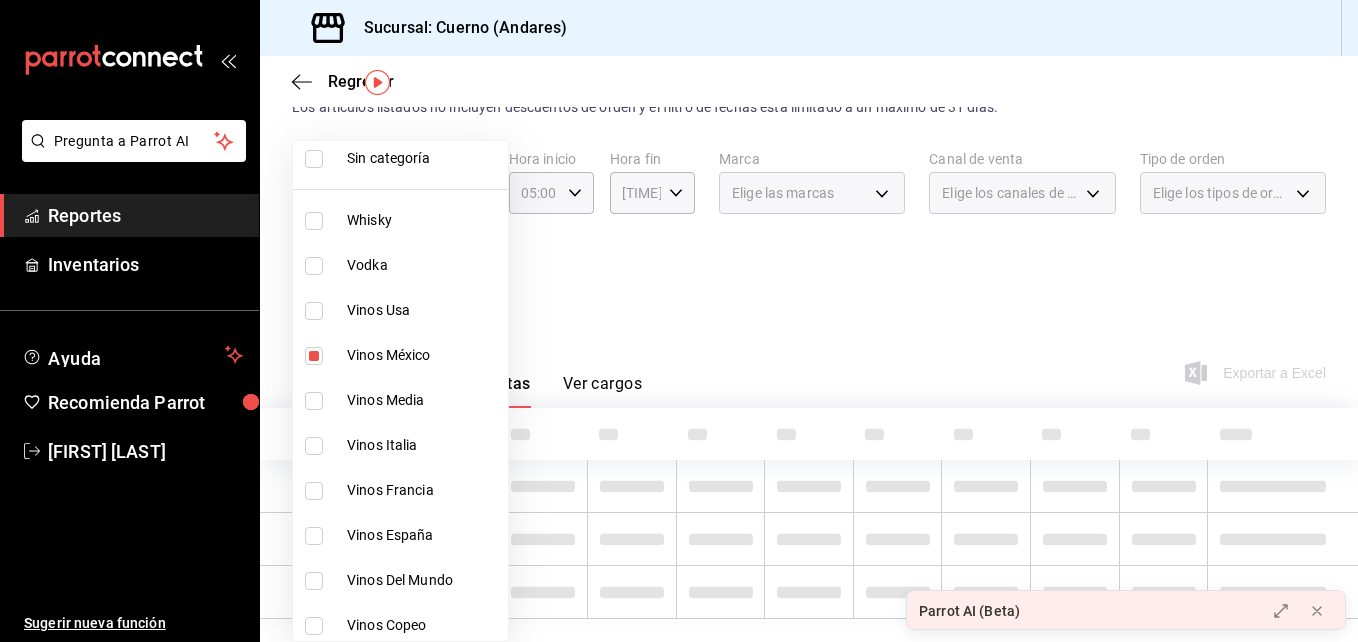 scroll, scrollTop: 59, scrollLeft: 0, axis: vertical 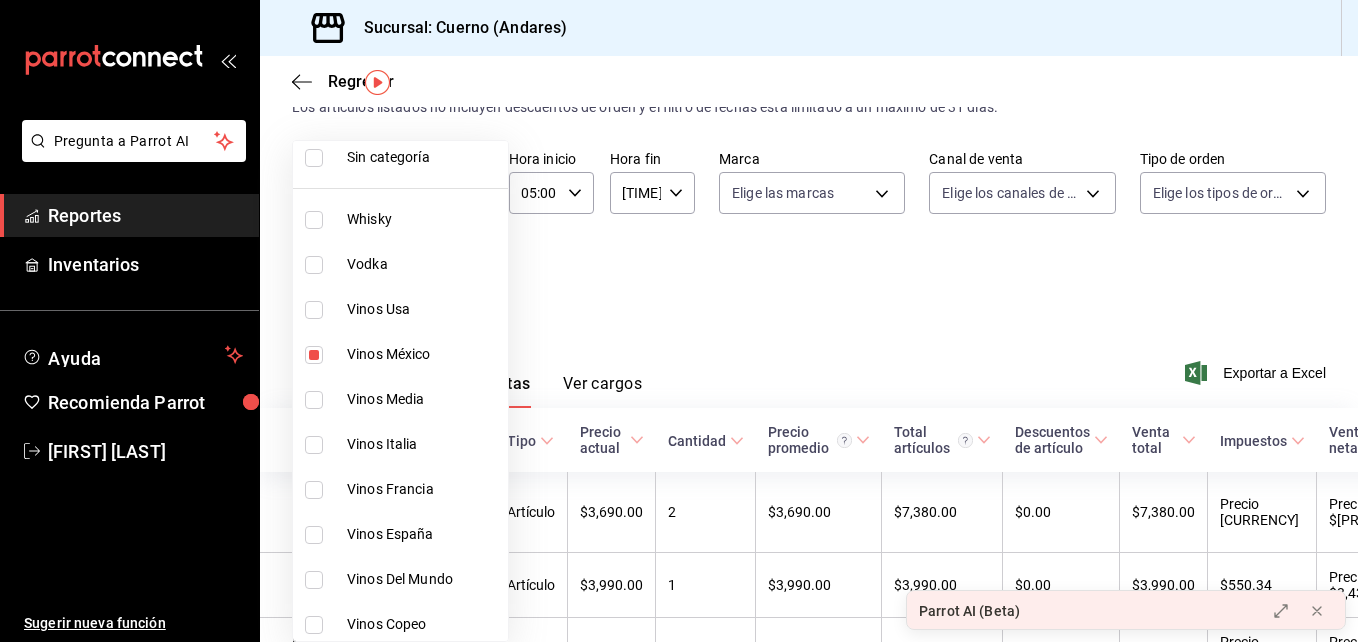 click at bounding box center (314, 310) 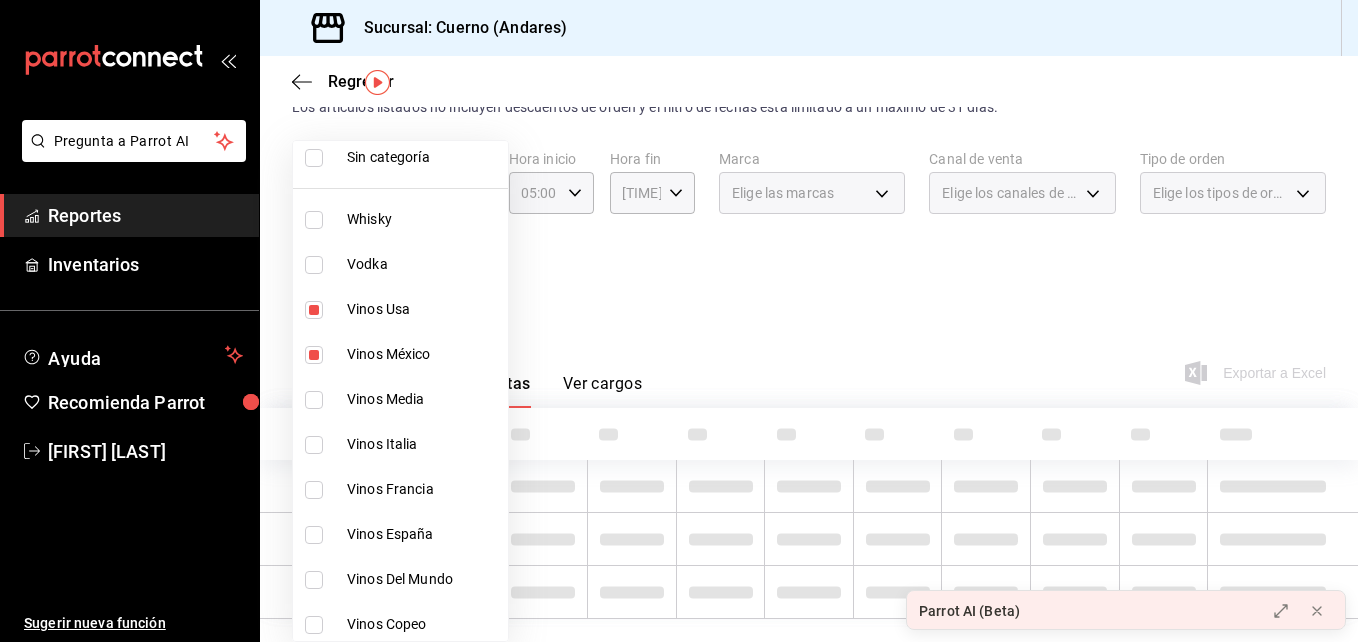 click at bounding box center [314, 400] 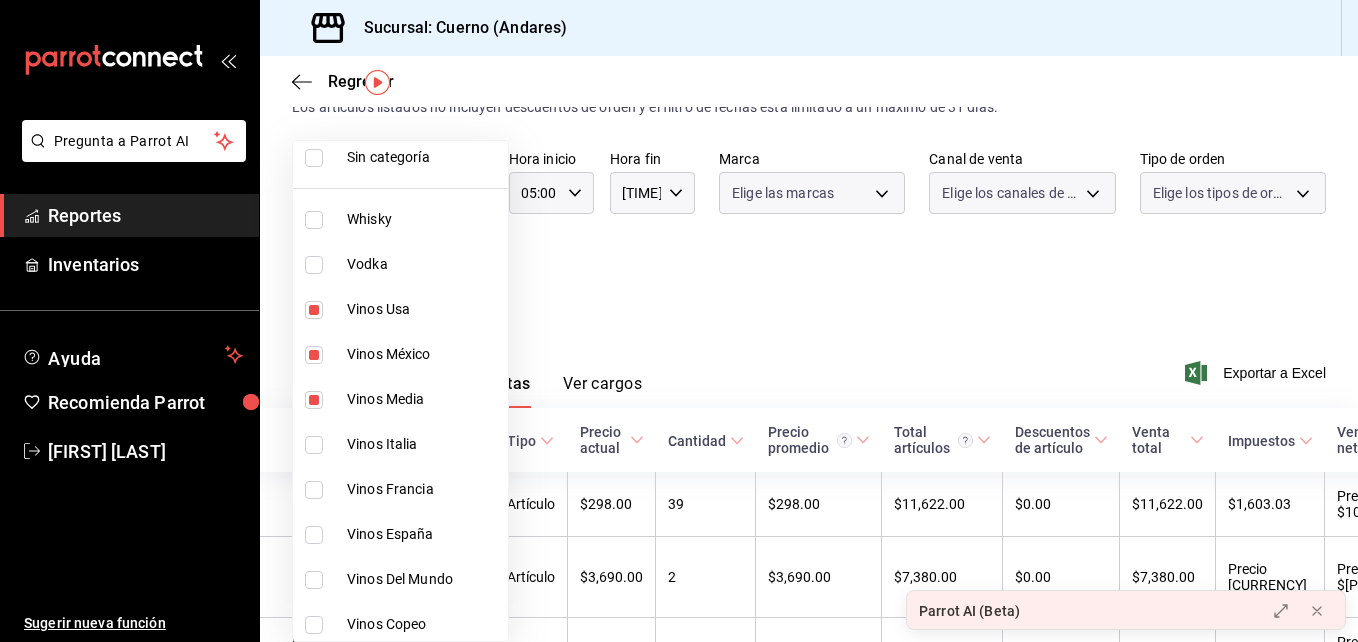 type on "[UUID],[UUID],[UUID]" 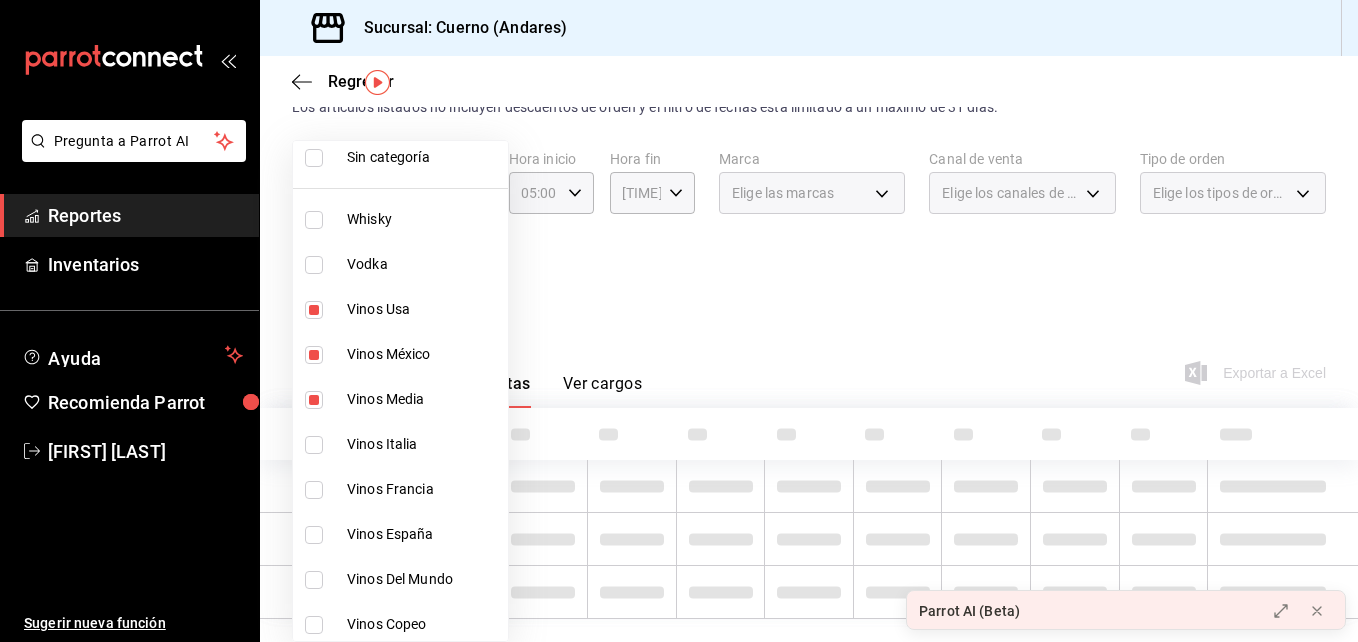 click at bounding box center [314, 445] 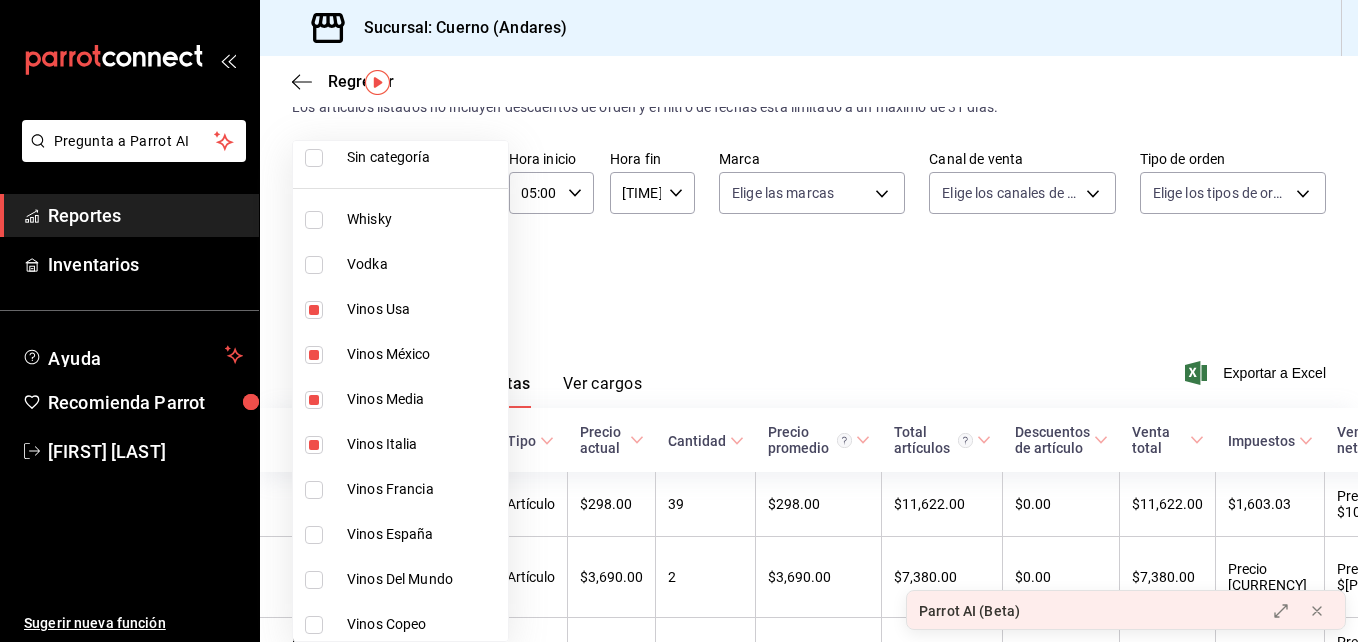 click at bounding box center (314, 490) 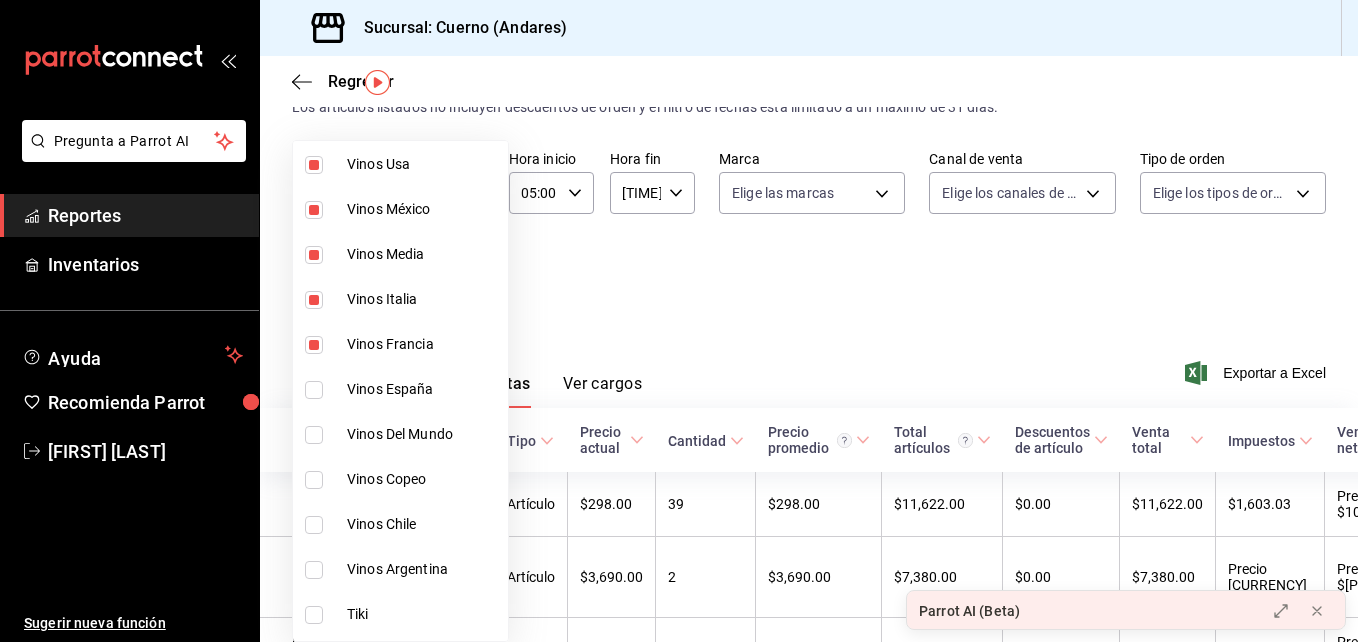 scroll, scrollTop: 219, scrollLeft: 0, axis: vertical 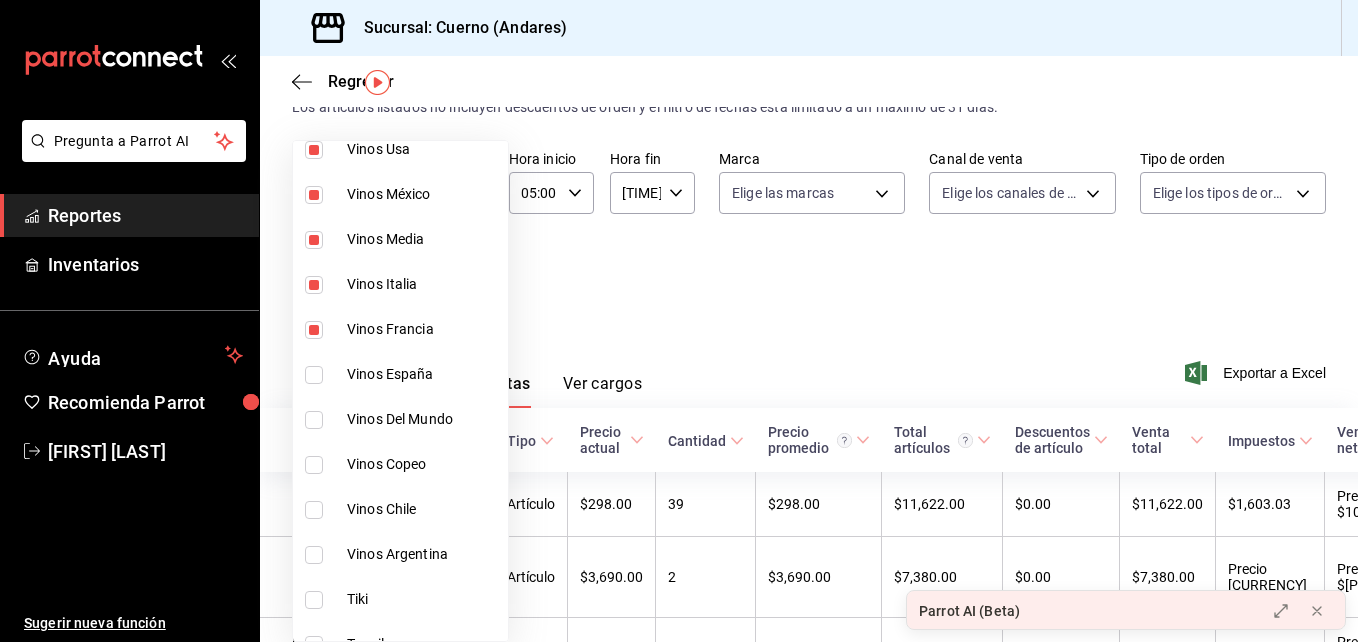 click at bounding box center (314, 375) 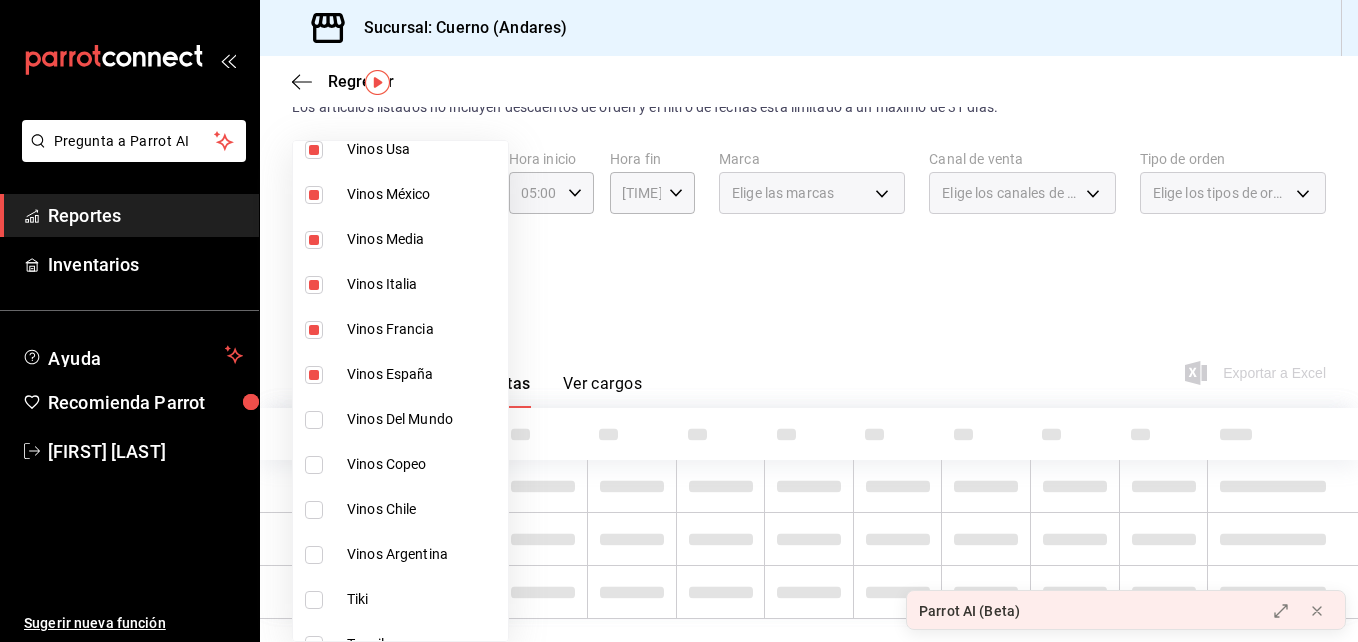 click at bounding box center (314, 420) 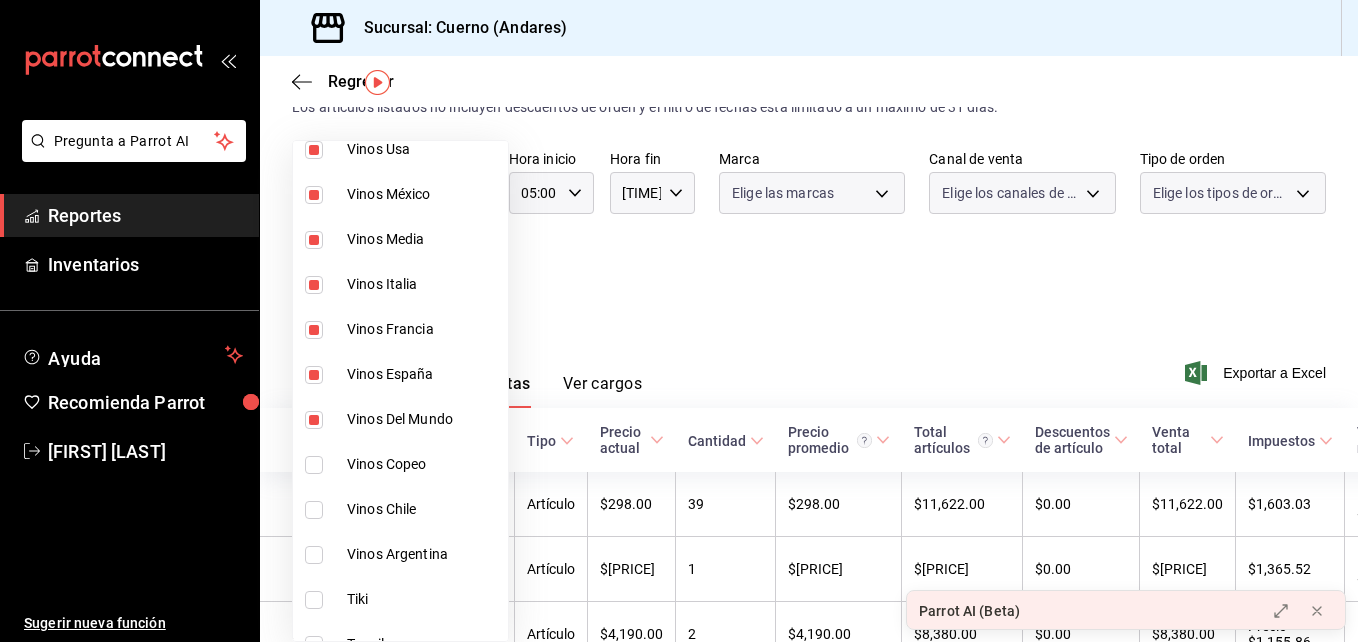 type on "36d524d5-d71c-4ade-84e6-ca04b88186a6,80c71337-f30c-44d9-a1dc-277a6ddcf72e,766b3354-7760-4ac6-93ed-9bce87dc2db5,9be64272-837d-4c86-b1fb-5c36685c0224,78b10322-8381-4854-9b6b-75ba1ddfad47,b8b5c45d-4da6-4a77-bdc8-e53d61d9dd7c,32575238-a5f8-43fd-af3f-2f9de7c2893a" 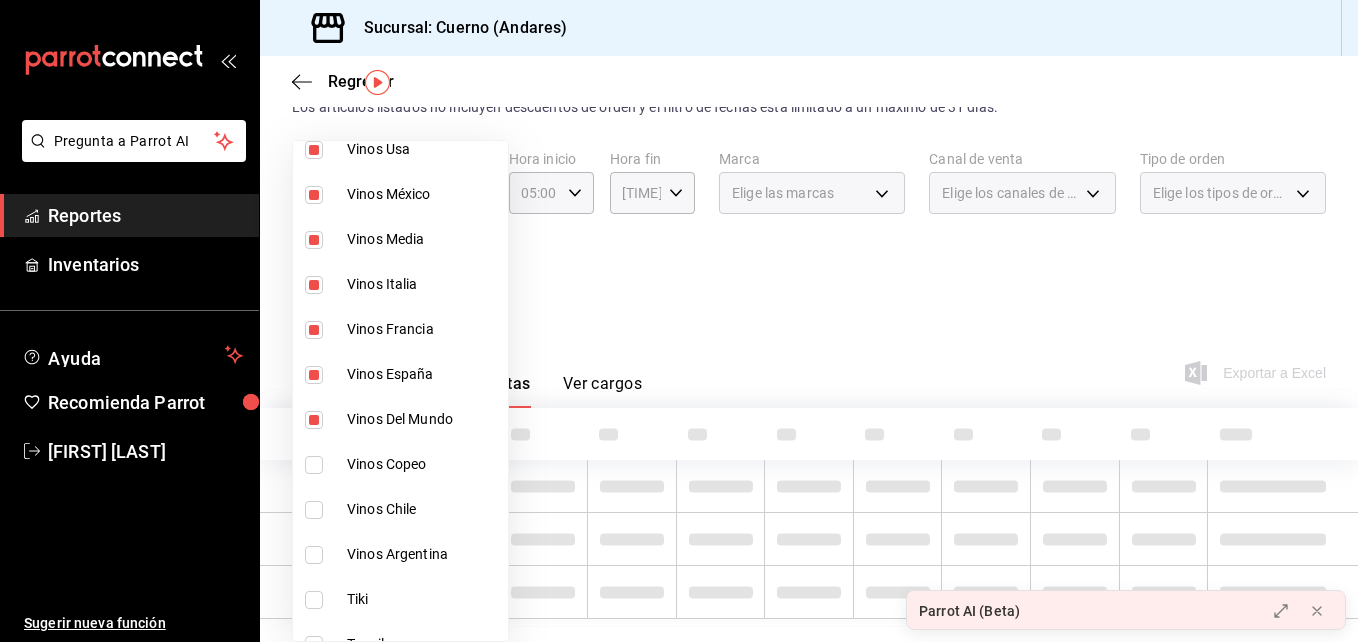 click at bounding box center (314, 465) 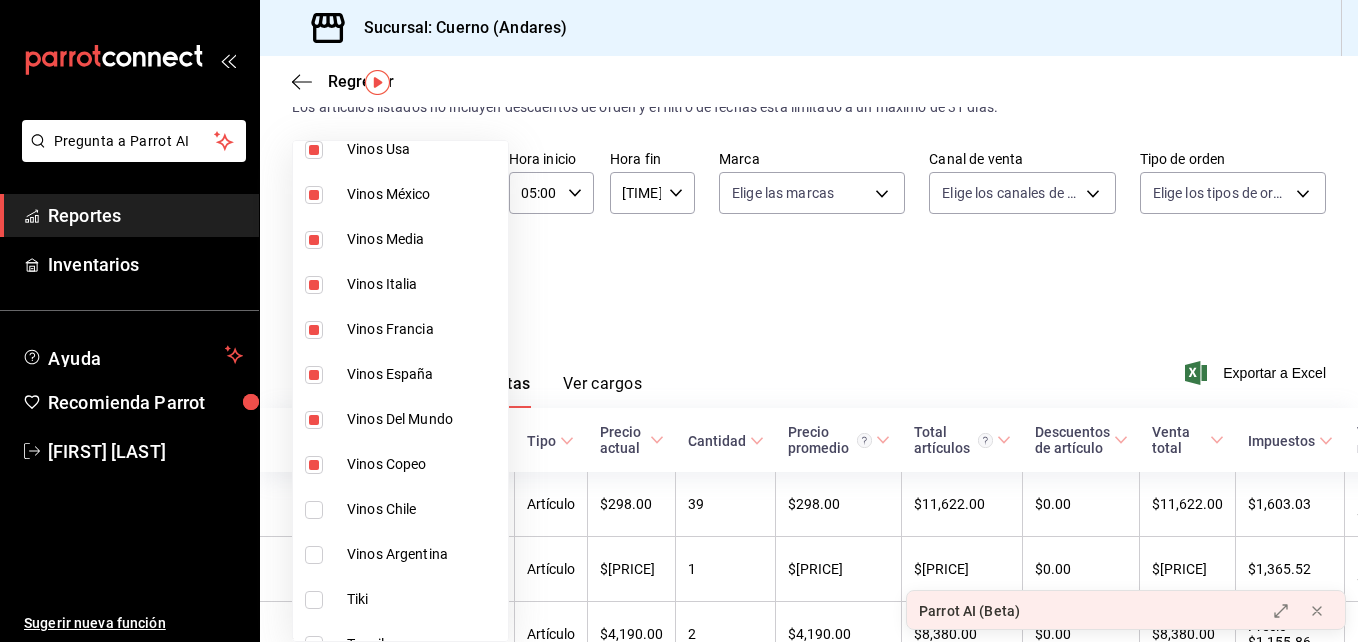 type on "36d524d5-d71c-4ade-84e6-ca04b88186a6,80c71337-f30c-44d9-a1dc-277a6ddcf72e,766b3354-7760-4ac6-93ed-9bce87dc2db5,9be64272-837d-4c86-b1fb-5c36685c0224,78b10322-8381-4854-9b6b-75ba1ddfad47,b8b5c45d-4da6-4a77-bdc8-e53d61d9dd7c,32575238-a5f8-43fd-af3f-2f9de7c2893a,198ccc72-d062-4f90-a2f4-29ebd6f2b524" 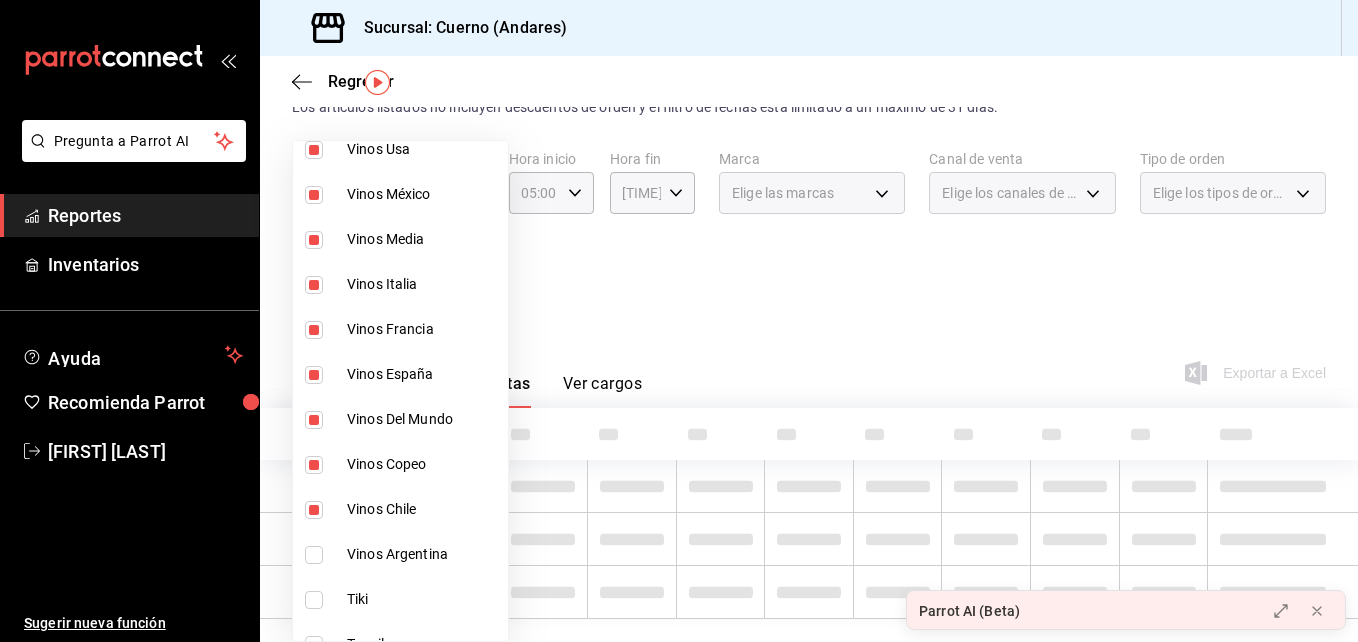click at bounding box center (314, 555) 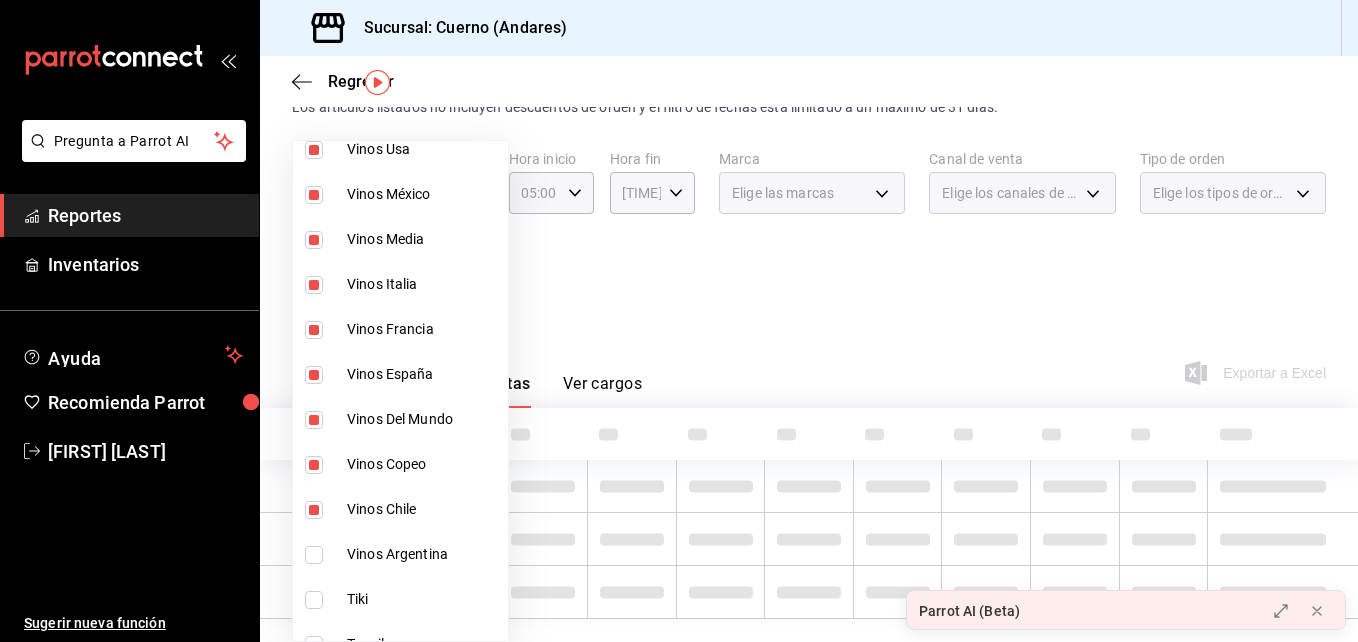 checkbox on "true" 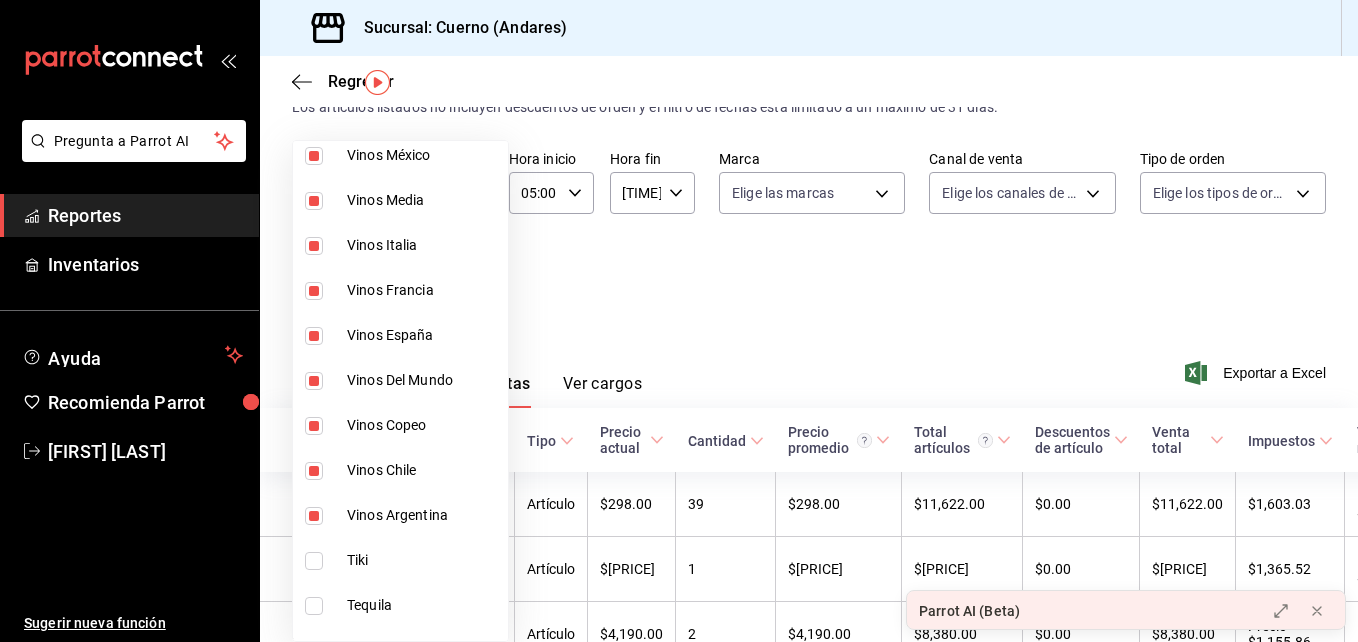 scroll, scrollTop: 425, scrollLeft: 0, axis: vertical 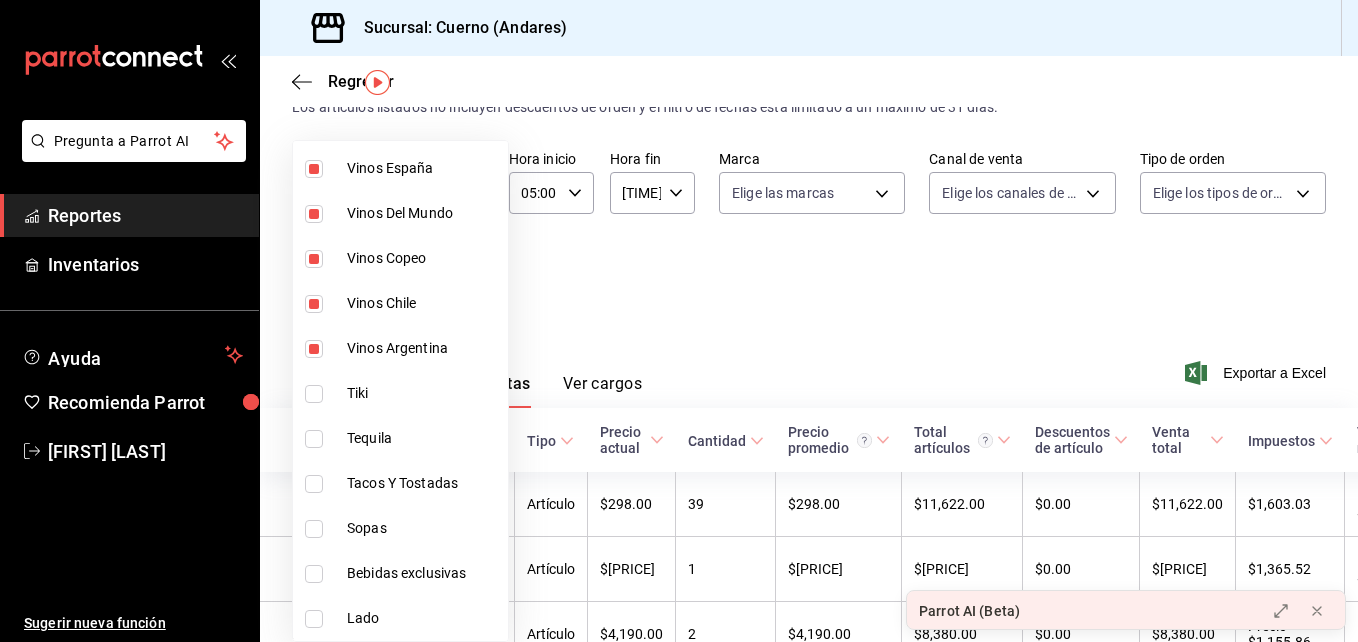 click at bounding box center [679, 321] 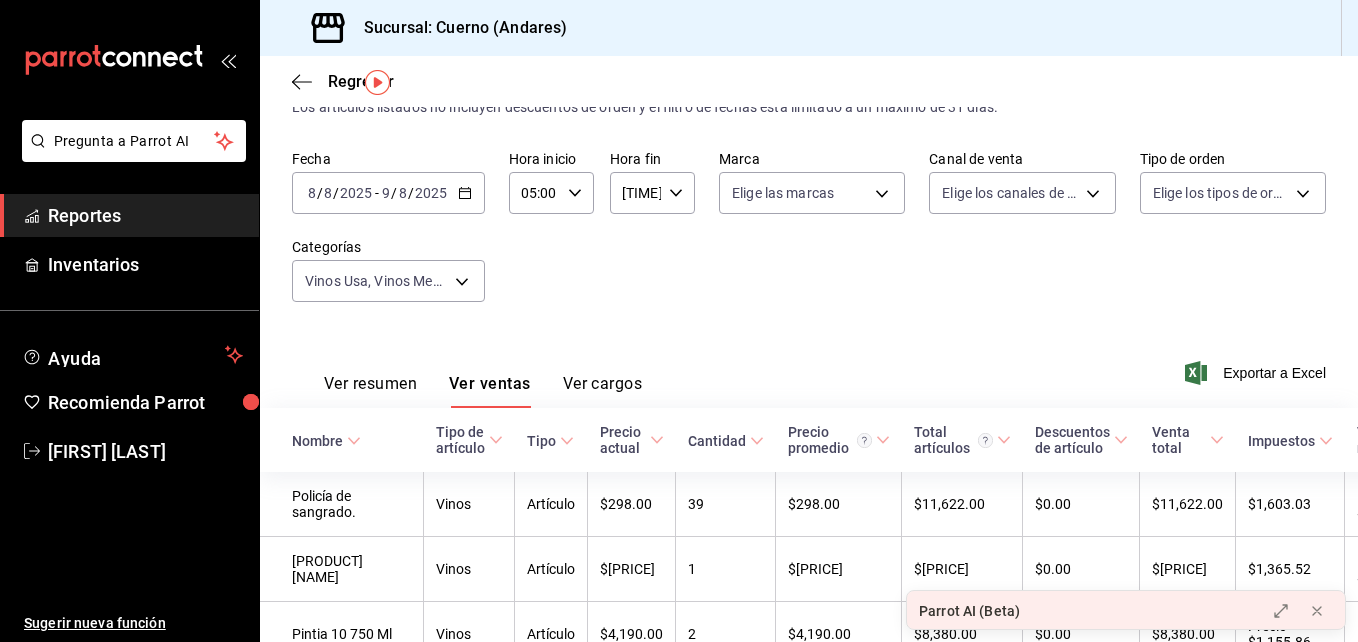 click on "Ver resumen Ver ventas Ver cargos" at bounding box center [467, 379] 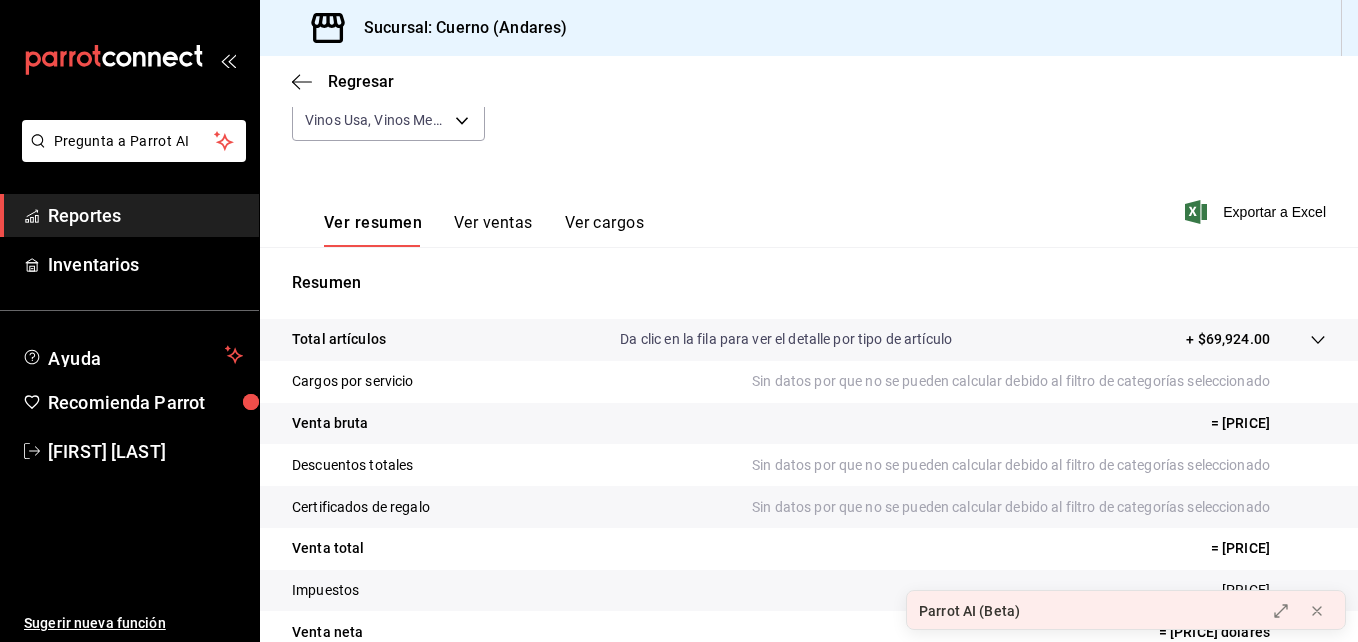 scroll, scrollTop: 316, scrollLeft: 0, axis: vertical 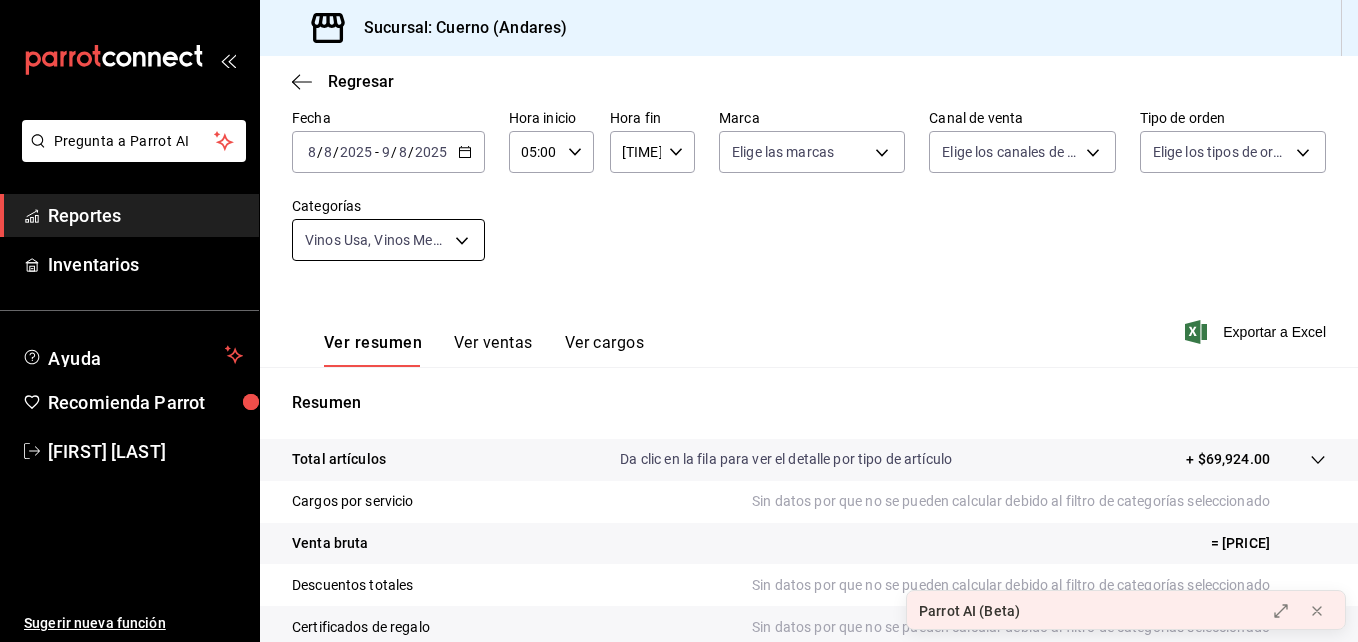 click on "Pregunta a Parrot AI Reportes   Inventarios   Ayuda Recomienda Parrot   [FIRST] [LAST]   Sugerir nueva función   Sucursal: Cuerno (Andares) Regresar Ventas Los artículos listados no incluyen descuentos de orden y el filtro de fechas está limitado a un máximo de 31 días. Fecha [DATE] [DATE] - [DATE] [DATE] Hora inicio 05:00 Hora inicio Hora fin 03:20 Hora fin Marca Elige las marcas Canal de venta Elige los canales de venta Tipo de orden Elige los tipos de orden Categorías Vinos Usa, Vinos Mexico, Vinos Media, Vinos Italia, Vinos Francia, Vinos España, Vinos Del Mundo, Vinos Copeo, Vinos Chile, Vinos Argentina [UUID],[UUID],[UUID],[UUID],[UUID],[UUID],[UUID],[UUID],[UUID],[UUID],[UUID],[UUID],[UUID],[UUID],[UUID],[UUID],[UUID],[UUID],[UUID],[UUID],[UUID],[UUID] Ver resumen" at bounding box center [679, 321] 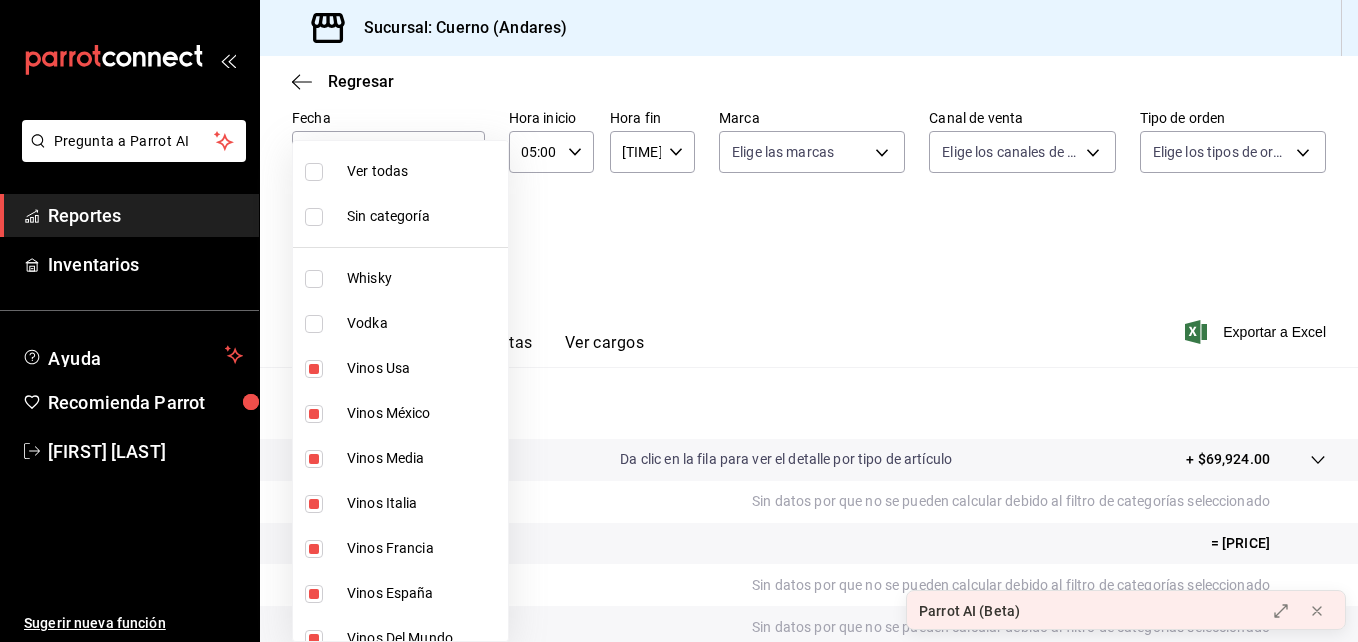 click on "Ver todas" at bounding box center (400, 171) 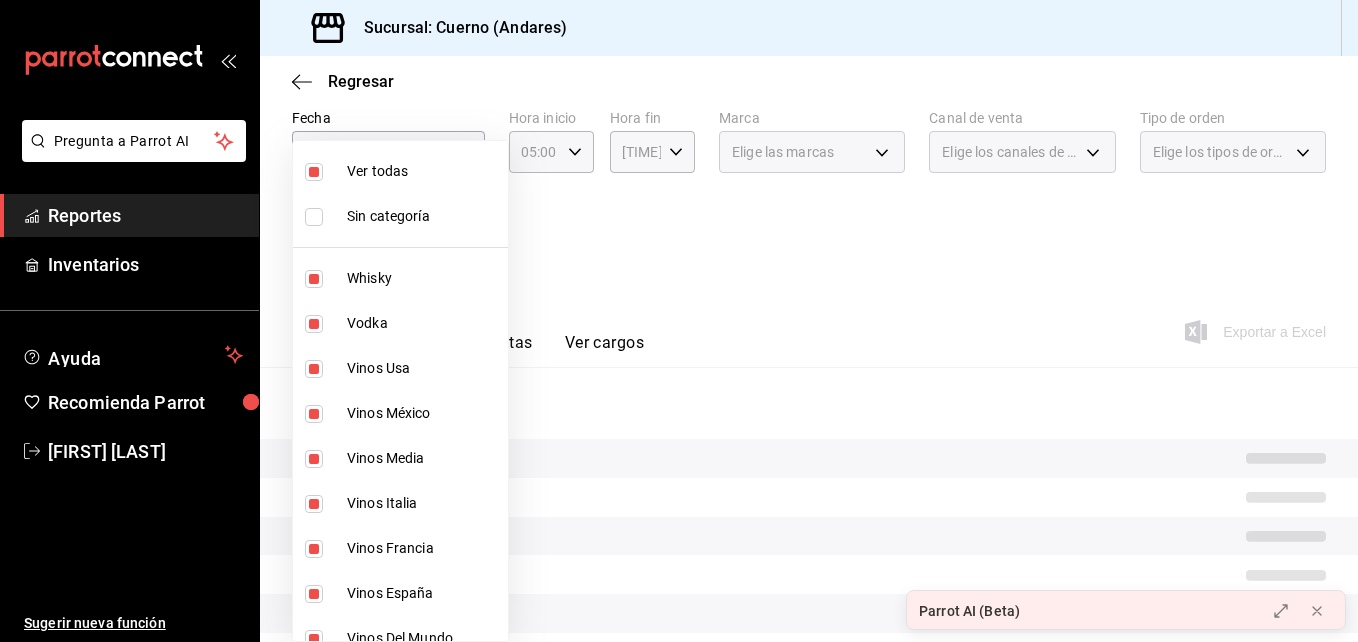 click at bounding box center (314, 279) 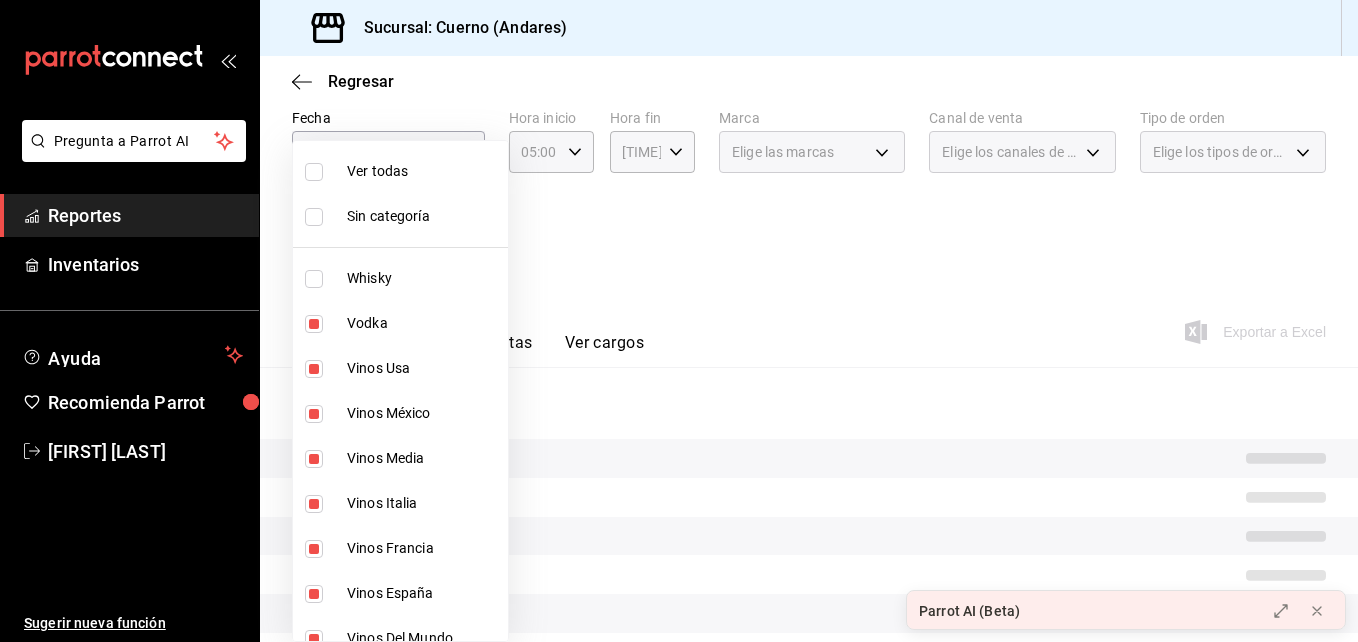 click at bounding box center [314, 324] 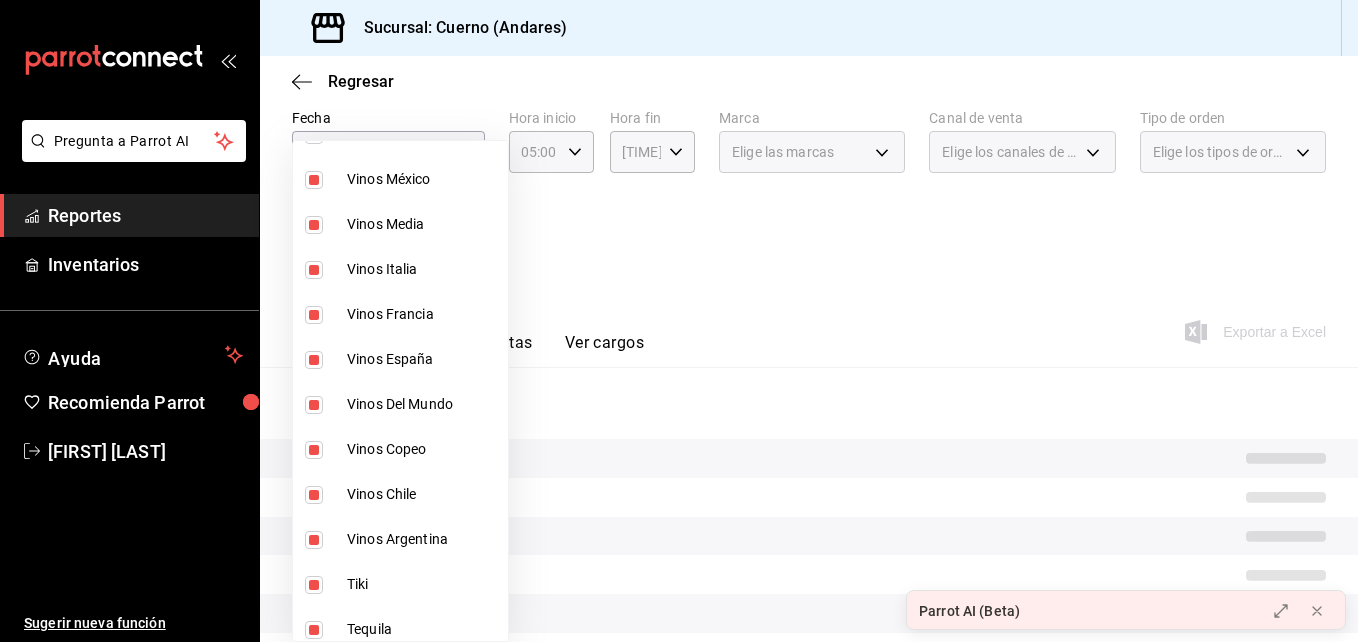 scroll, scrollTop: 235, scrollLeft: 0, axis: vertical 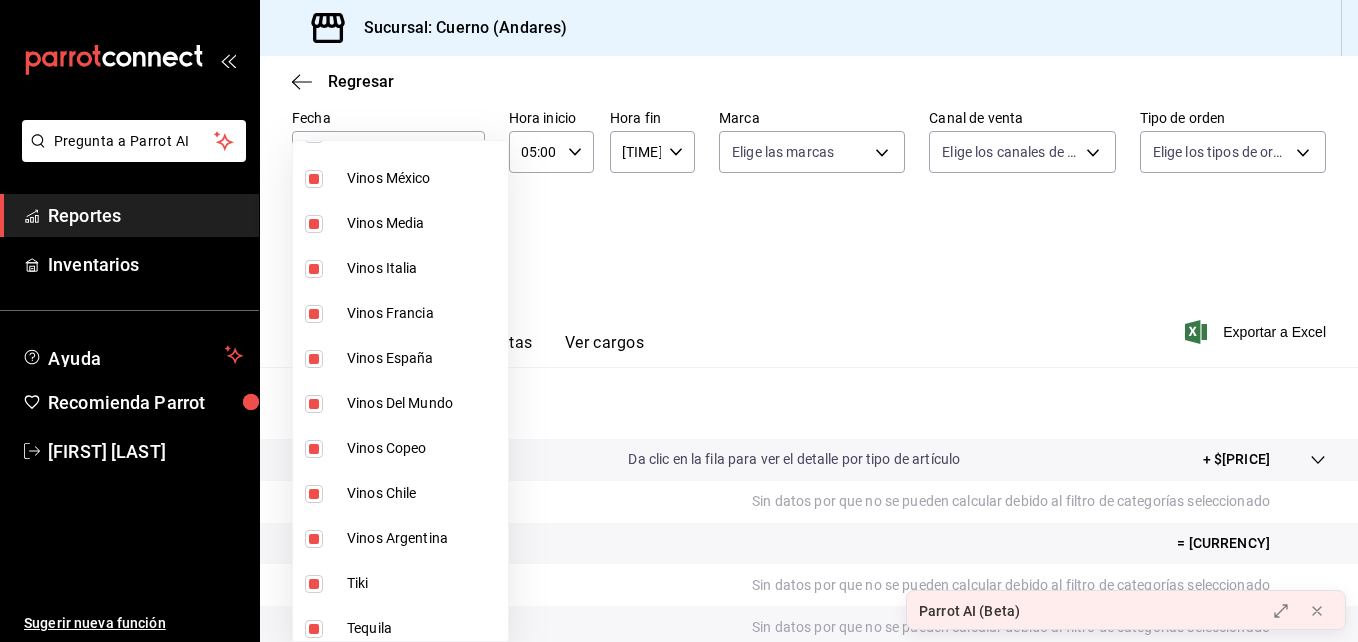 click at bounding box center (314, 179) 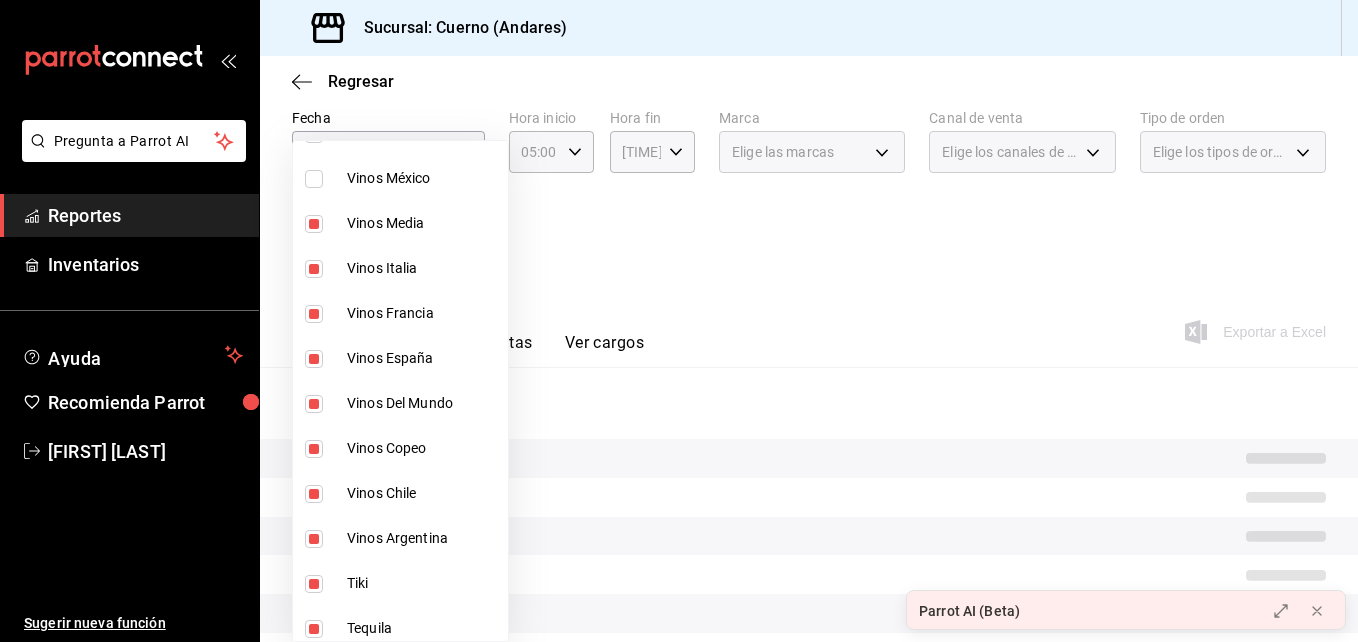 click at bounding box center [318, 224] 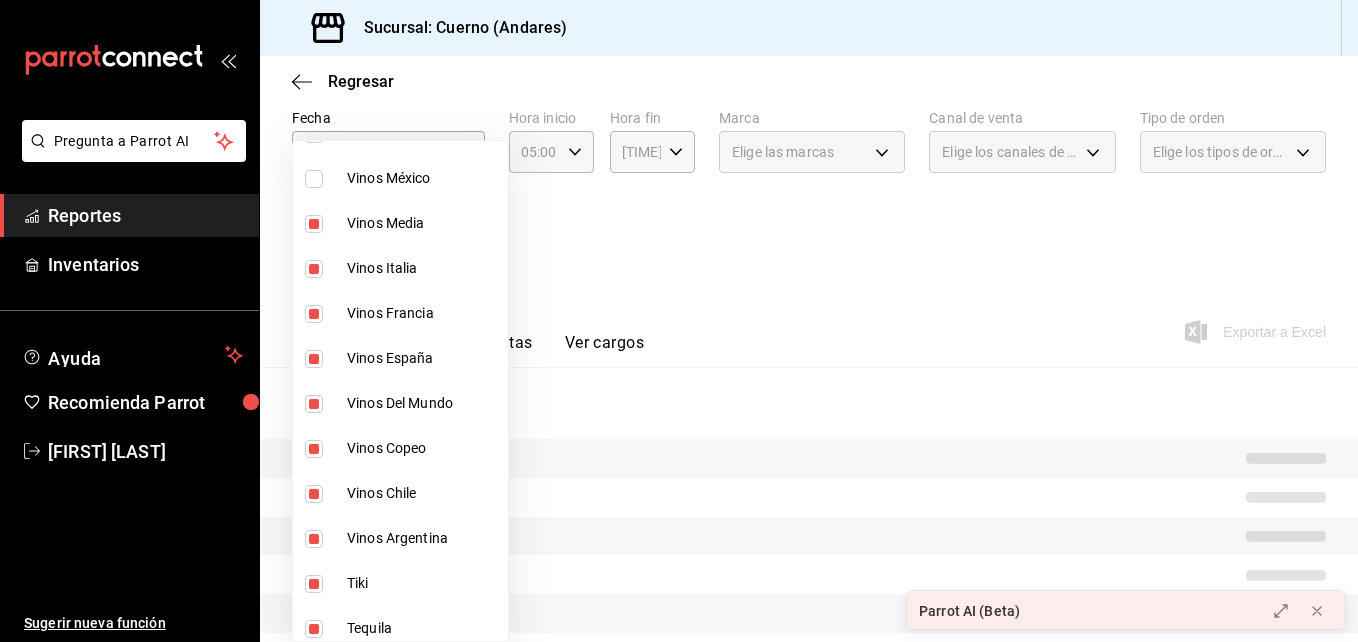 drag, startPoint x: 312, startPoint y: 224, endPoint x: 265, endPoint y: 230, distance: 47.38143 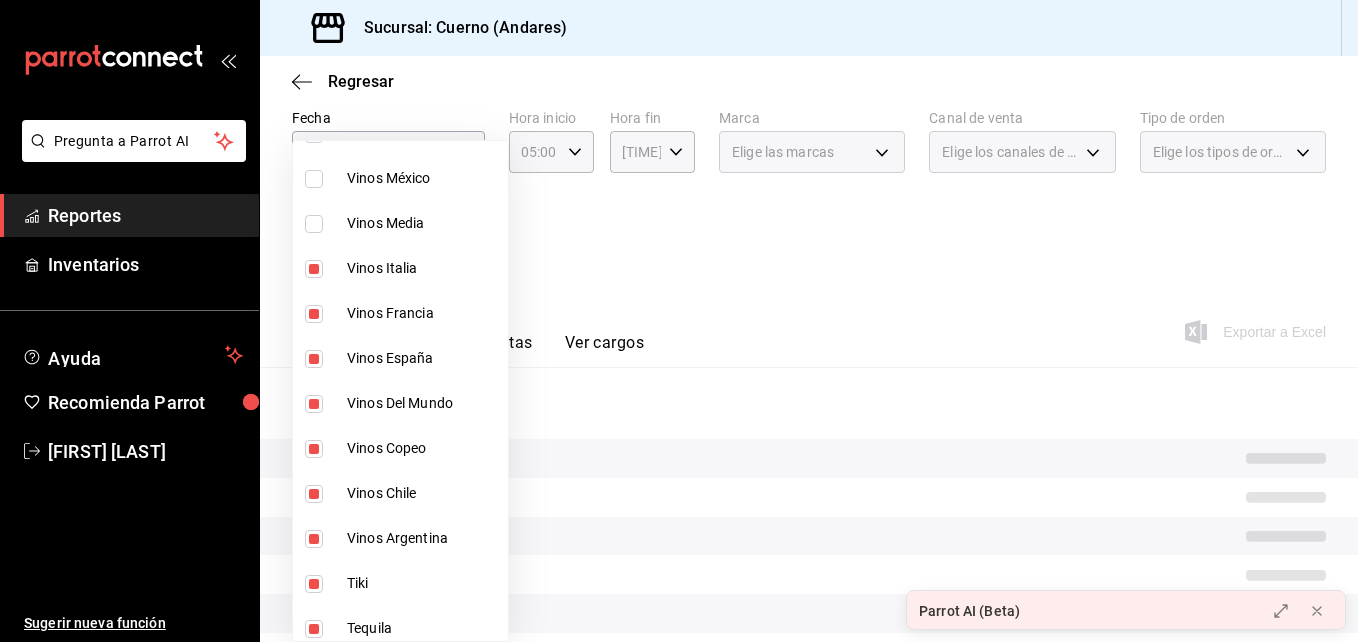 click at bounding box center (314, 269) 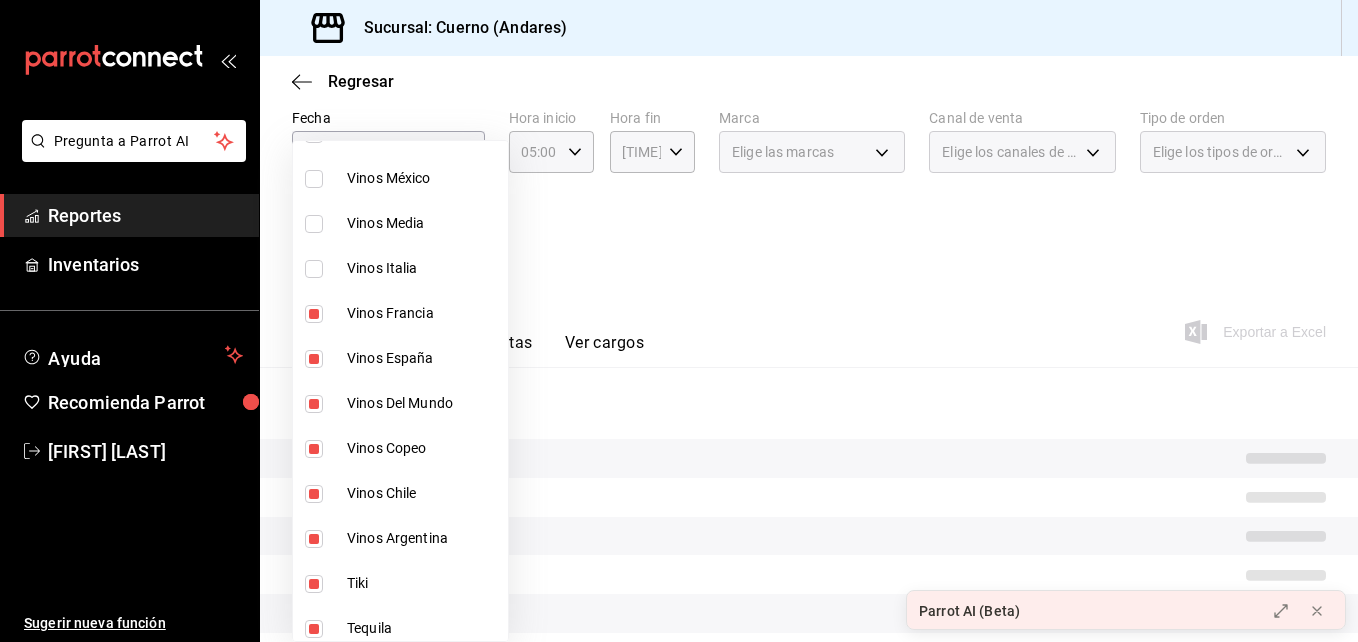 click at bounding box center [314, 314] 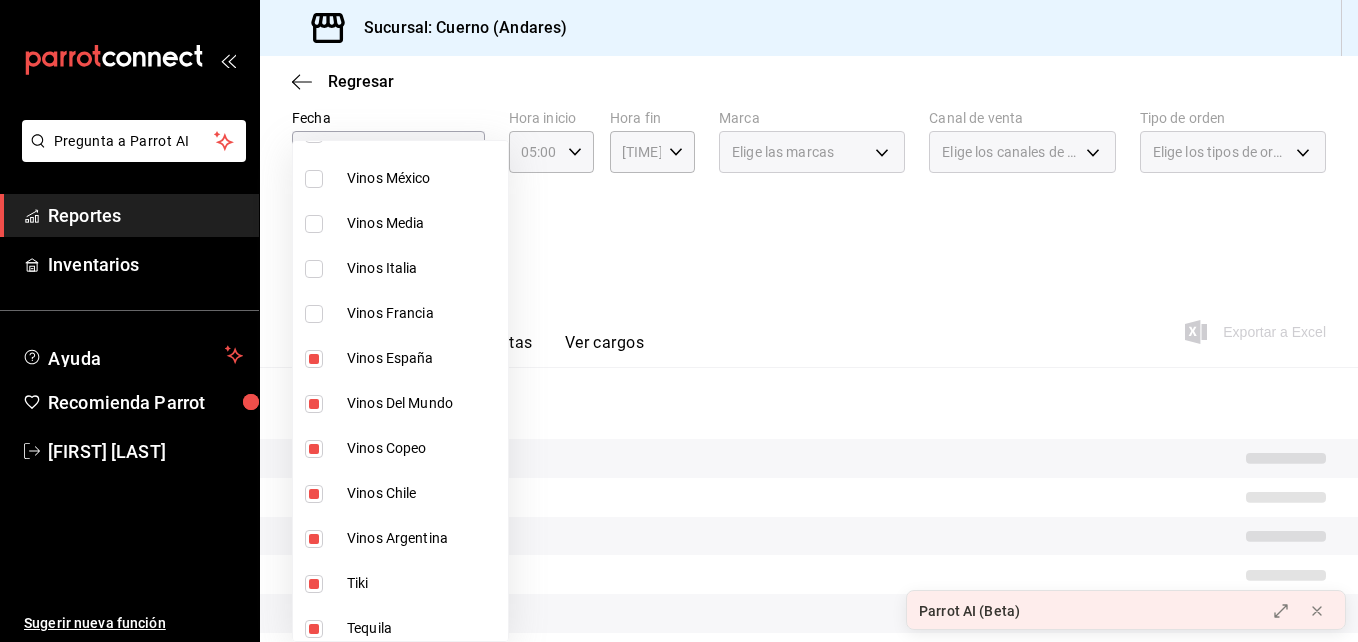 click at bounding box center (314, 359) 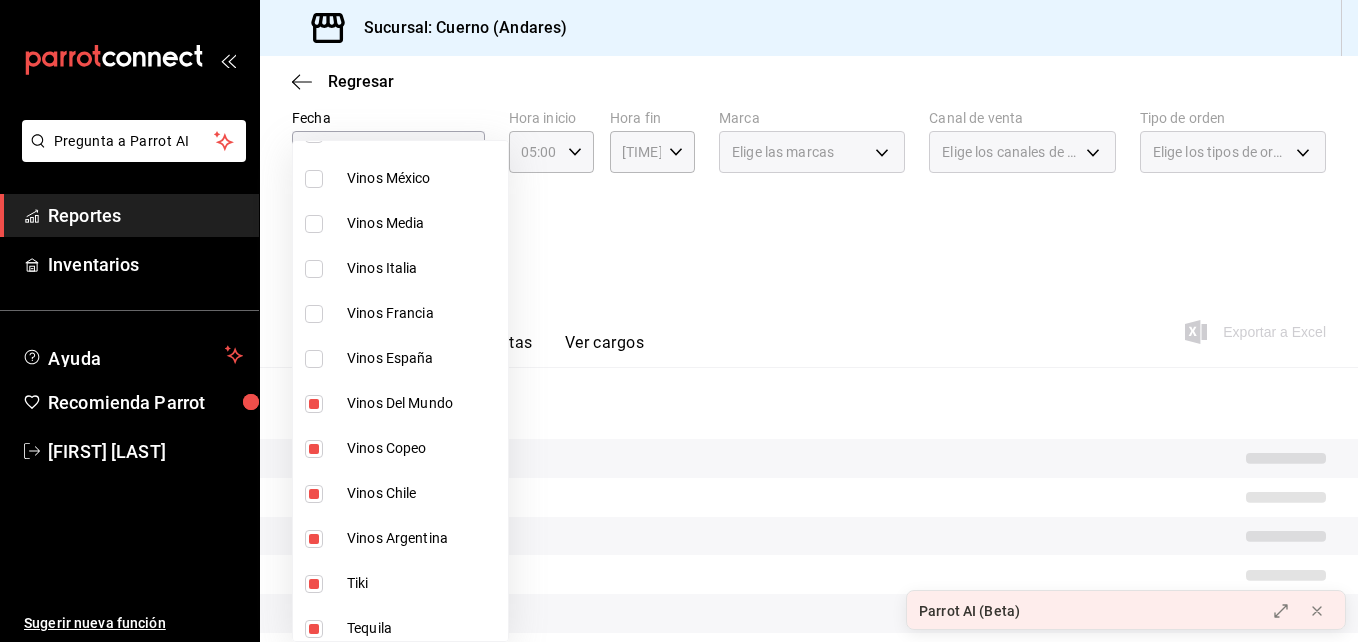 click at bounding box center [314, 404] 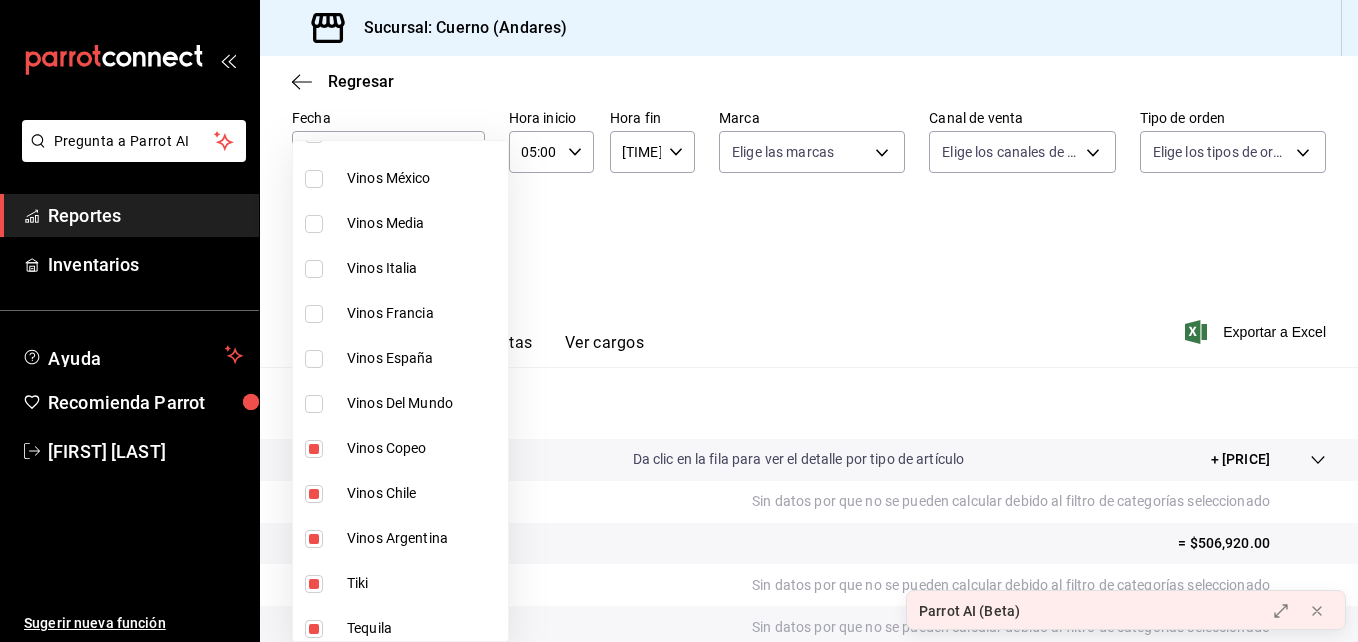 click at bounding box center (314, 449) 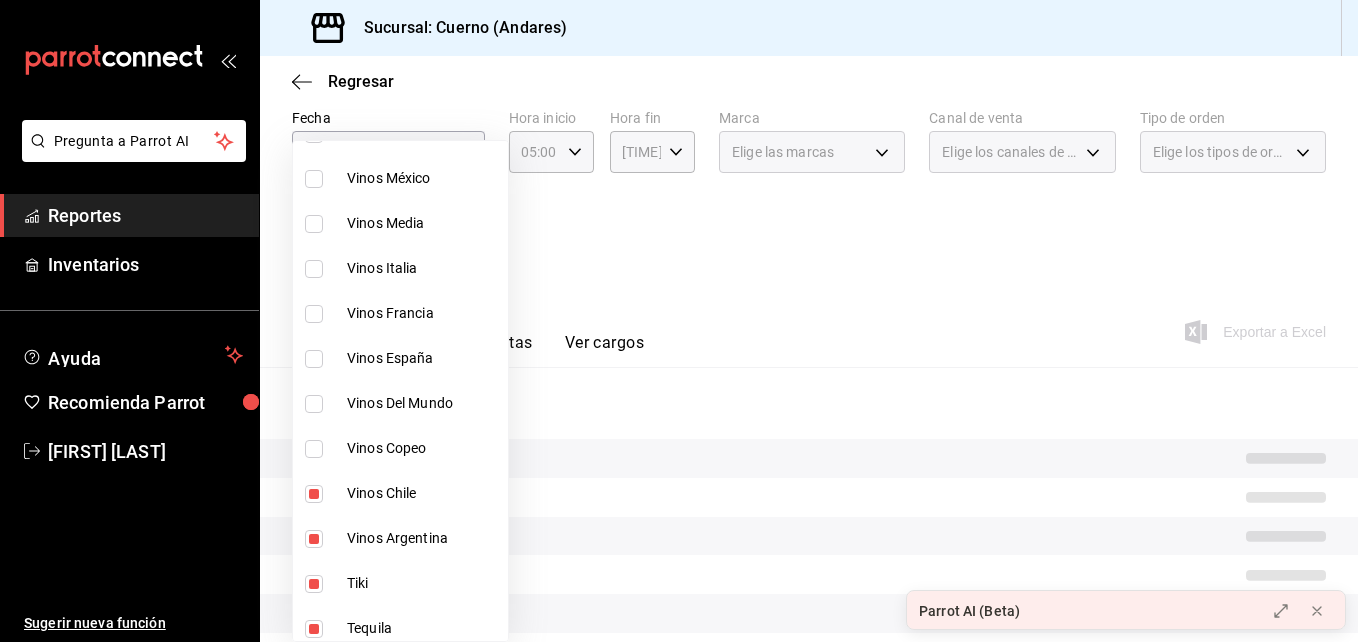click at bounding box center (314, 494) 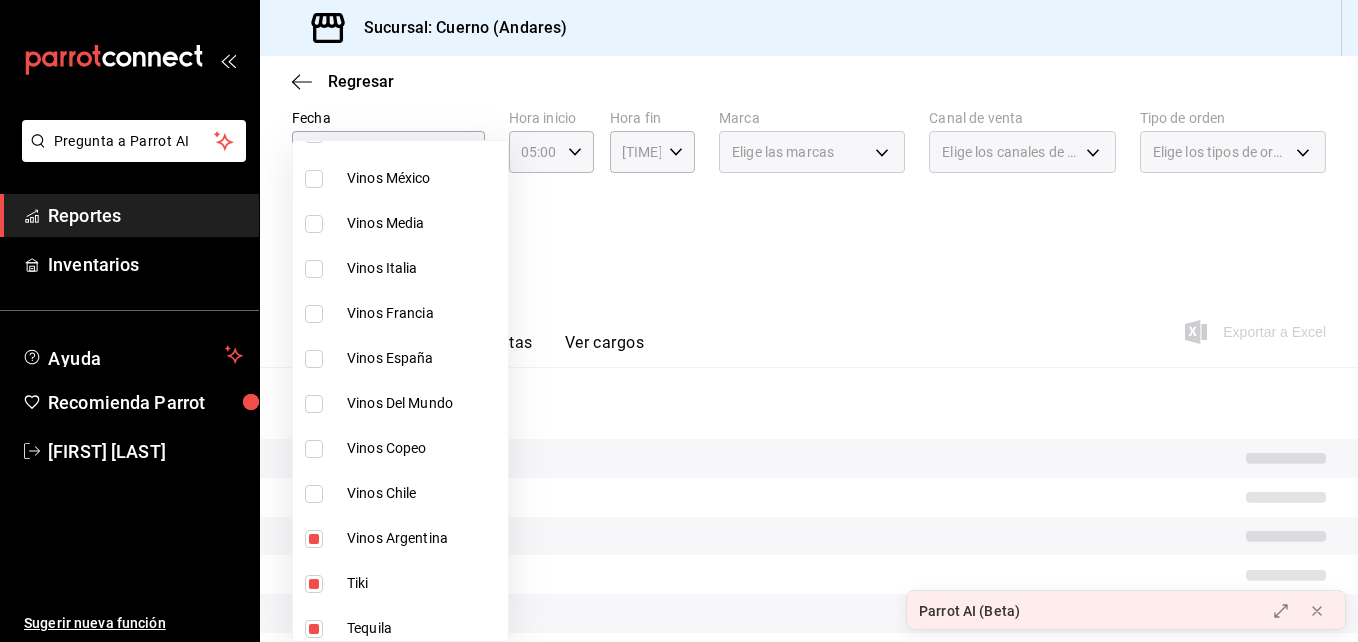 click at bounding box center (314, 539) 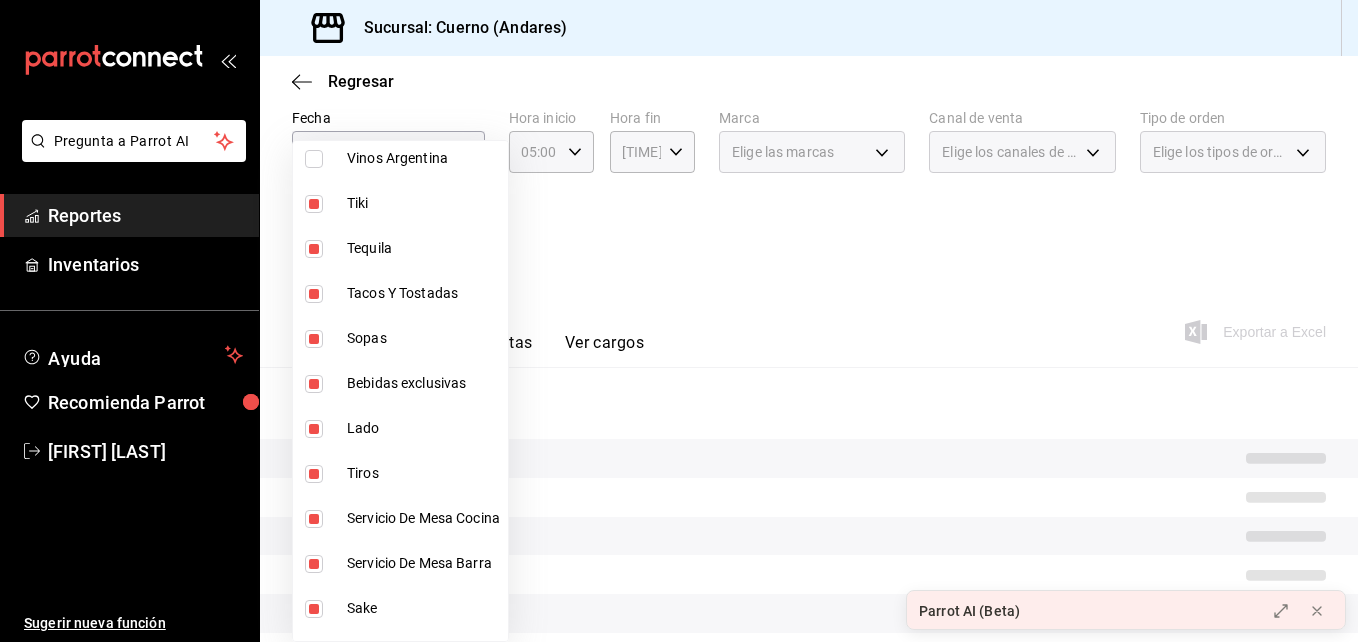 scroll, scrollTop: 616, scrollLeft: 0, axis: vertical 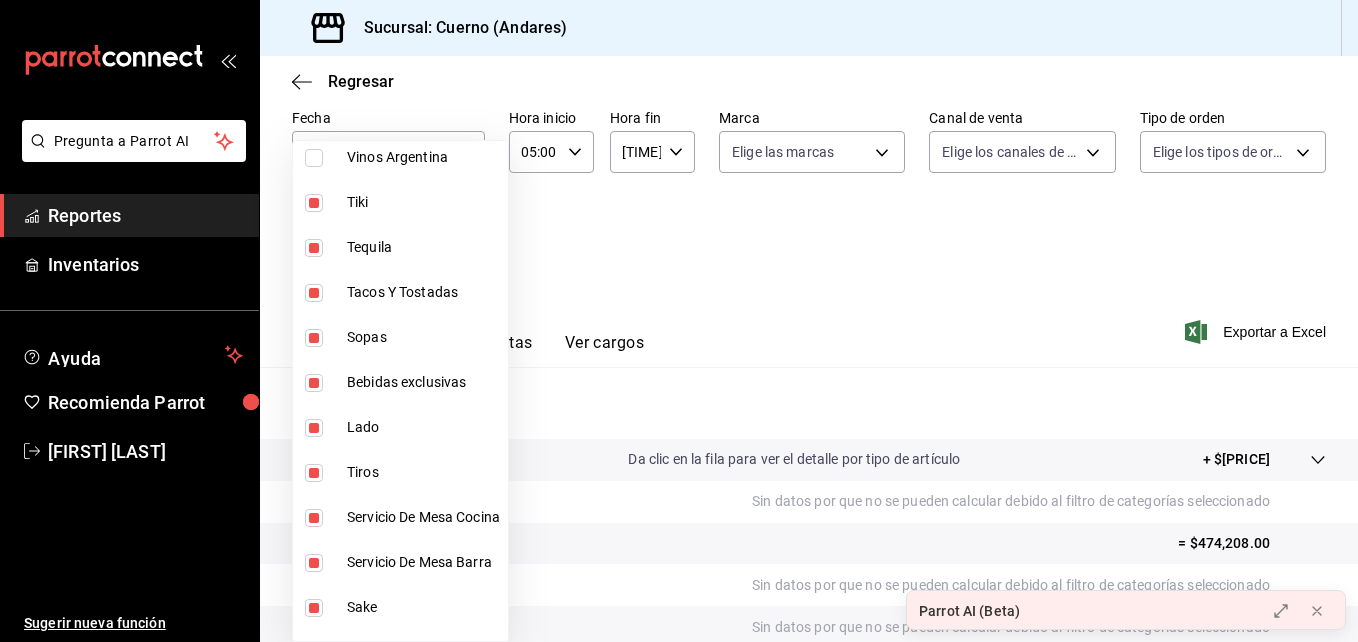 drag, startPoint x: 314, startPoint y: 383, endPoint x: 297, endPoint y: 385, distance: 17.117243 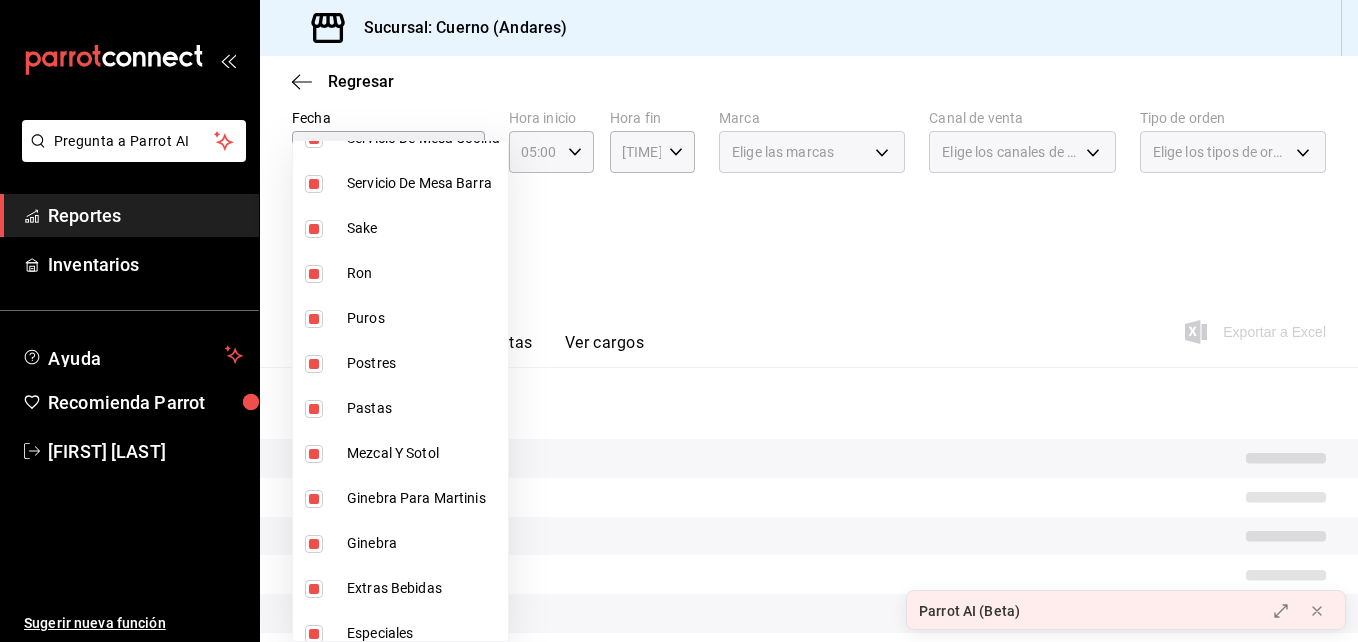 scroll, scrollTop: 996, scrollLeft: 0, axis: vertical 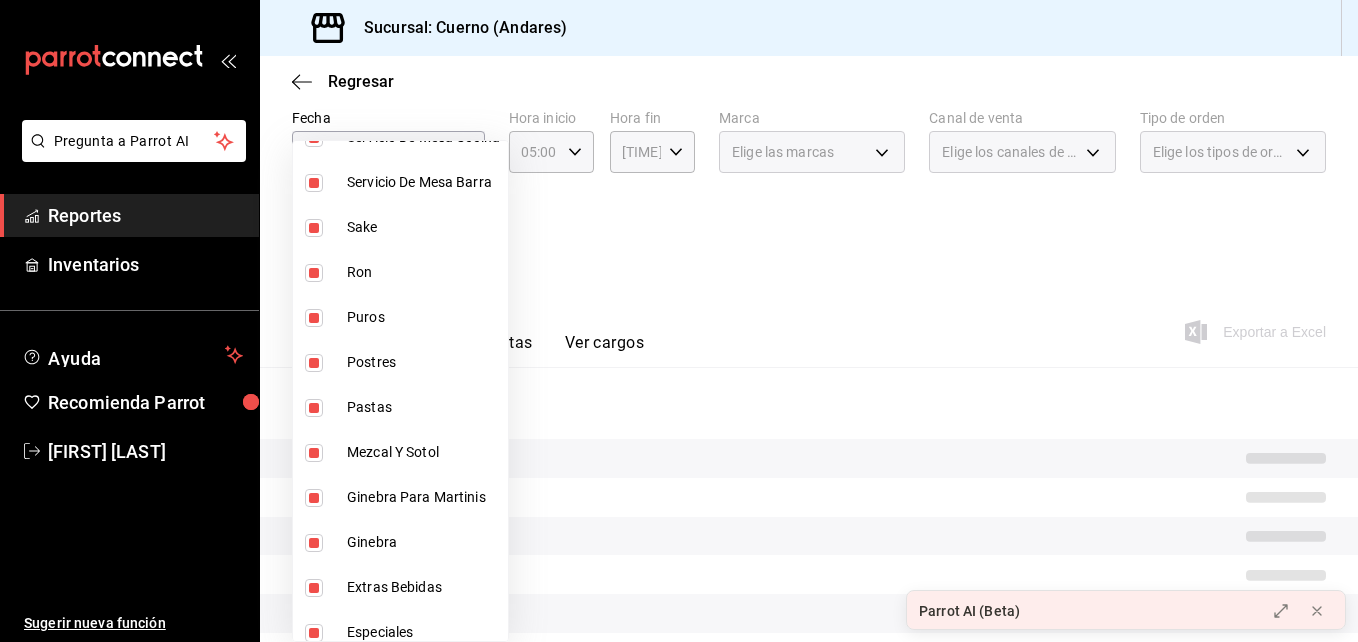 click at bounding box center [314, 453] 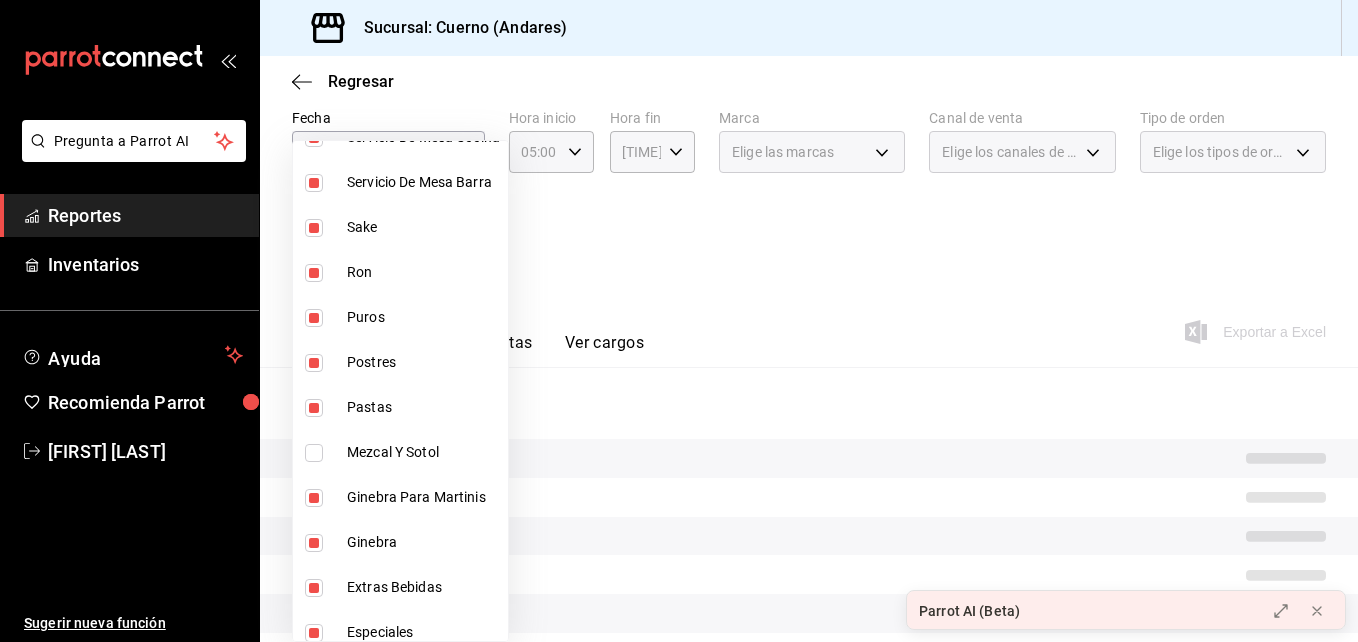 click at bounding box center [314, 498] 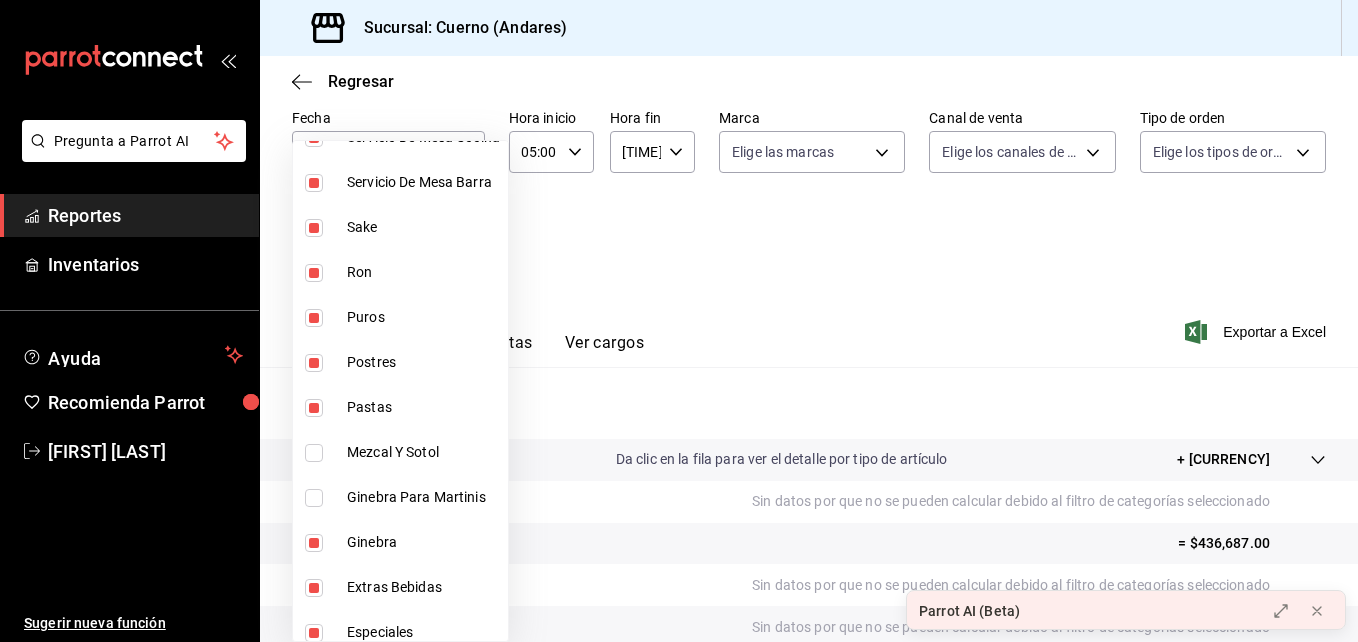 click at bounding box center (314, 543) 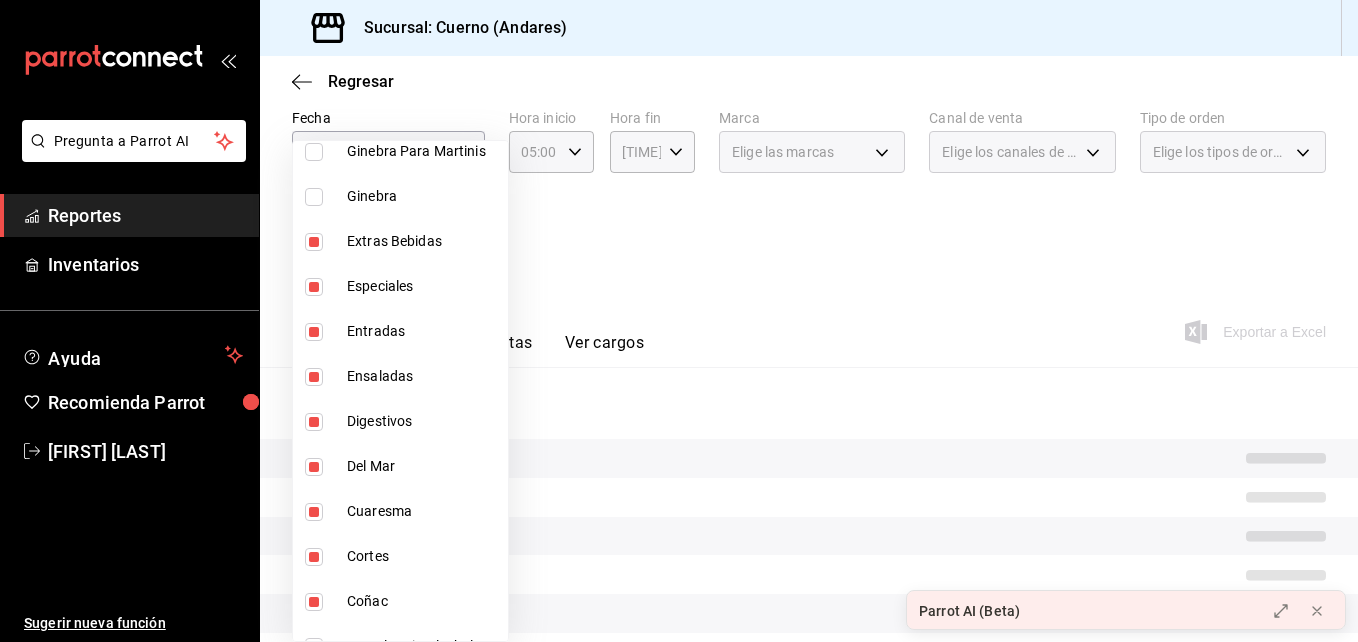 scroll, scrollTop: 1343, scrollLeft: 0, axis: vertical 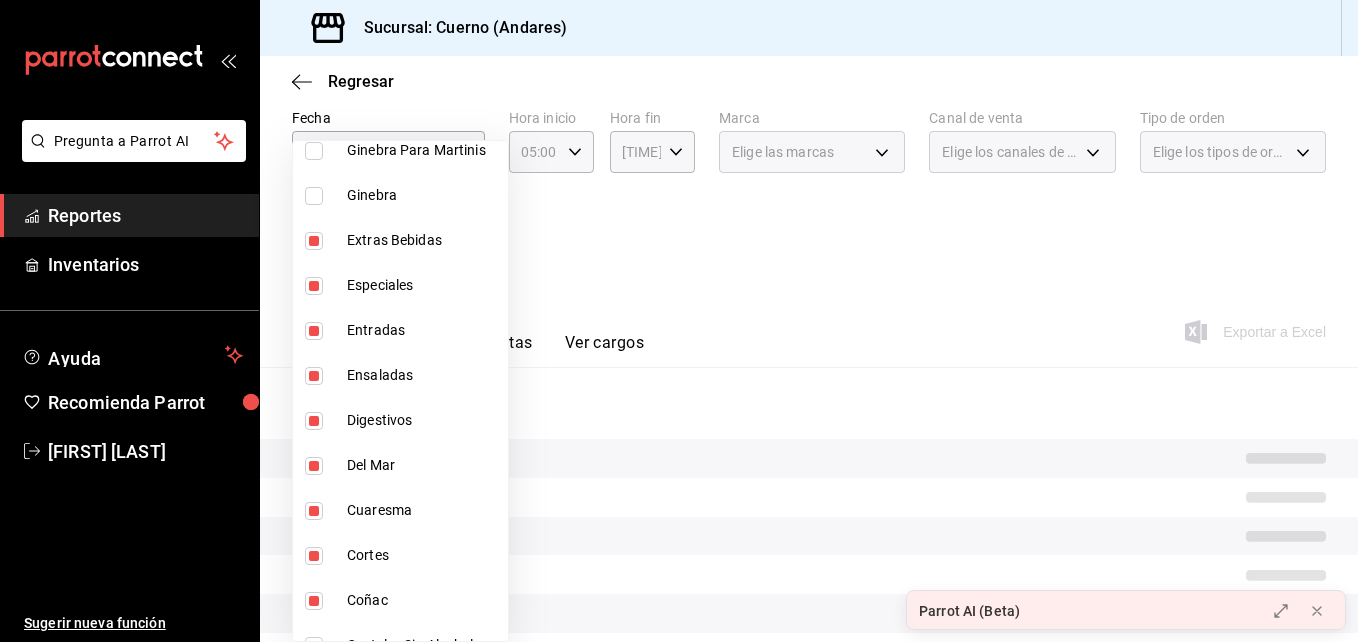 click at bounding box center [314, 421] 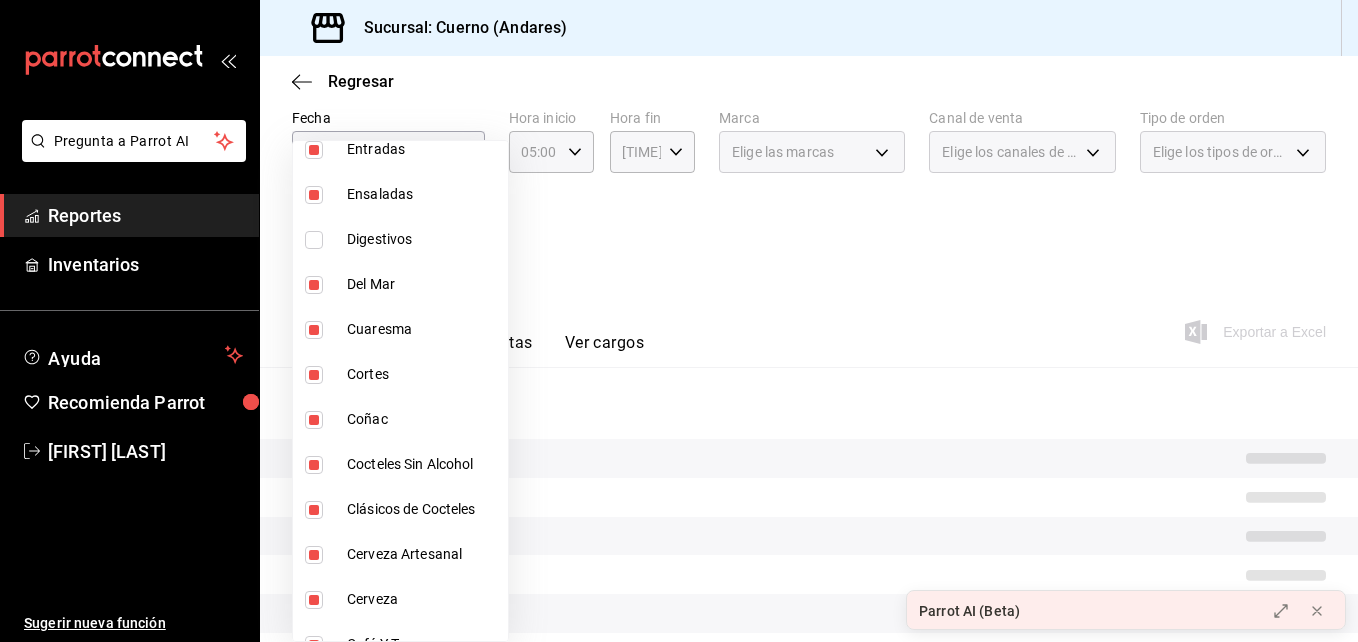 scroll, scrollTop: 1526, scrollLeft: 0, axis: vertical 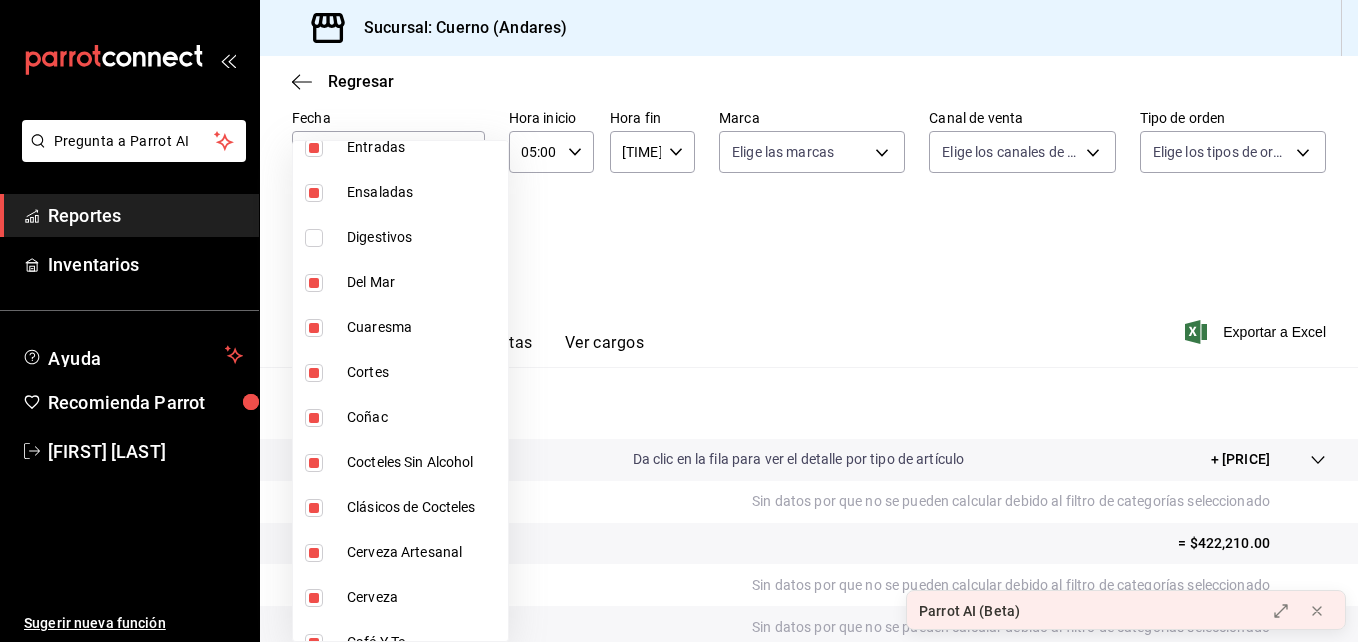 click at bounding box center (314, 418) 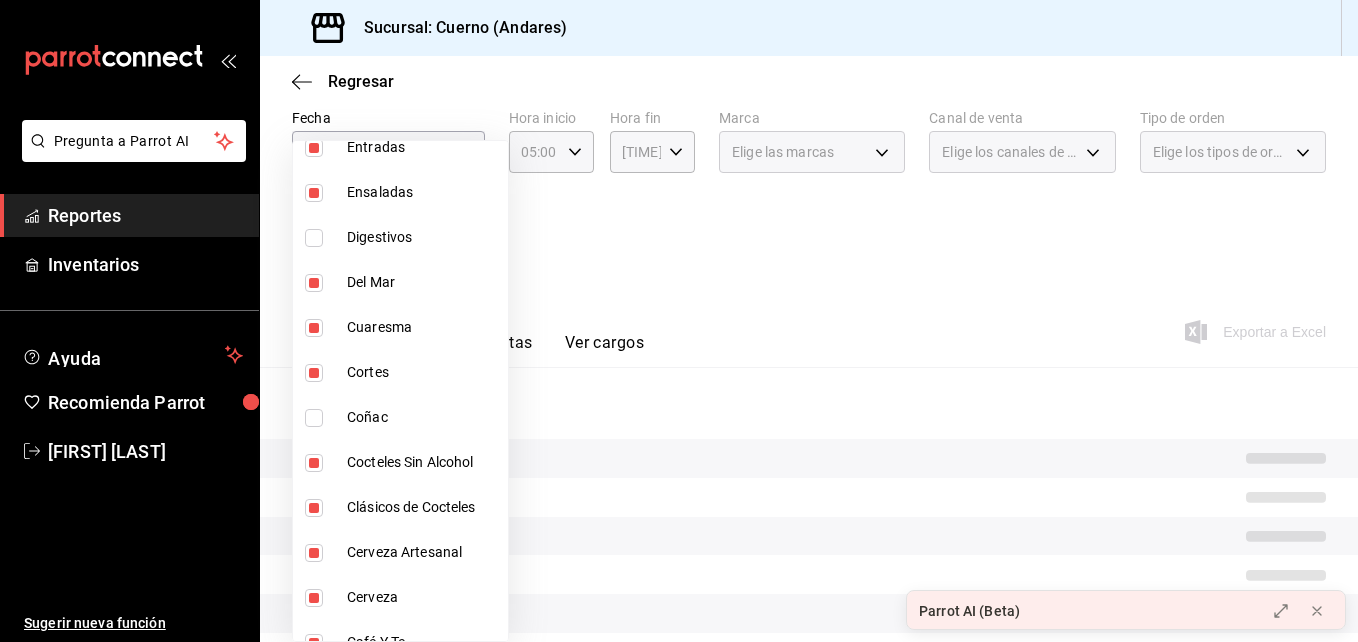 click at bounding box center (314, 463) 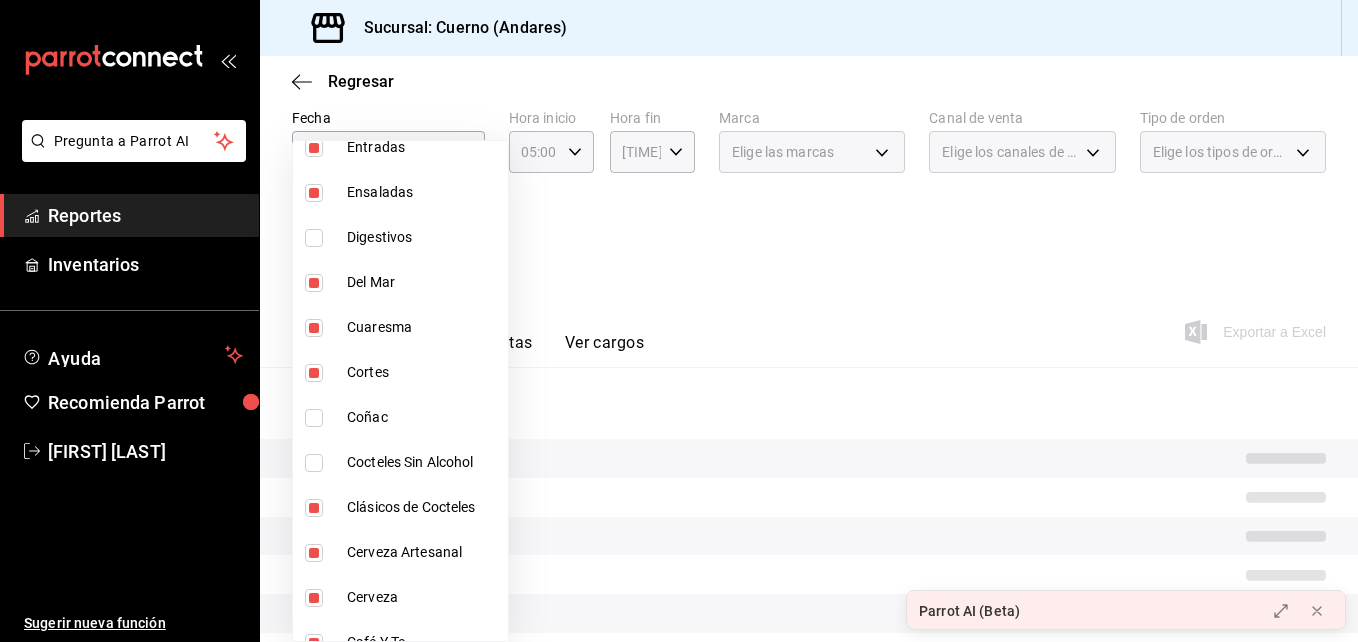 click at bounding box center [314, 508] 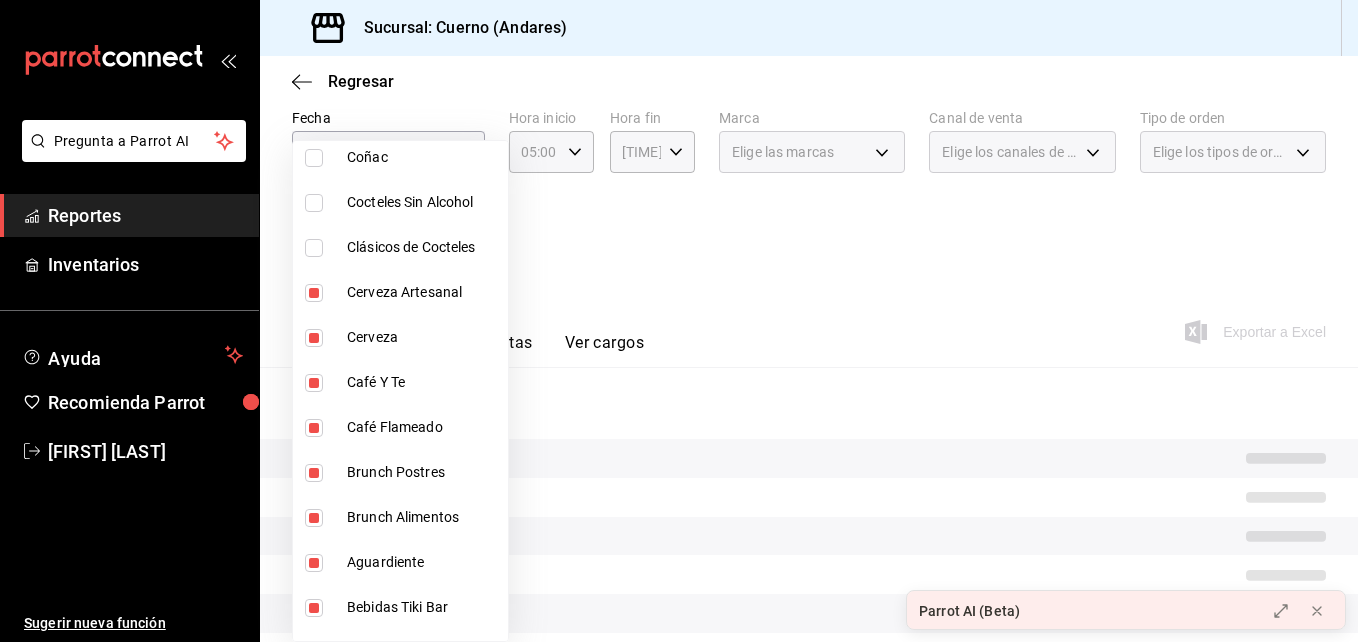 scroll, scrollTop: 1789, scrollLeft: 0, axis: vertical 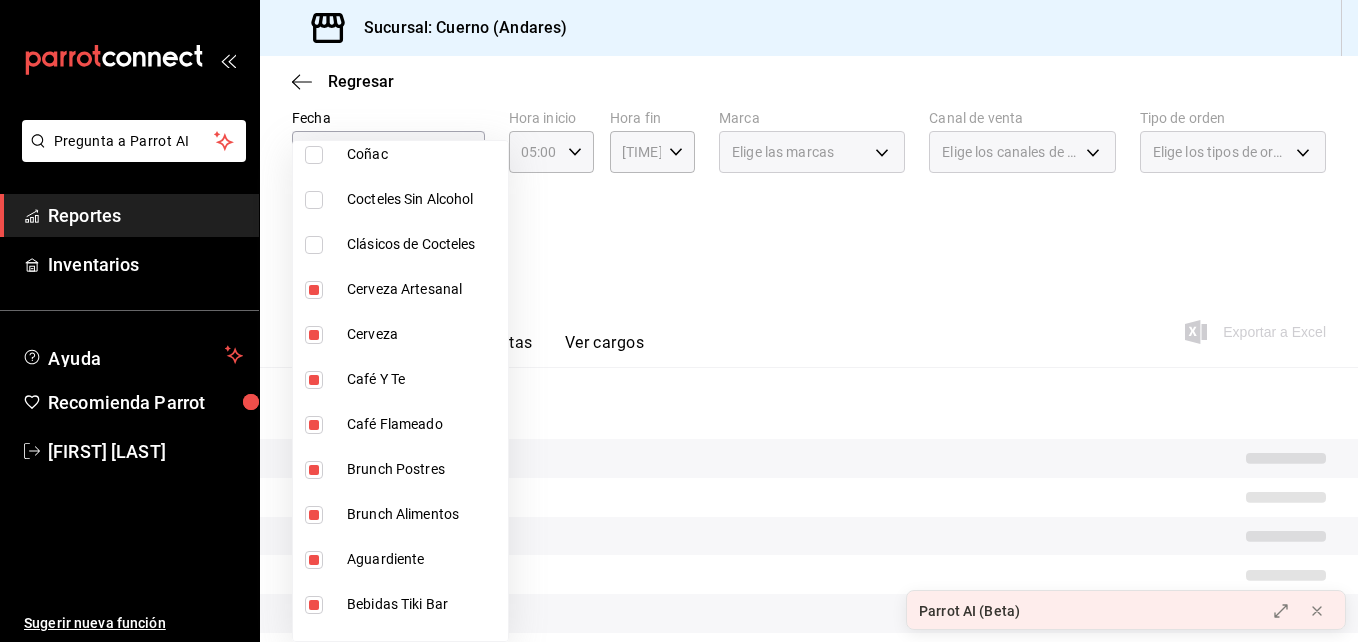 click at bounding box center [314, 290] 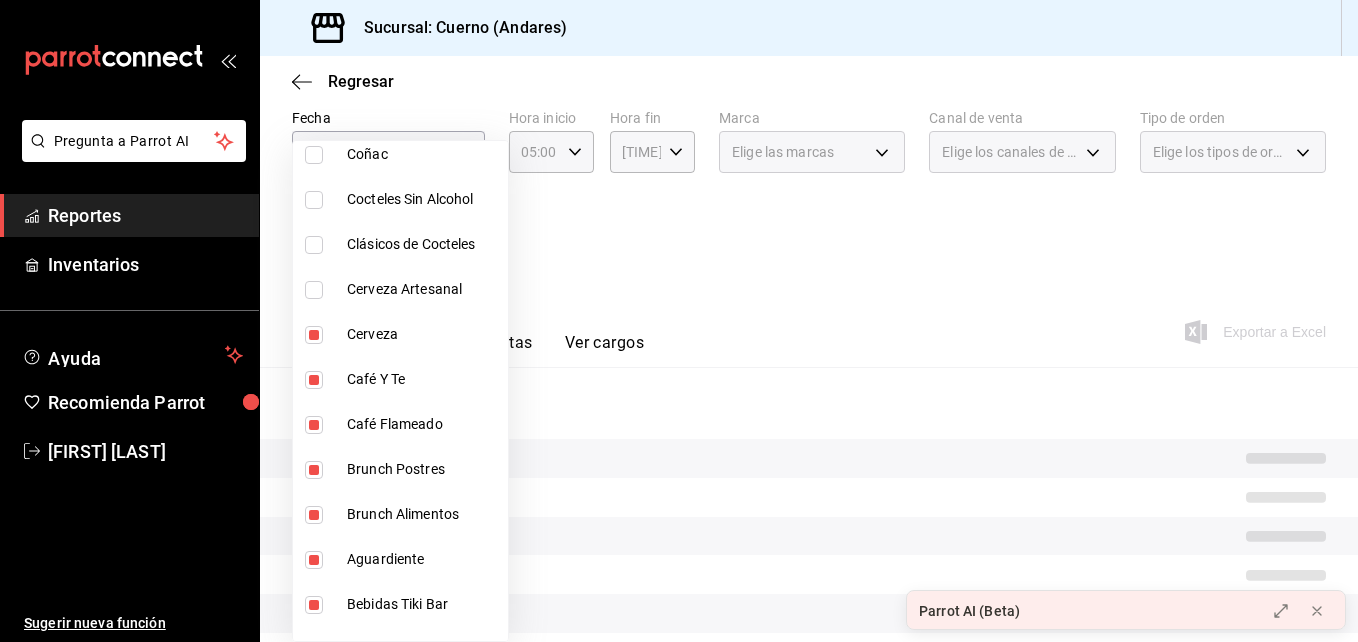 click at bounding box center (314, 335) 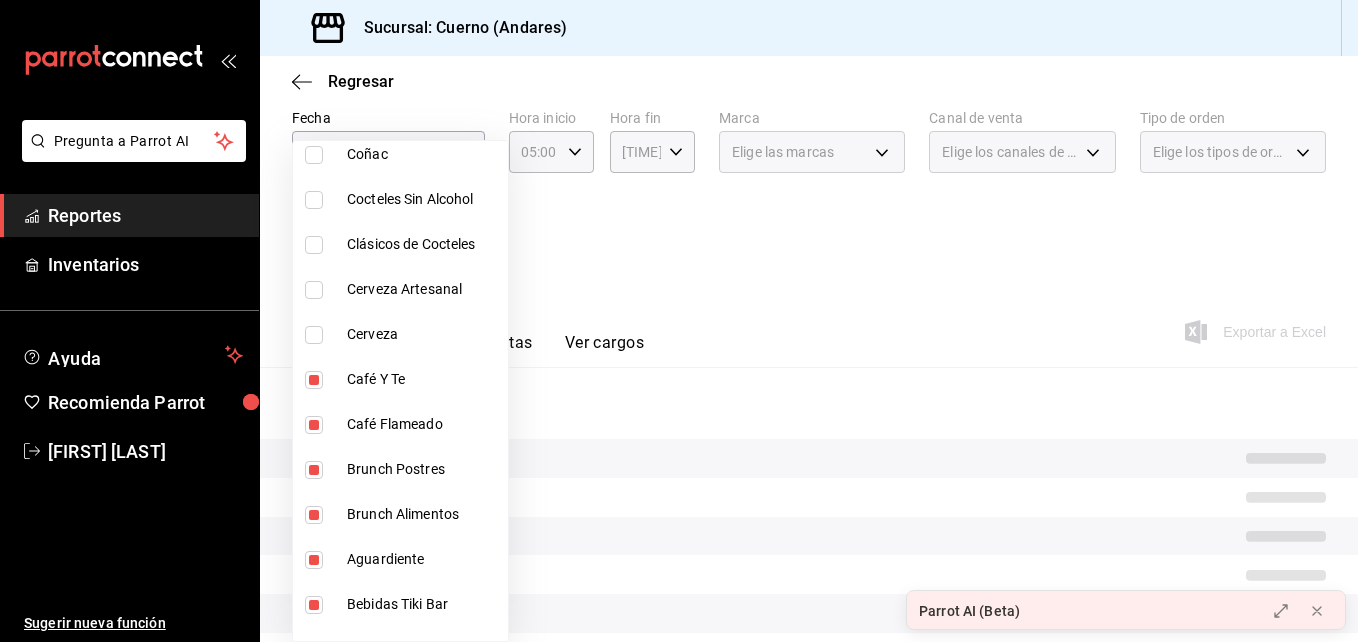 click at bounding box center [314, 380] 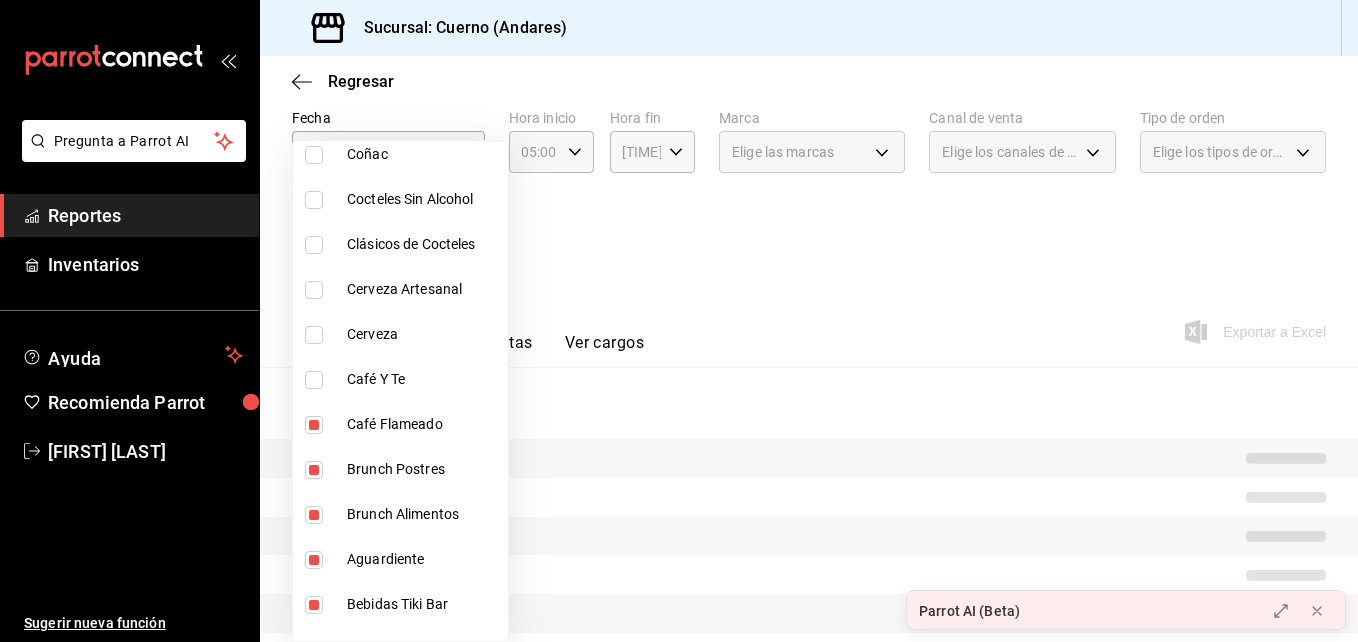 click at bounding box center (314, 425) 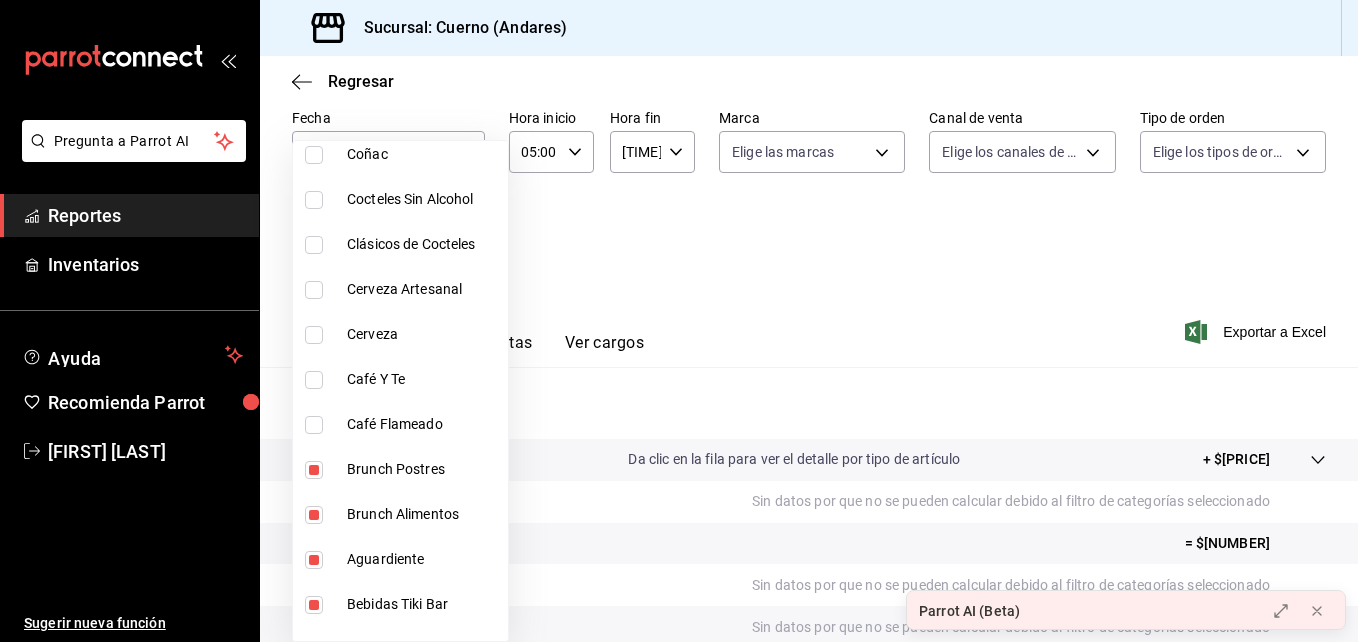 scroll, scrollTop: 1820, scrollLeft: 0, axis: vertical 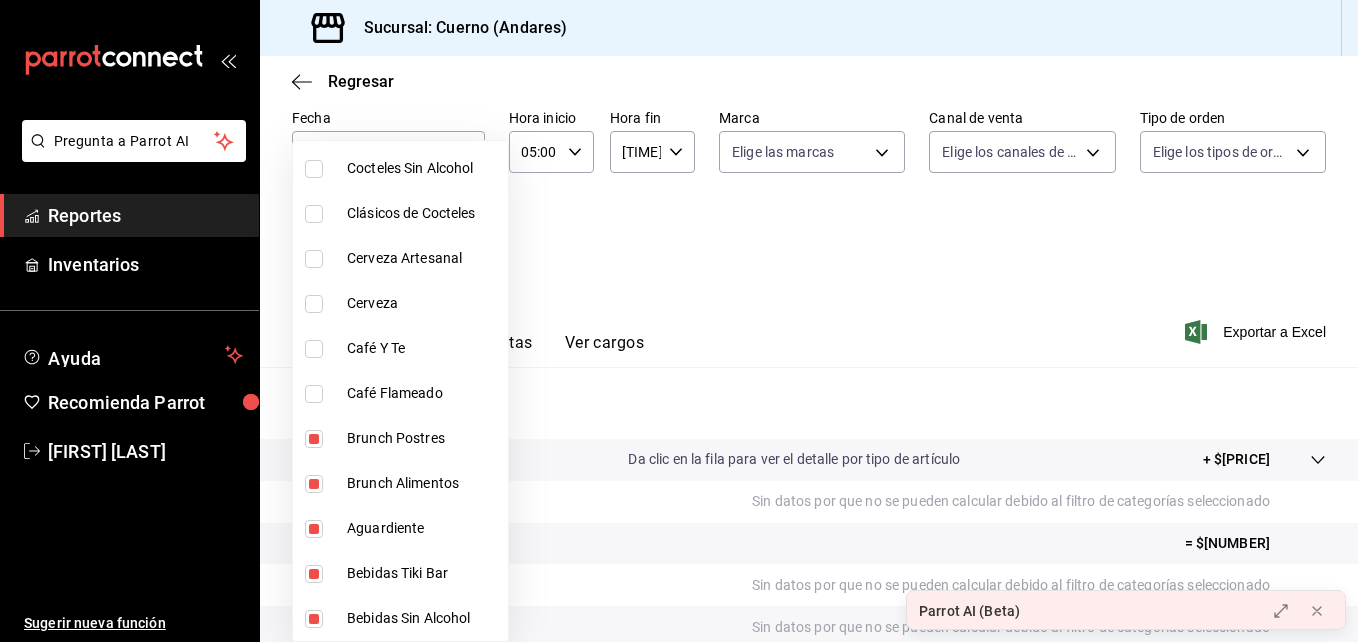 click at bounding box center (314, 574) 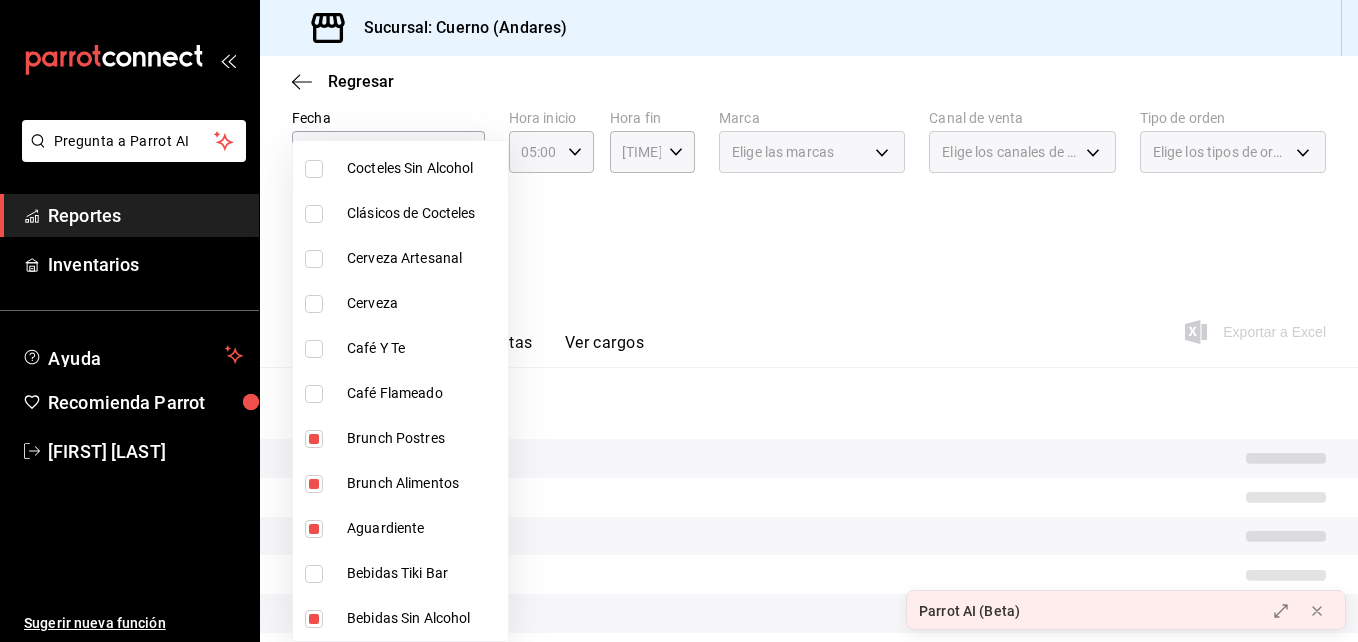 click at bounding box center [314, 619] 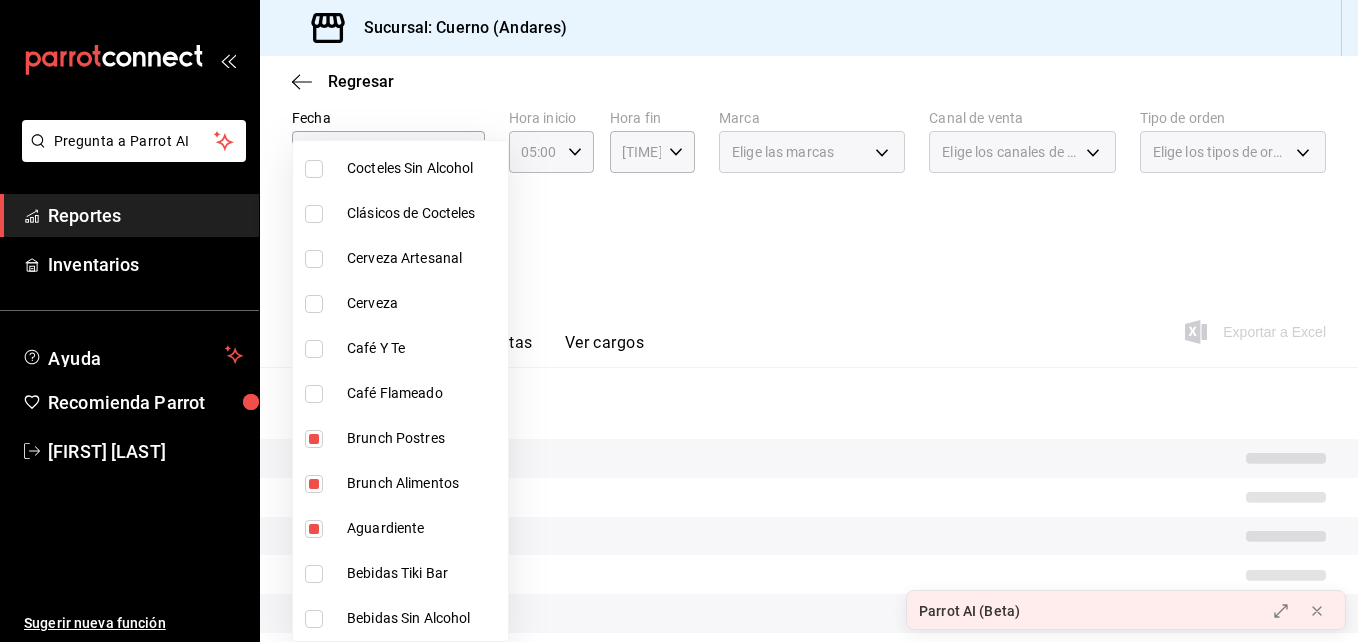 click at bounding box center (314, 529) 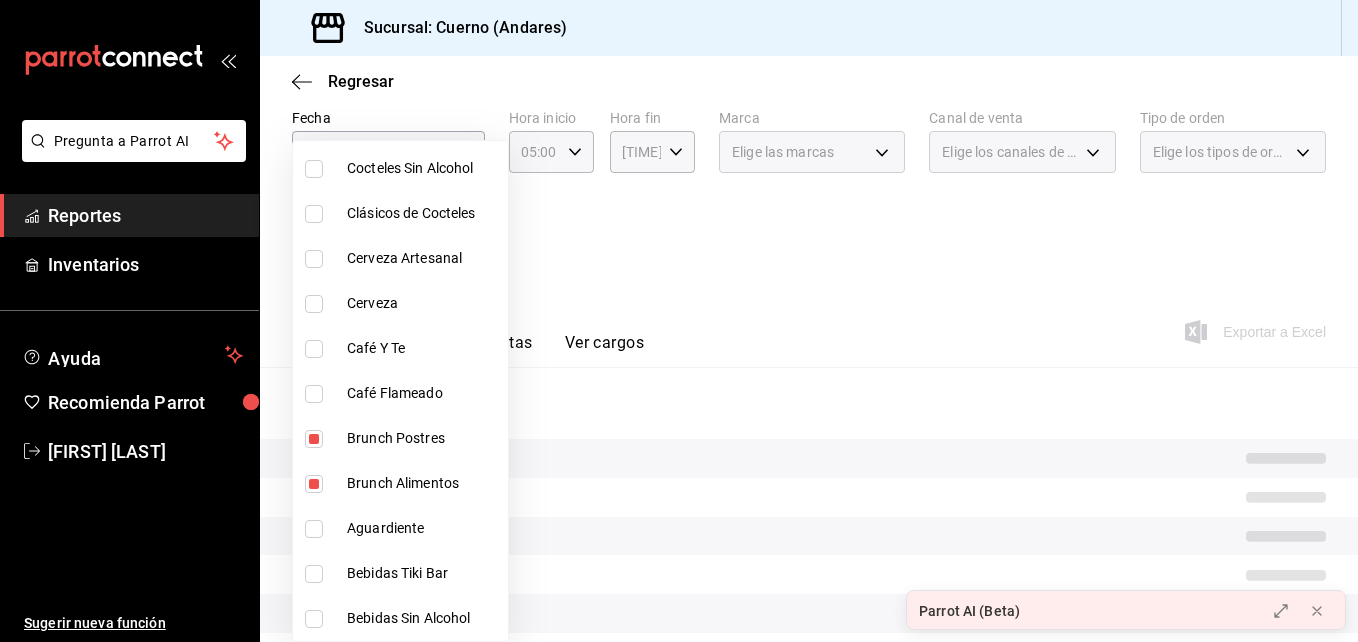 click at bounding box center (314, 484) 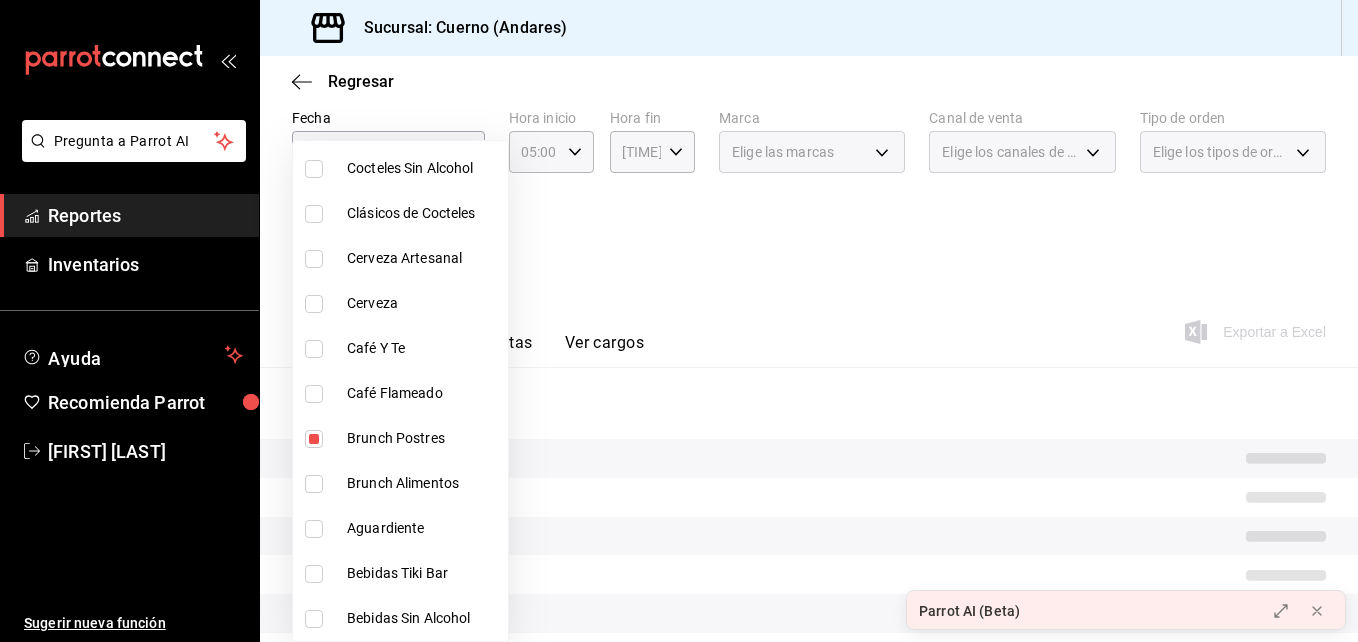 click at bounding box center [314, 439] 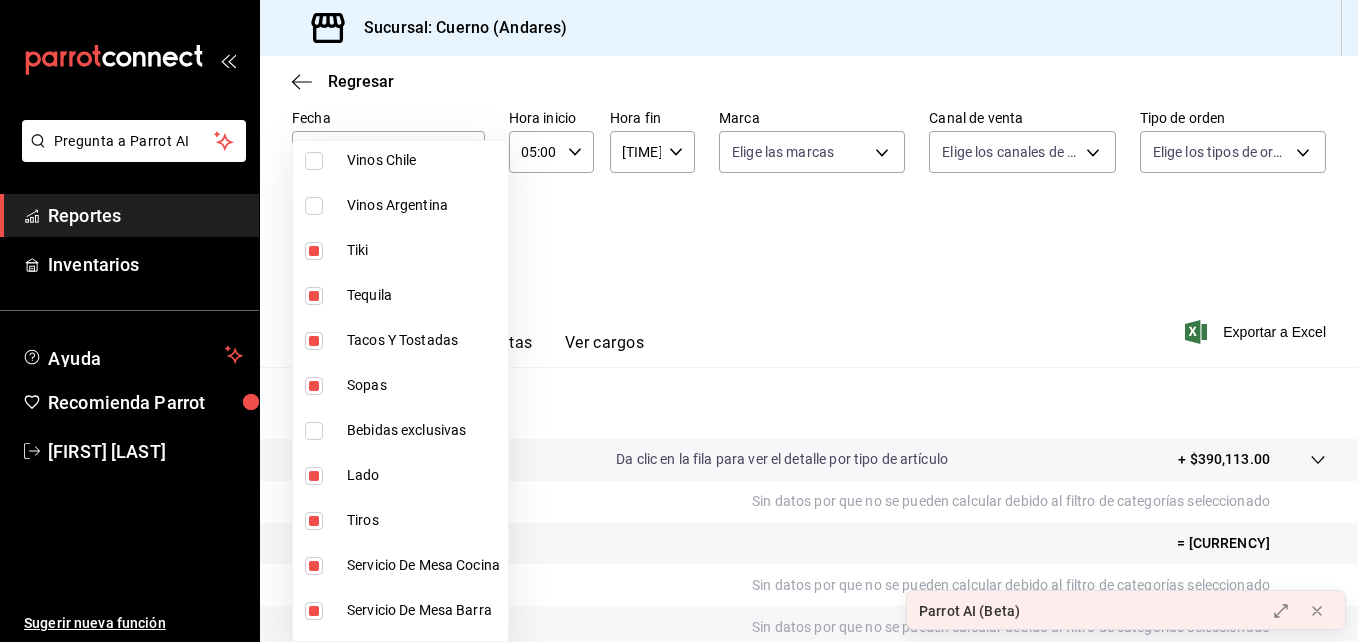 scroll, scrollTop: 567, scrollLeft: 0, axis: vertical 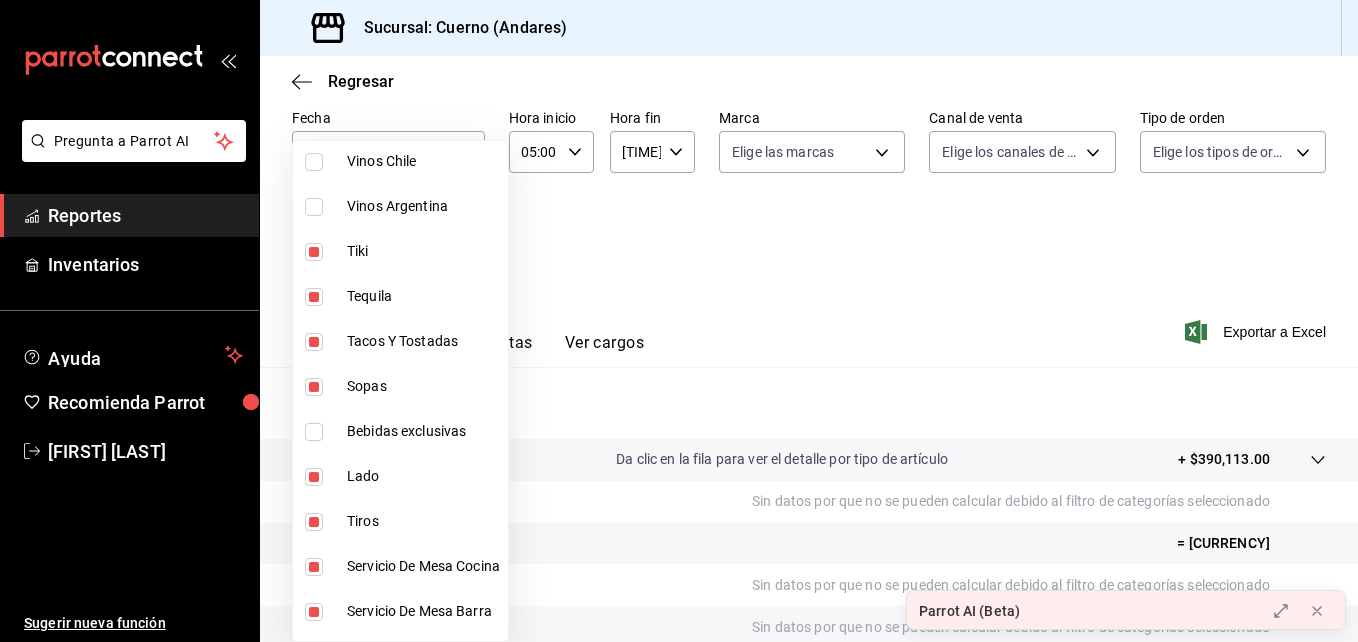 click at bounding box center [679, 321] 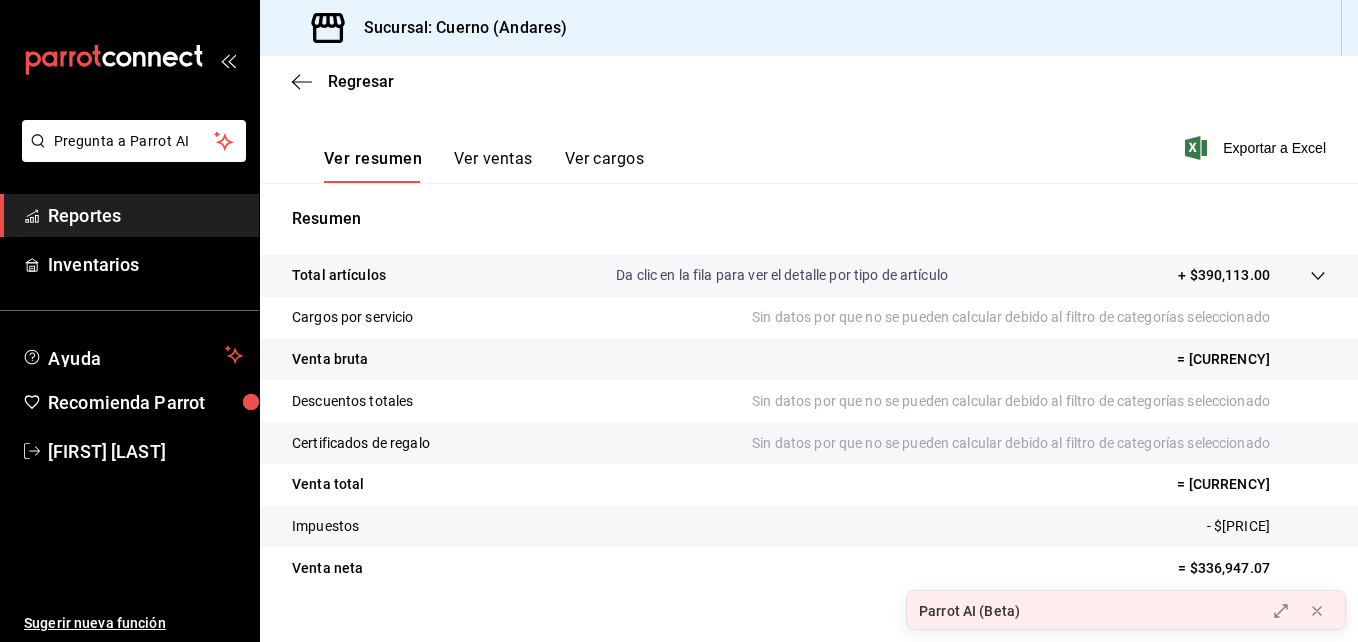 scroll, scrollTop: 316, scrollLeft: 0, axis: vertical 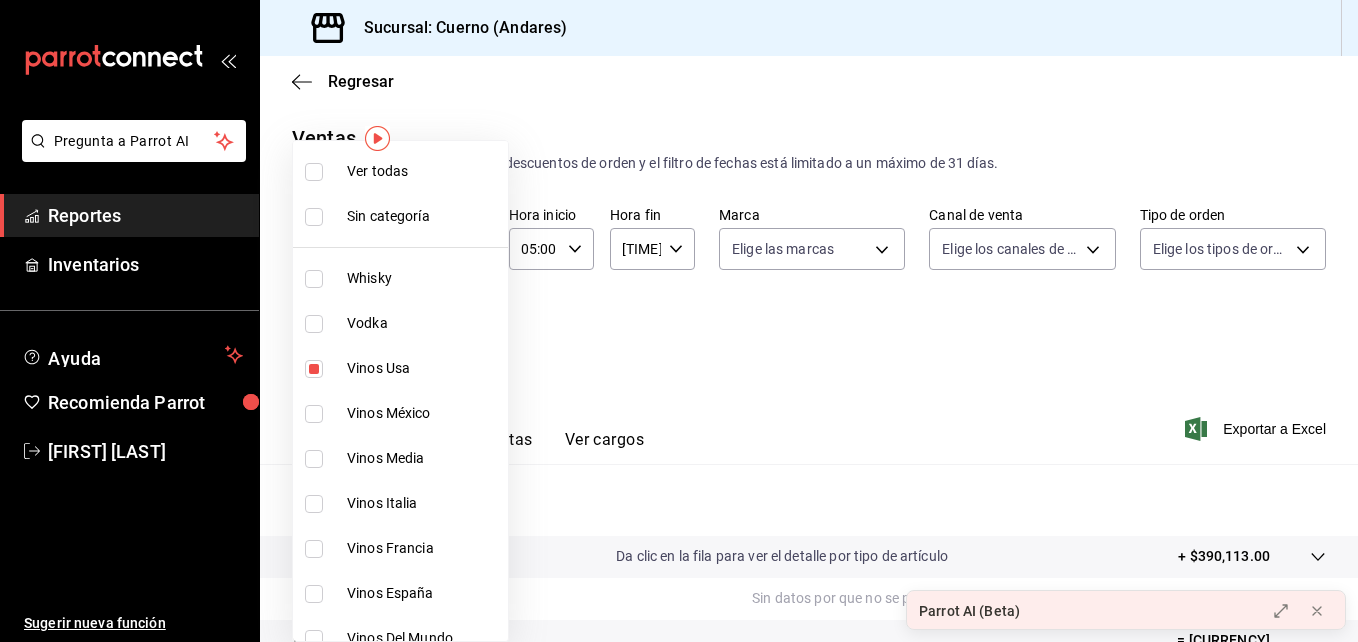 click on "Pregunta a Parrot AI Reportes   Inventarios   Ayuda Recomienda Parrot   Aldo Escobar   Sugerir nueva función   Sucursal: Cuerno (Andares) Regresar Ventas Los artículos listados no incluyen descuentos de orden y el filtro de fechas está limitado a un máximo de 31 días. Fecha 2025-08-08 8 / 8 / 2025 - 2025-08-09 9 / 8 / 2025 Hora inicio 05:00 Hora inicio Hora fin 03:20 Hora fin Marca Elige las marcas Canal de venta Elige los canales de venta Tipo de orden Elige los tipos de orden Categorías Vinos Usa, Tiki, Tequila, Tacos Y Tostadas, Sopas, Side, Shots, Servicio de Mesa Cocina, Servicio de Mesa Barra, Sake, Ron, Puros, Postres, Pastas, Extras Bebidas, Especiales, Entradas, Ensaladas, Del Mar, Cuaresma, Cortes Ver resumen Ver ventas Ver cargos Exportar a Excel Resumen Total artículos Da clic en la fila para ver el detalle por tipo de artículo + $390,113.00 Cargos por servicio  Sin datos por que no se pueden calcular debido al filtro de categorías seleccionado Venta bruta = $390,113.00 Descuentos totales" at bounding box center (679, 321) 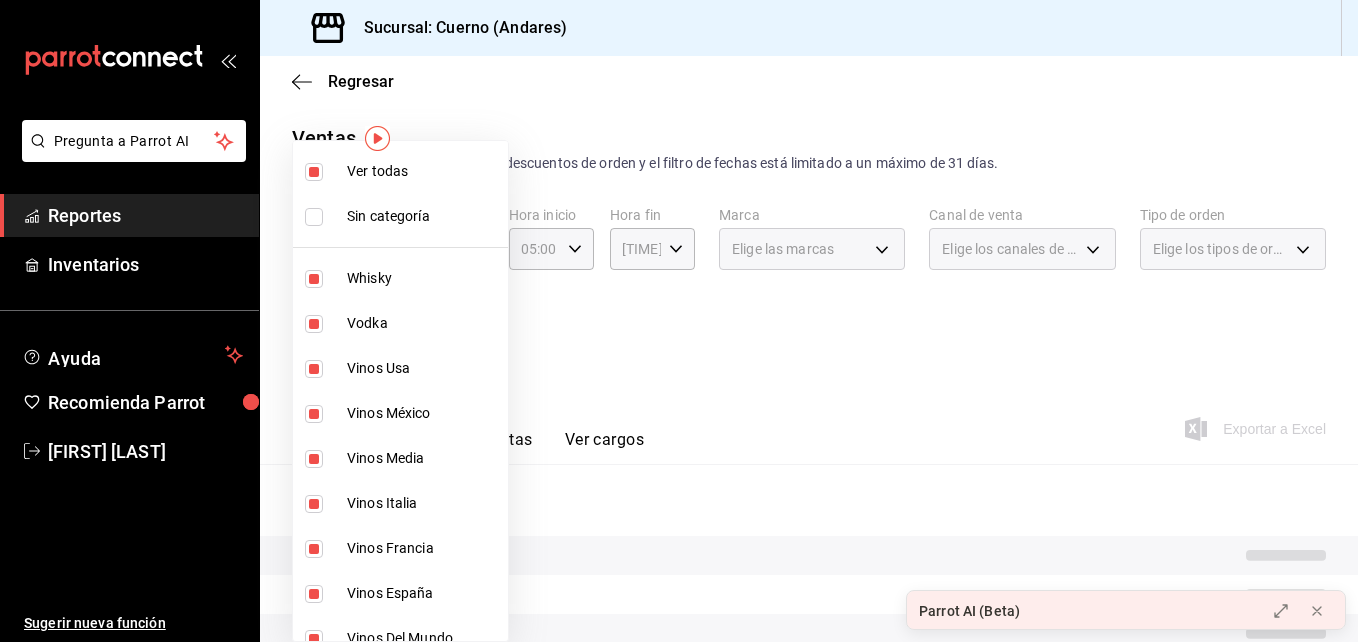 click at bounding box center [314, 217] 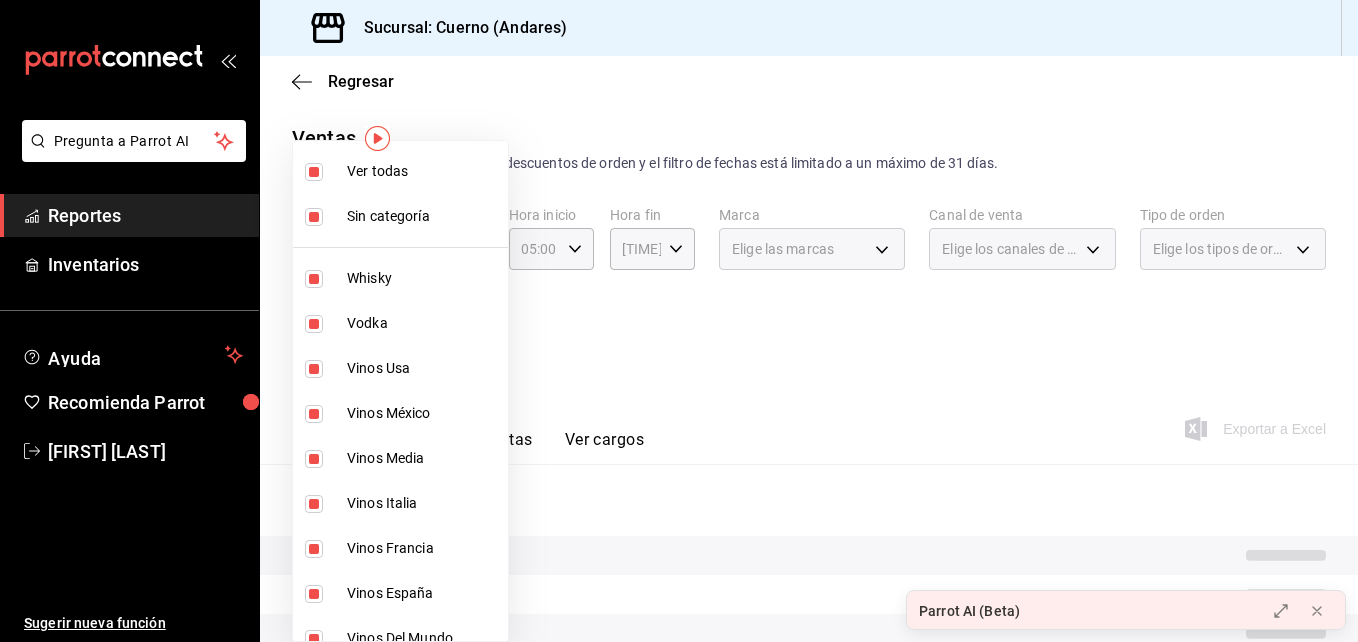 click at bounding box center (679, 321) 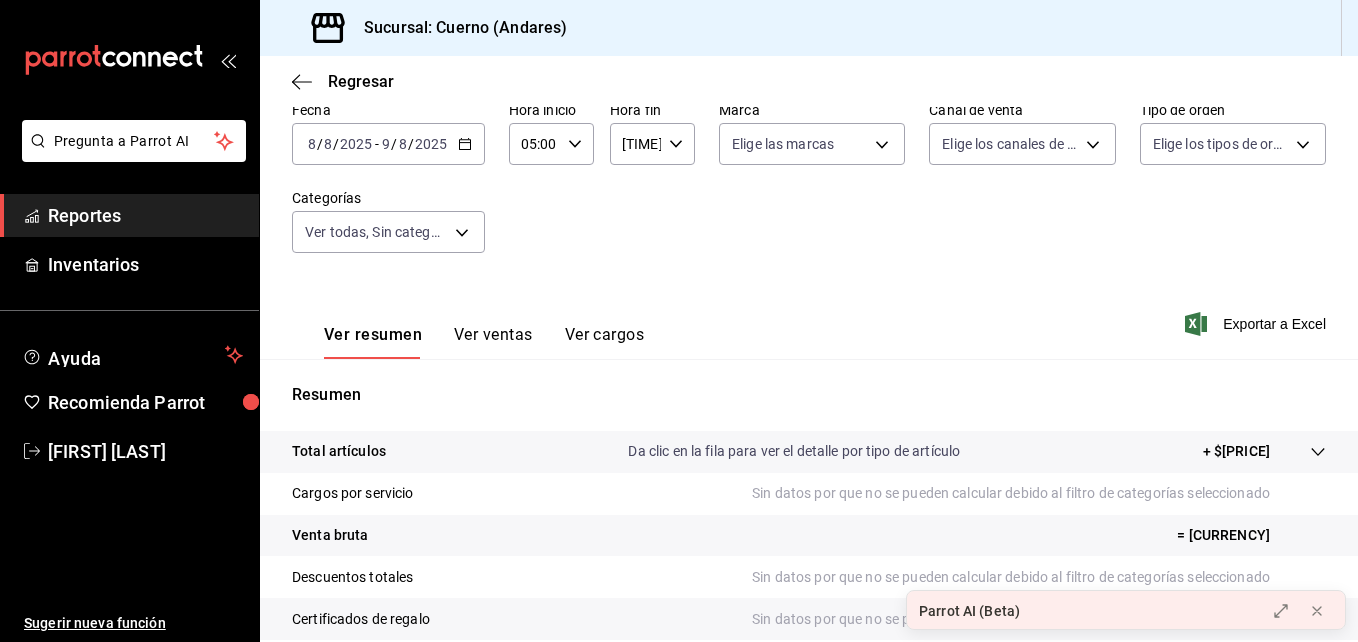 scroll, scrollTop: 101, scrollLeft: 0, axis: vertical 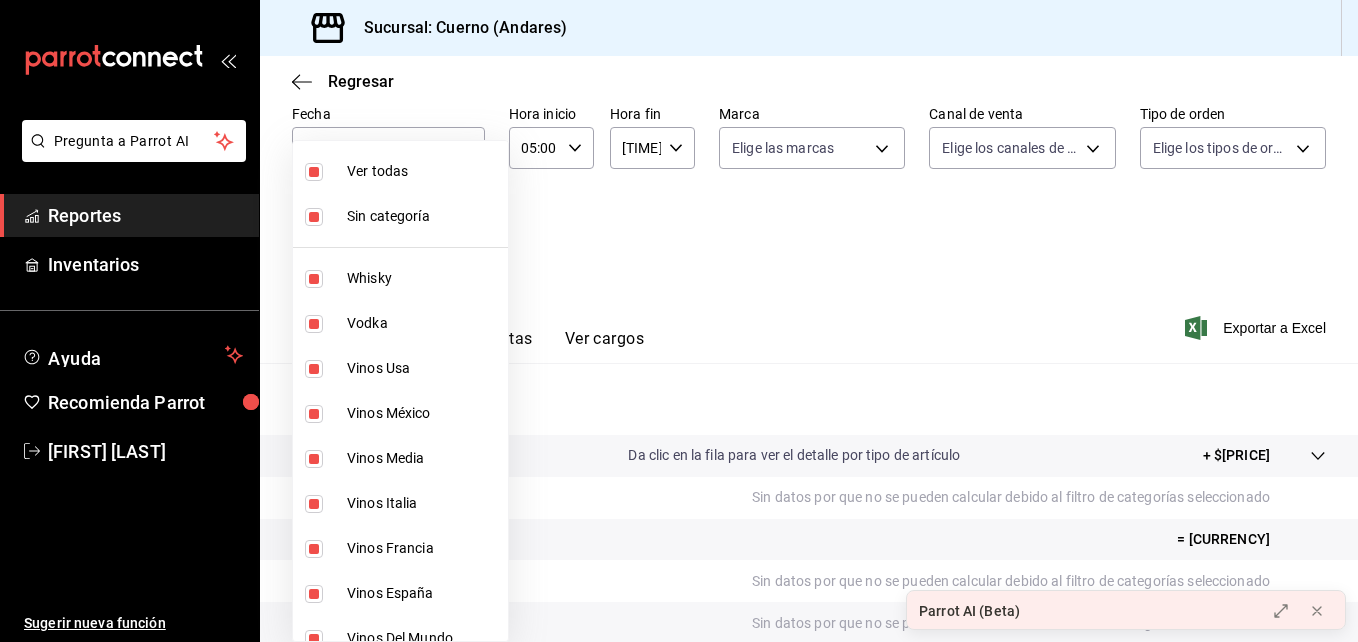 click on "Pregunta a Parrot AI Reportes Inventarios Ayuda Recomienda Parrot [PERSON] Sugerir nueva función Sucursal: Cuerno (Andares) Regresar Ventas Los artículos listados no incluyen descuentos de orden y el filtro de fechas está limitado a un máximo de 31 días. Fecha [DATE] [DATE] - [DATE] [DATE] Hora inicio [TIME] Hora inicio Hora fin [TIME] Hora fin Marca Elige las marcas Canal de venta Elige los canales de venta Tipo de orden Elige los tipos de orden Categorías Ver todas, Sin categoría Ver resumen Ver ventas Ver cargos Exportar a Excel Resumen Total artículos Da clic en la fila para ver el detalle por tipo de artículo + $554,091.00 Cargos por servicio Sin datos por que no se pueden calcular debido al filtro de categorías seleccionado Venta bruta = $554,091.00 Descuentos totales Sin datos por que no se pueden calcular debido al filtro de categorías seleccionado Certificados de regalo Sin datos por que no se pueden calcular debido al filtro de categorías seleccionado" at bounding box center [679, 321] 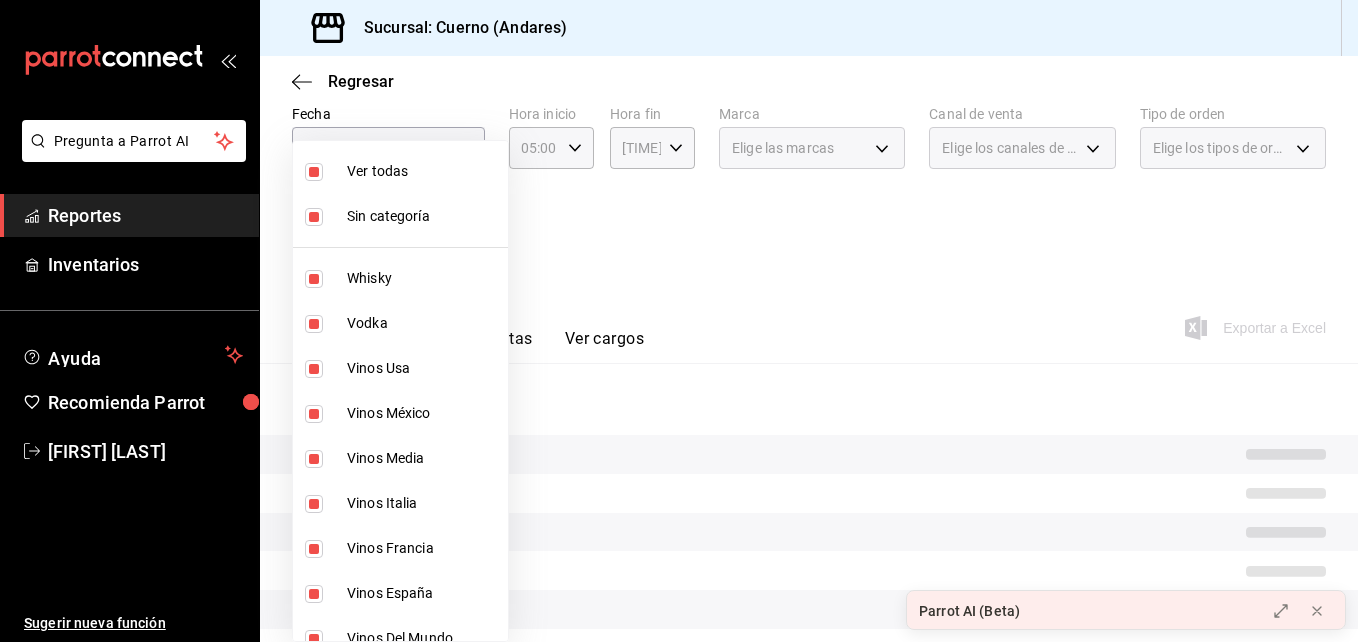 click at bounding box center [314, 324] 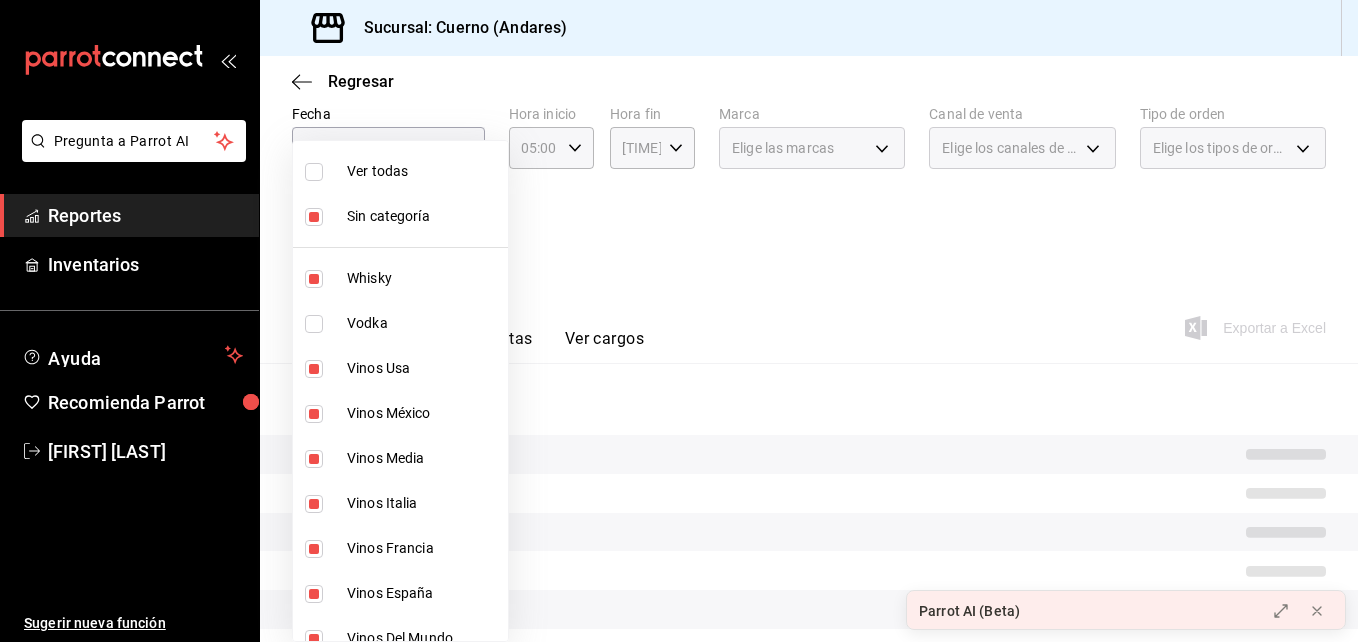 click on "Vinos Usa" at bounding box center [400, 368] 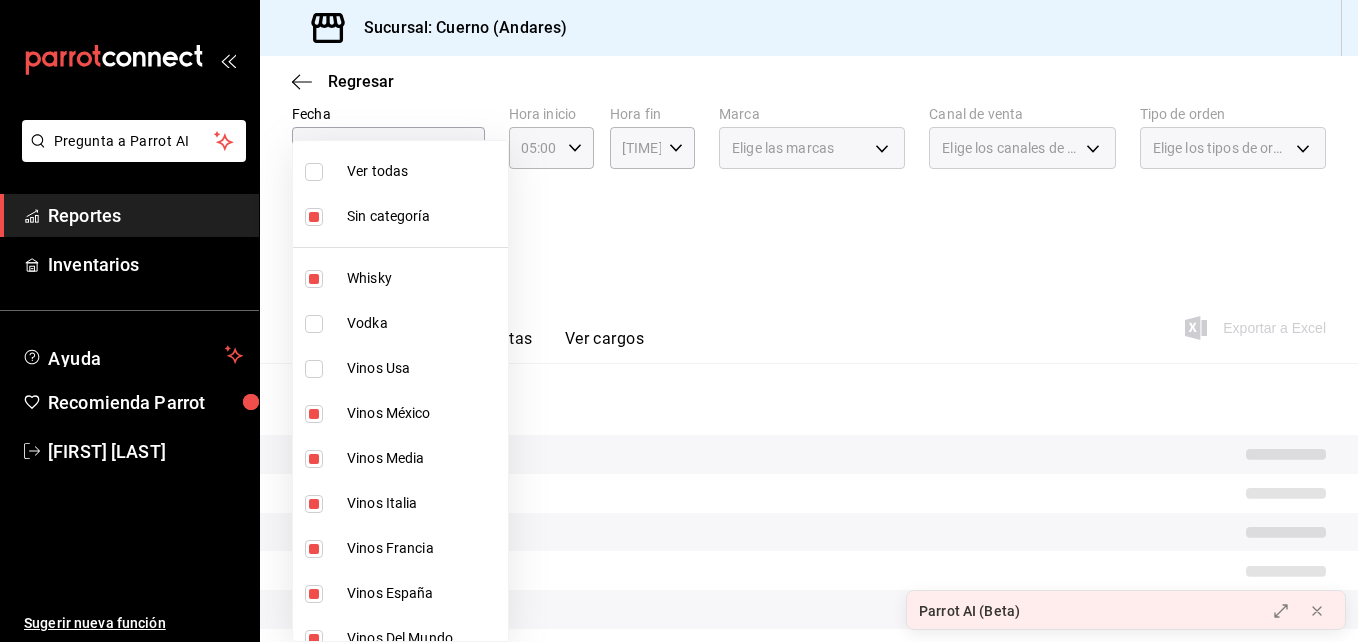 click at bounding box center (314, 279) 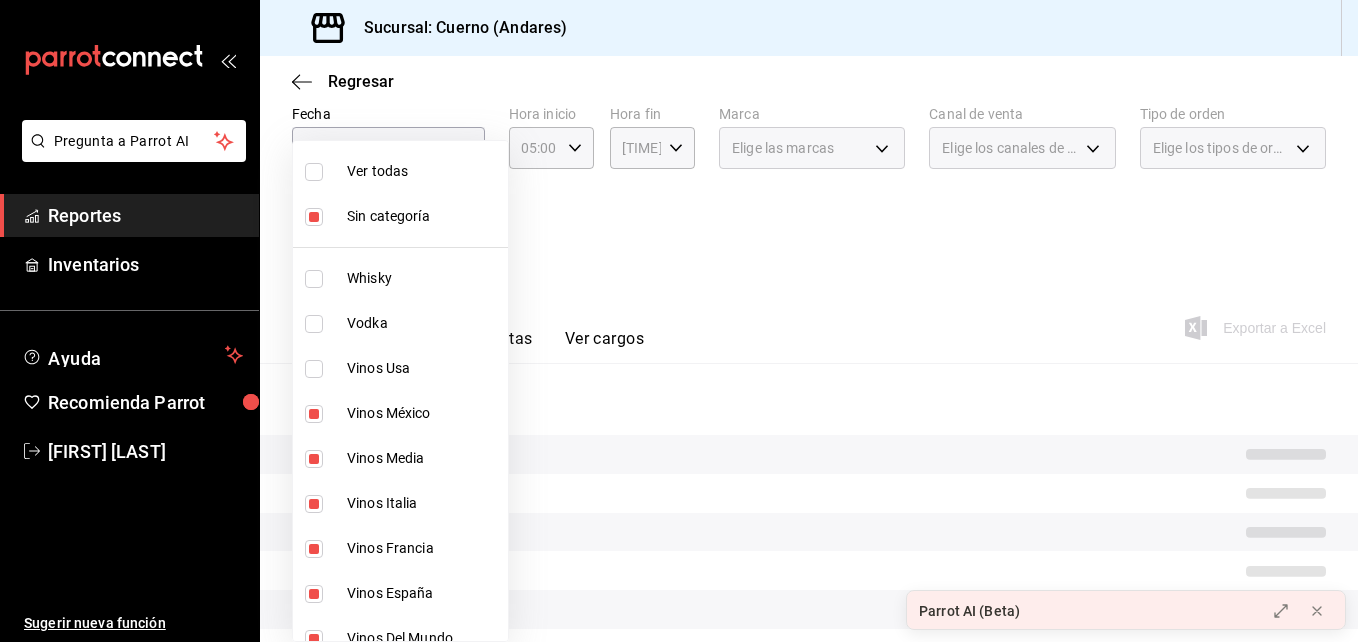 click at bounding box center (314, 414) 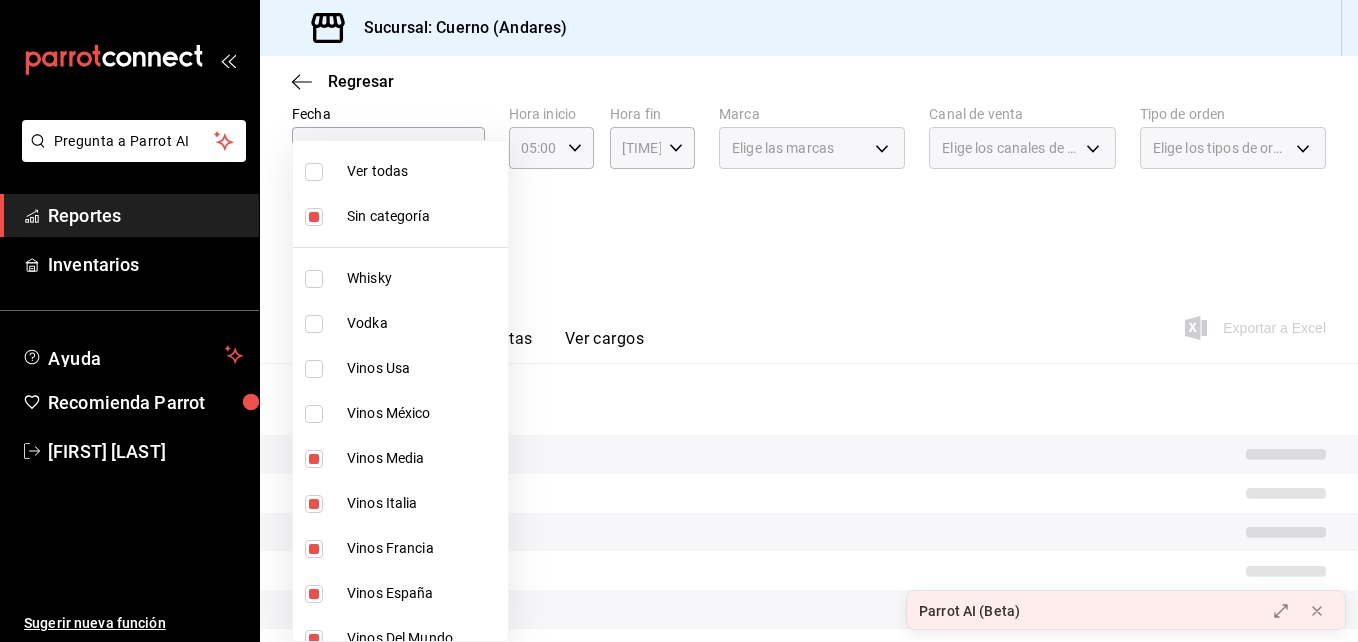 click at bounding box center [314, 459] 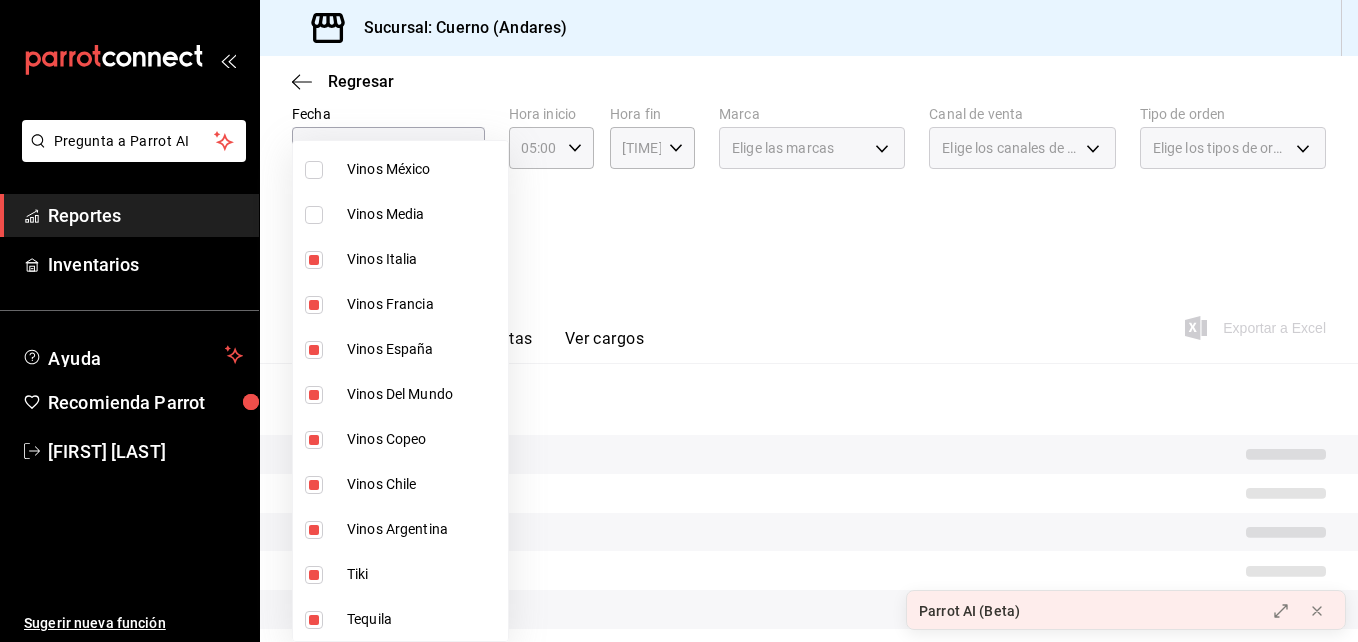 scroll, scrollTop: 262, scrollLeft: 0, axis: vertical 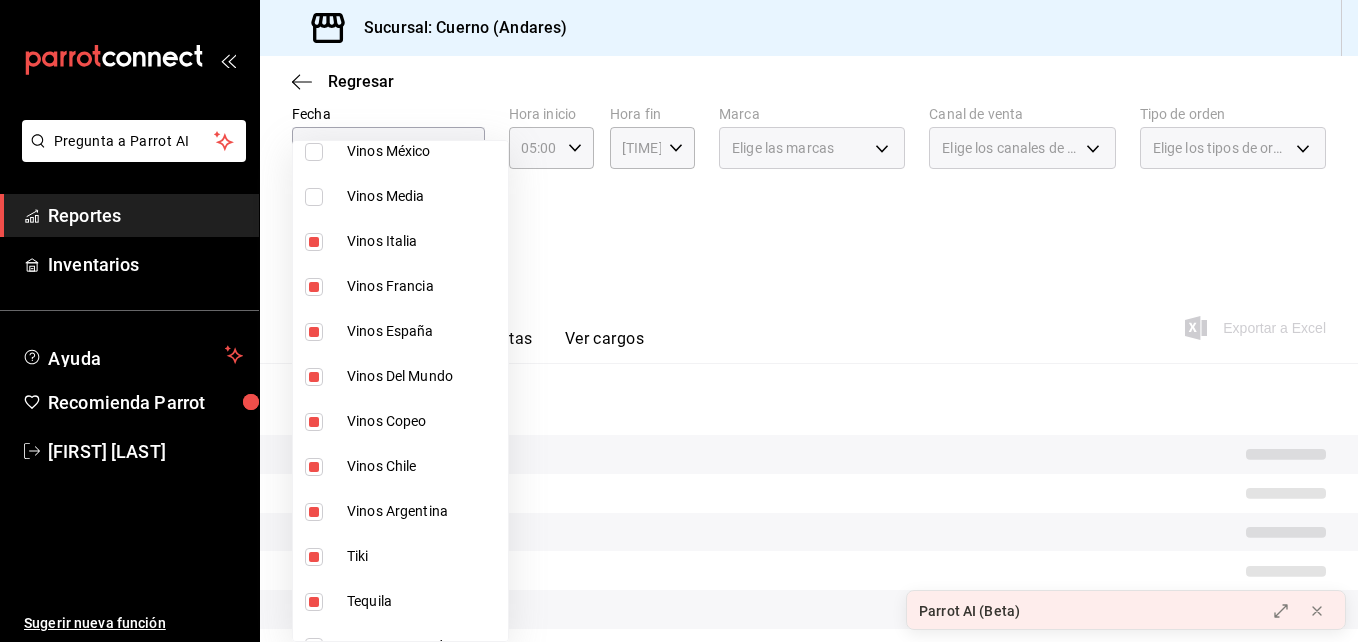 click at bounding box center [314, 242] 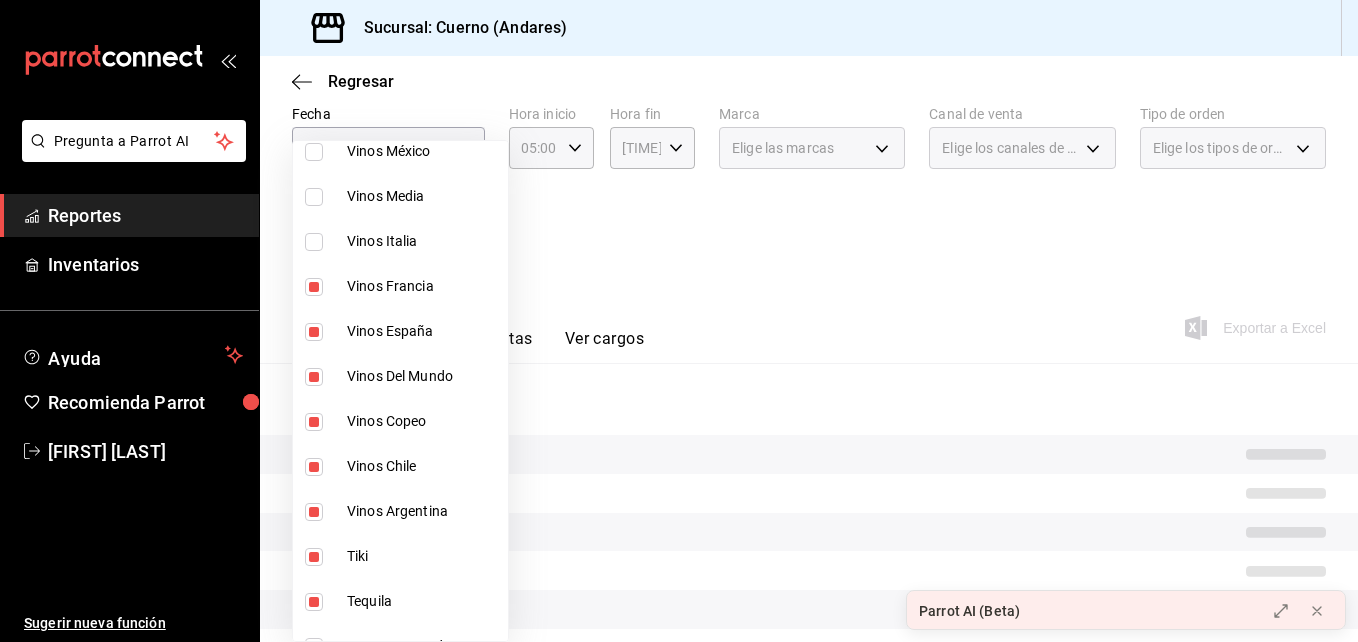 click on "Vinos Francia" at bounding box center (400, 286) 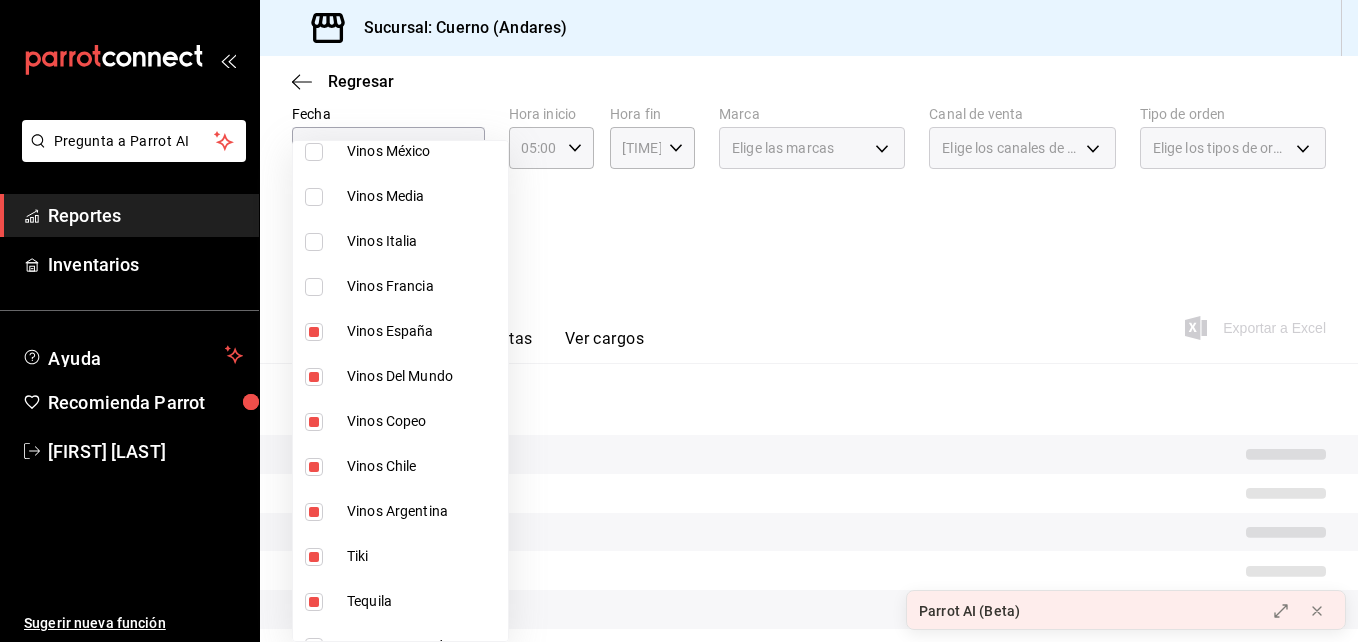 click at bounding box center [314, 332] 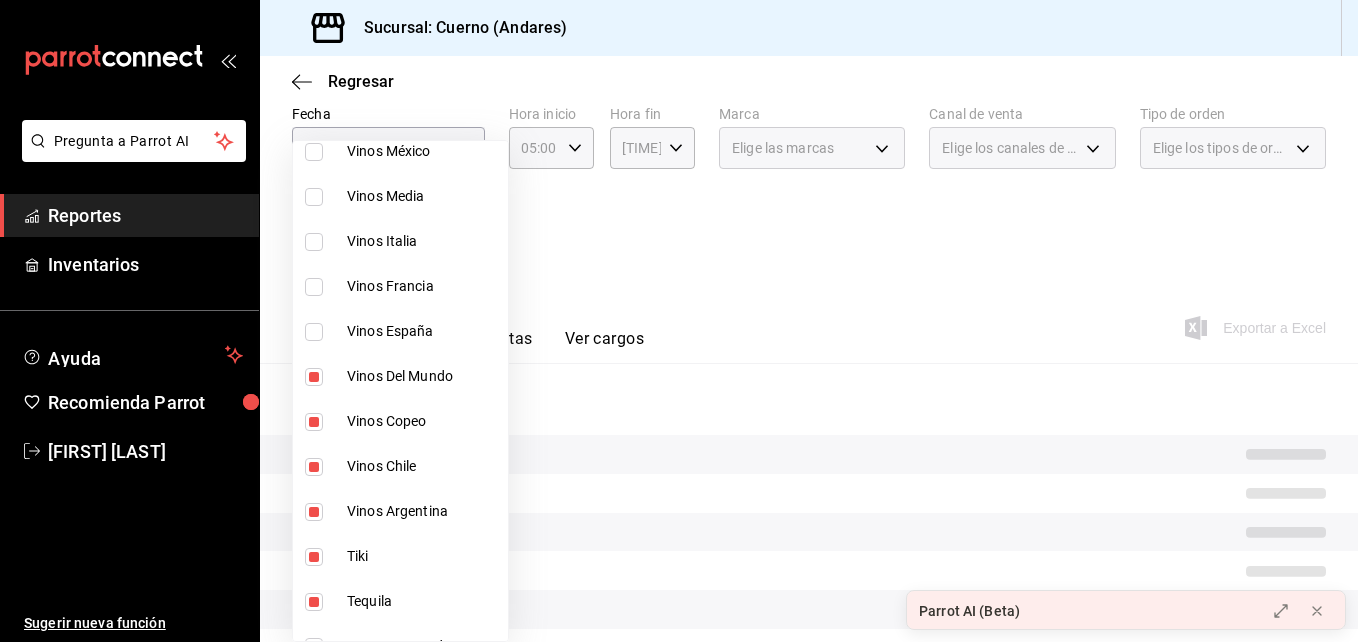 click at bounding box center (314, 377) 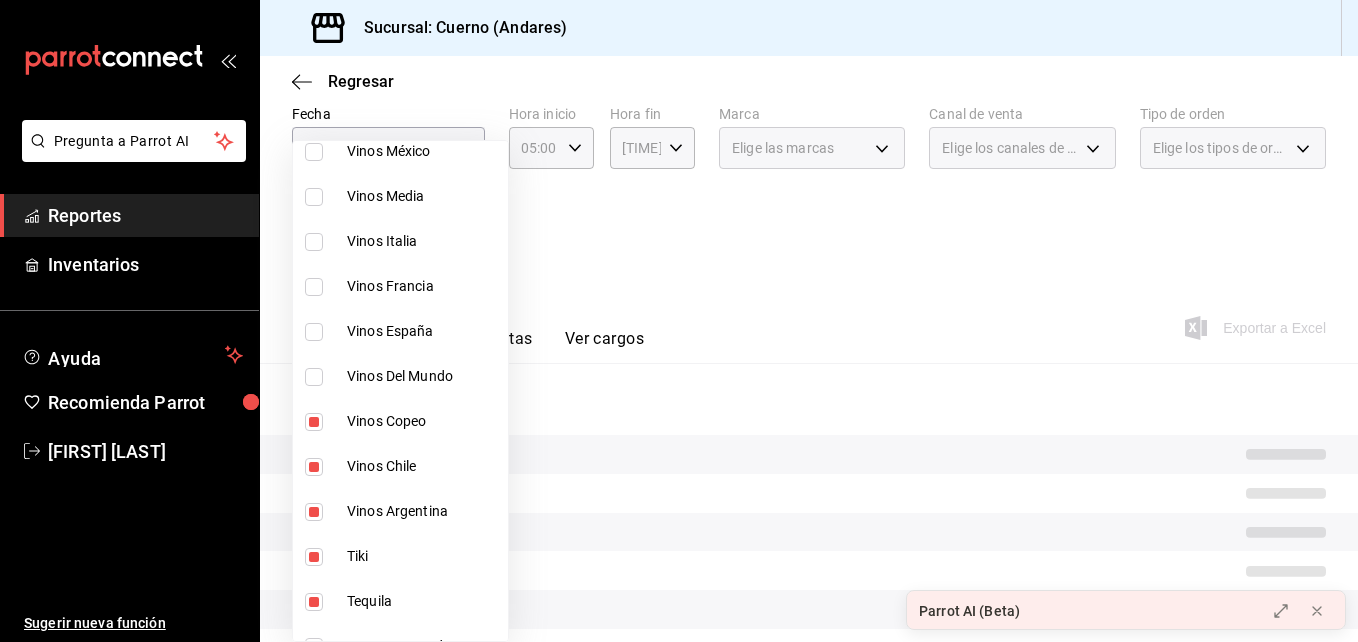 click at bounding box center [314, 422] 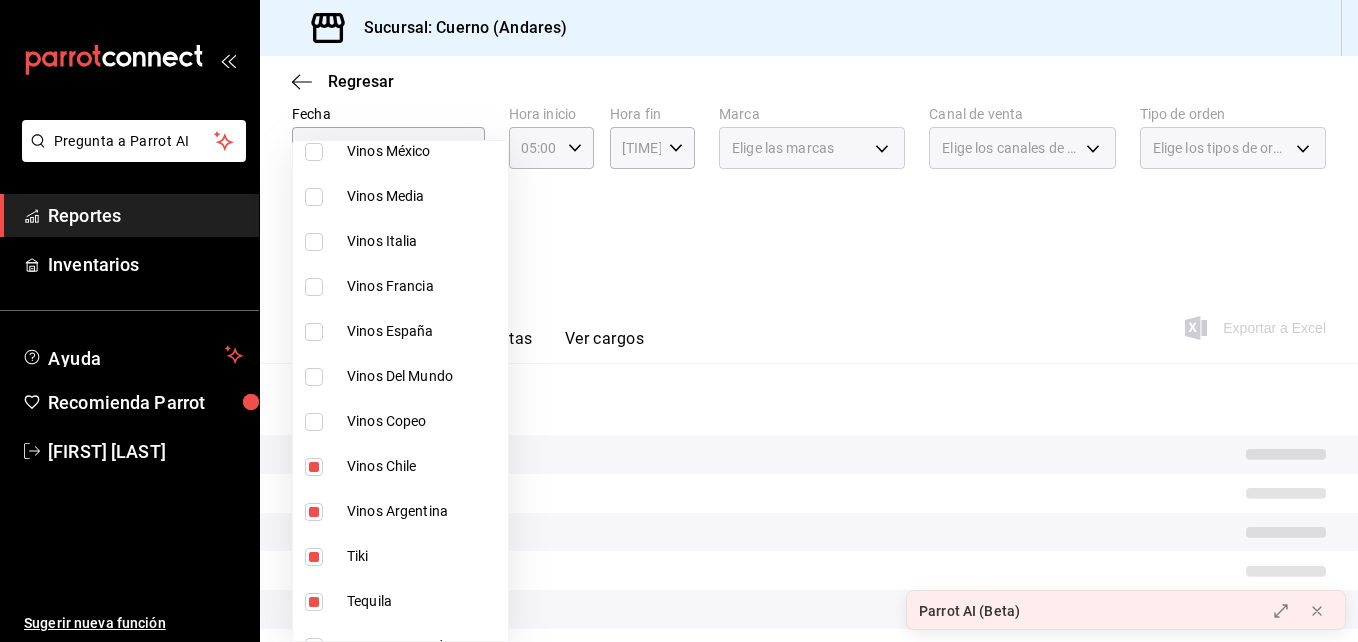 click at bounding box center (314, 467) 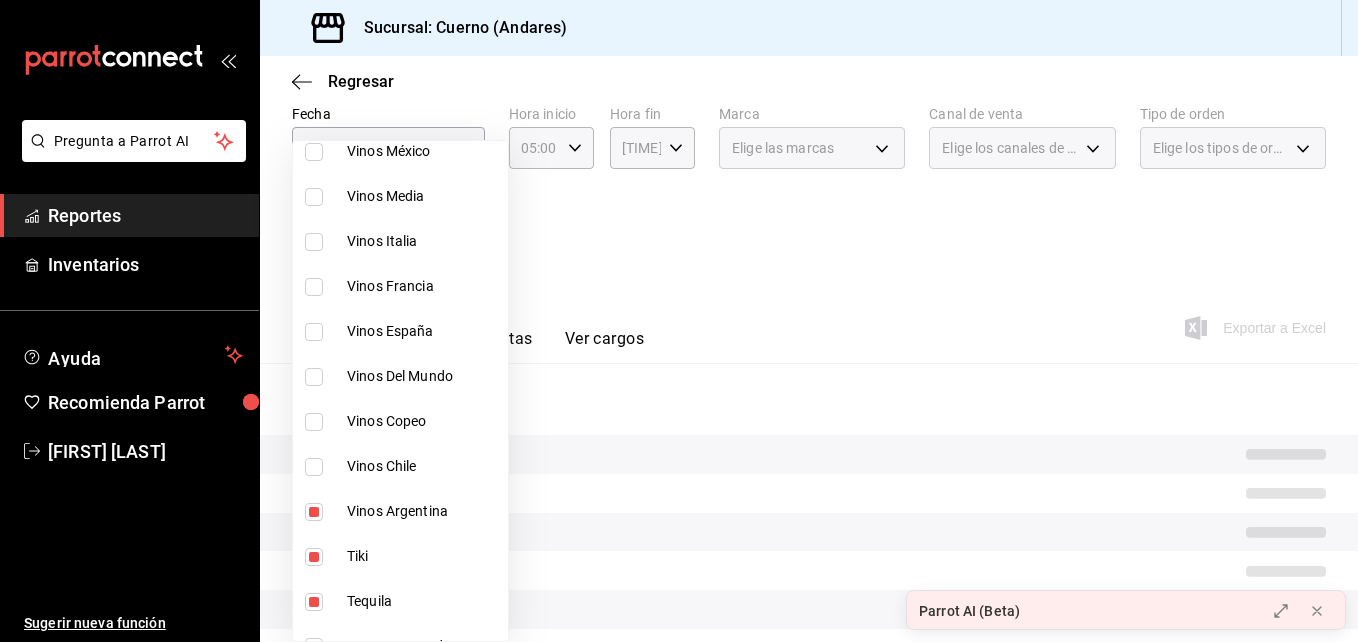 click at bounding box center (314, 512) 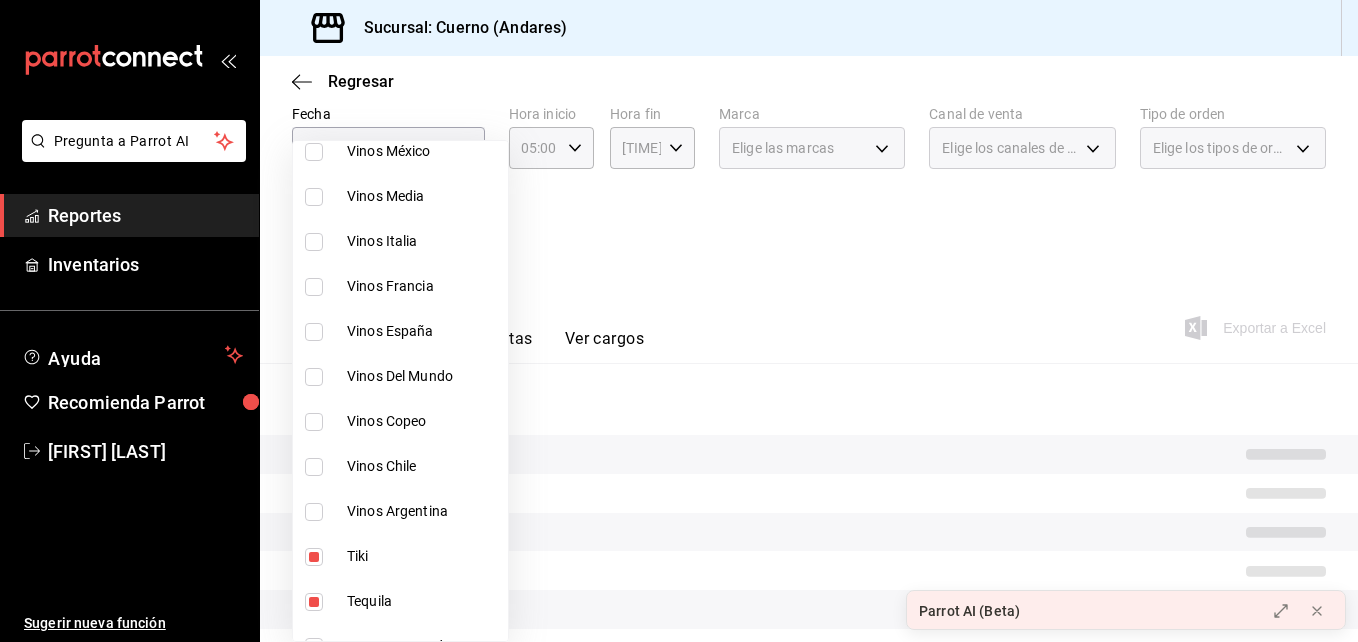 click on "Tiki" at bounding box center (400, 556) 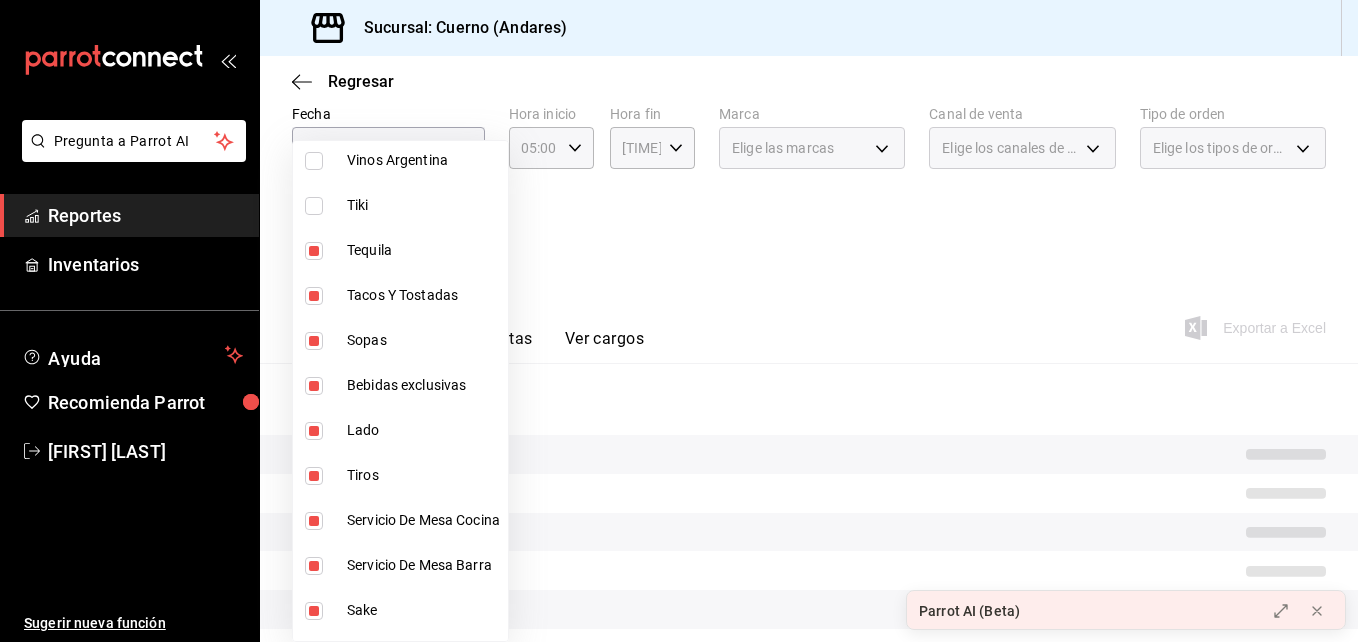 scroll, scrollTop: 618, scrollLeft: 0, axis: vertical 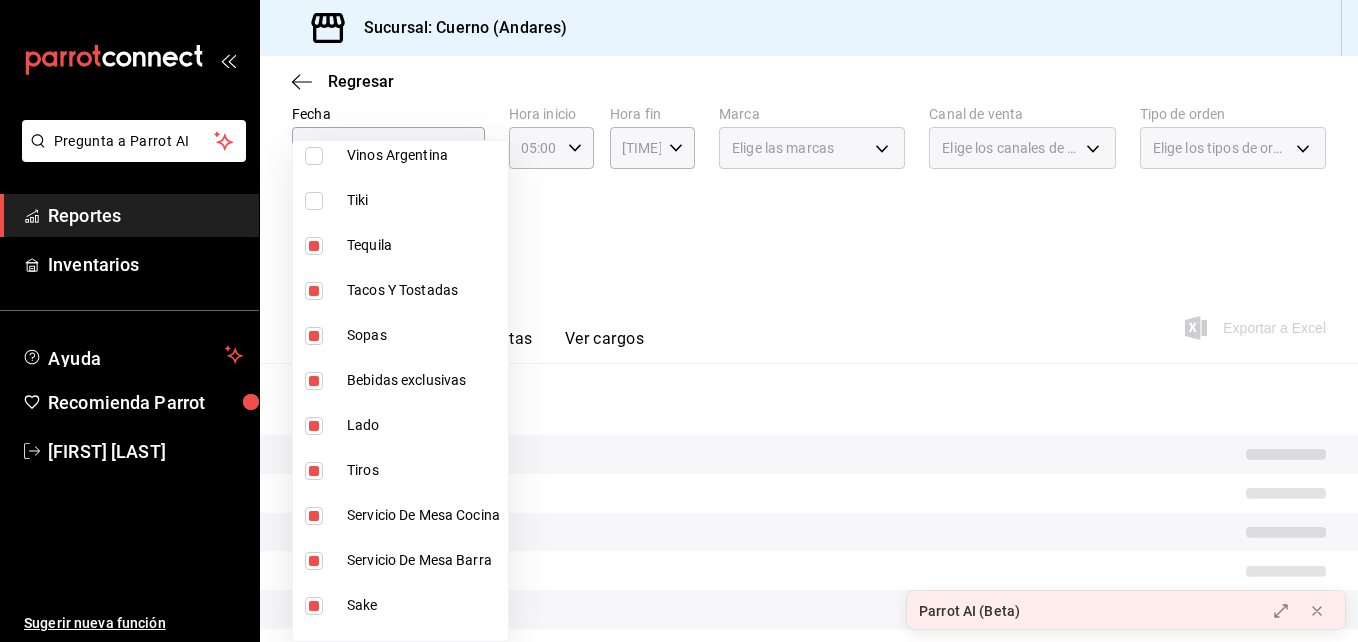 click at bounding box center (314, 246) 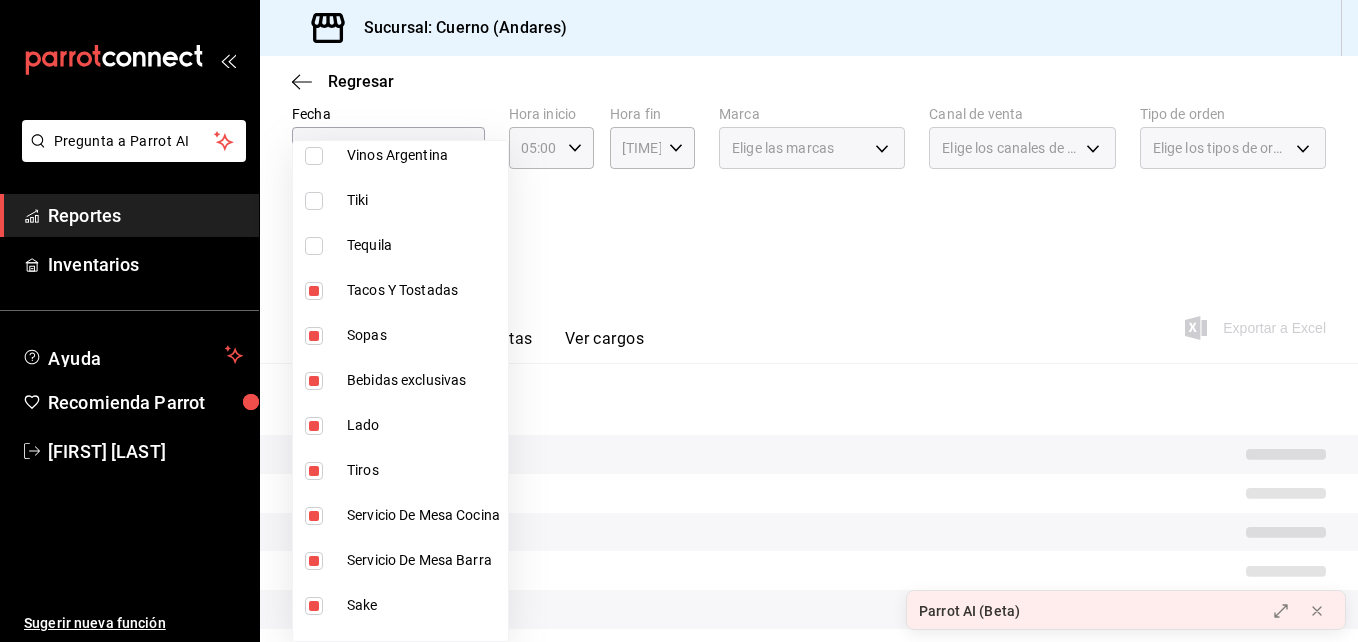 click at bounding box center (314, 426) 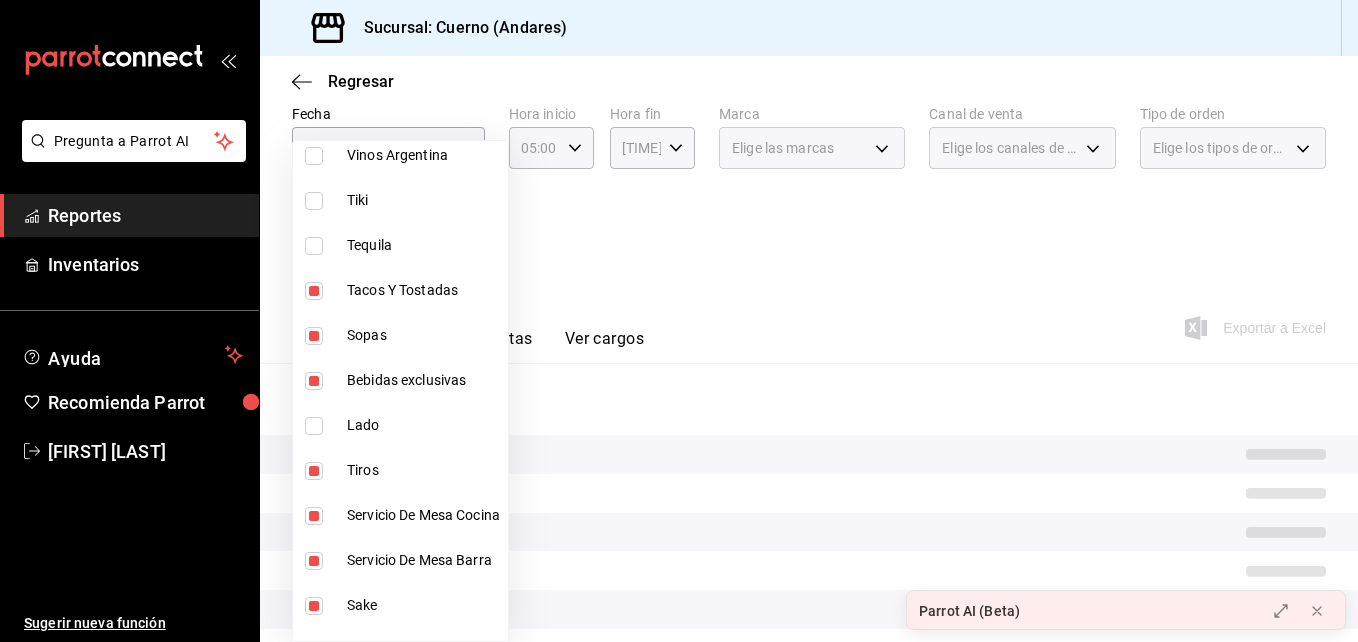 click on "Tiros" at bounding box center [400, 470] 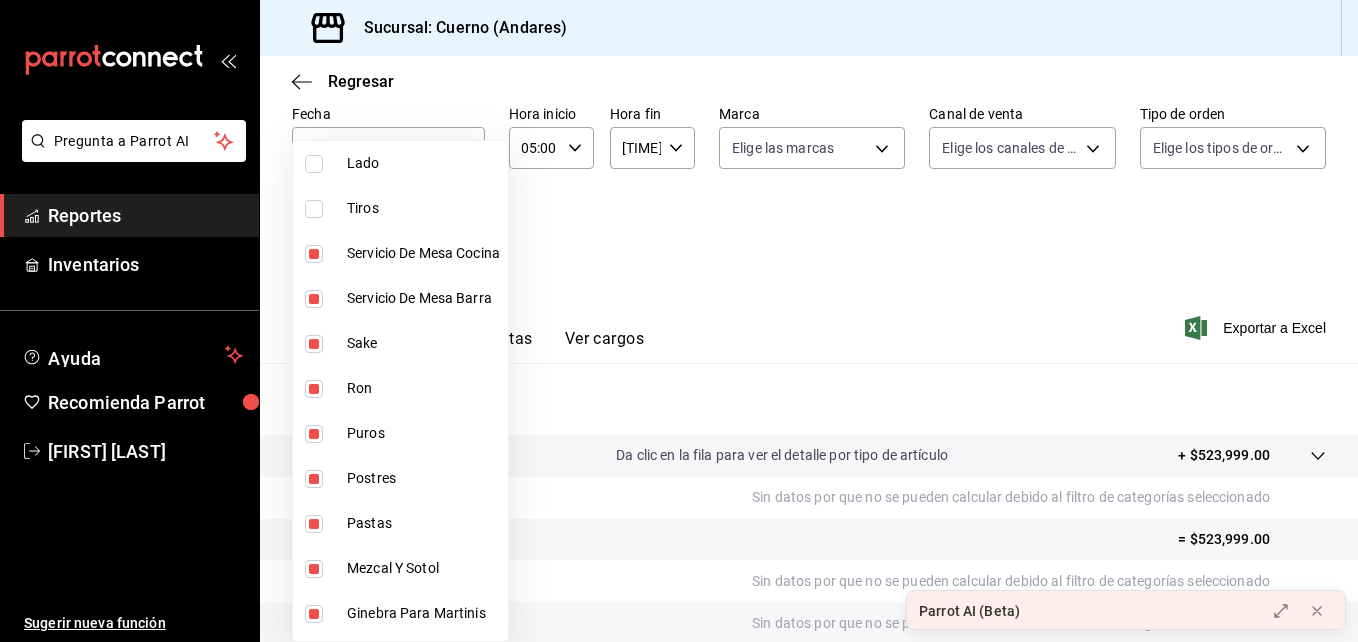 scroll, scrollTop: 892, scrollLeft: 0, axis: vertical 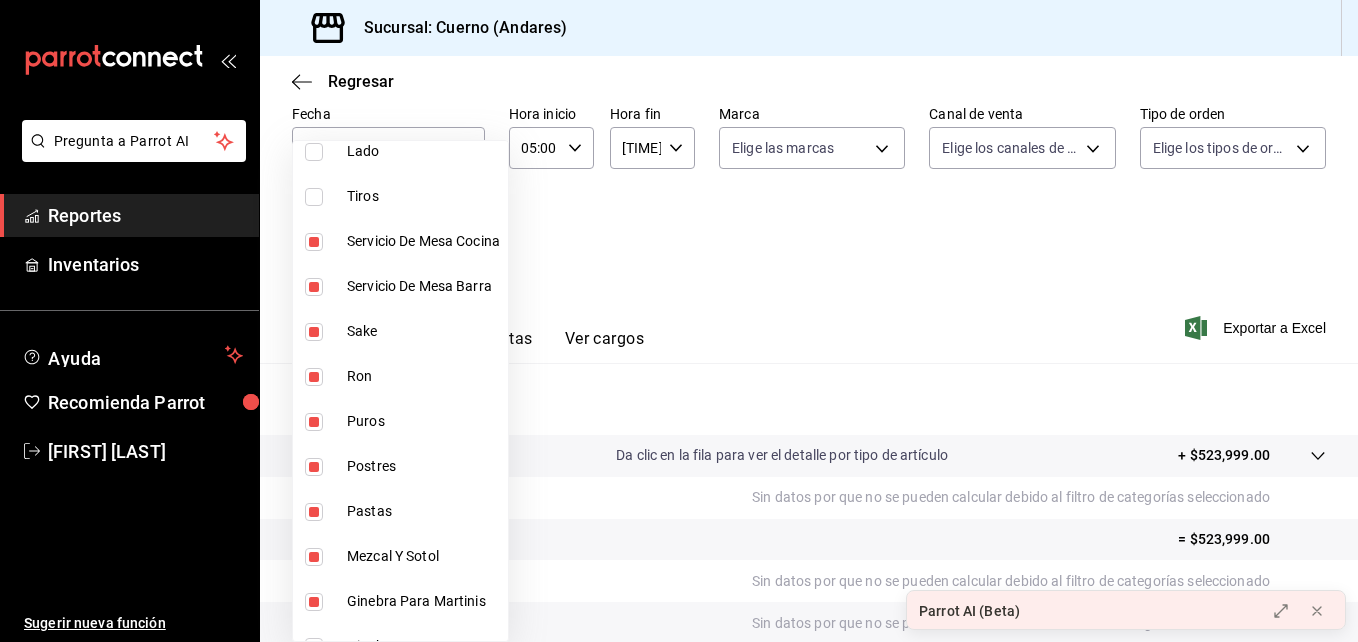 click at bounding box center [318, 242] 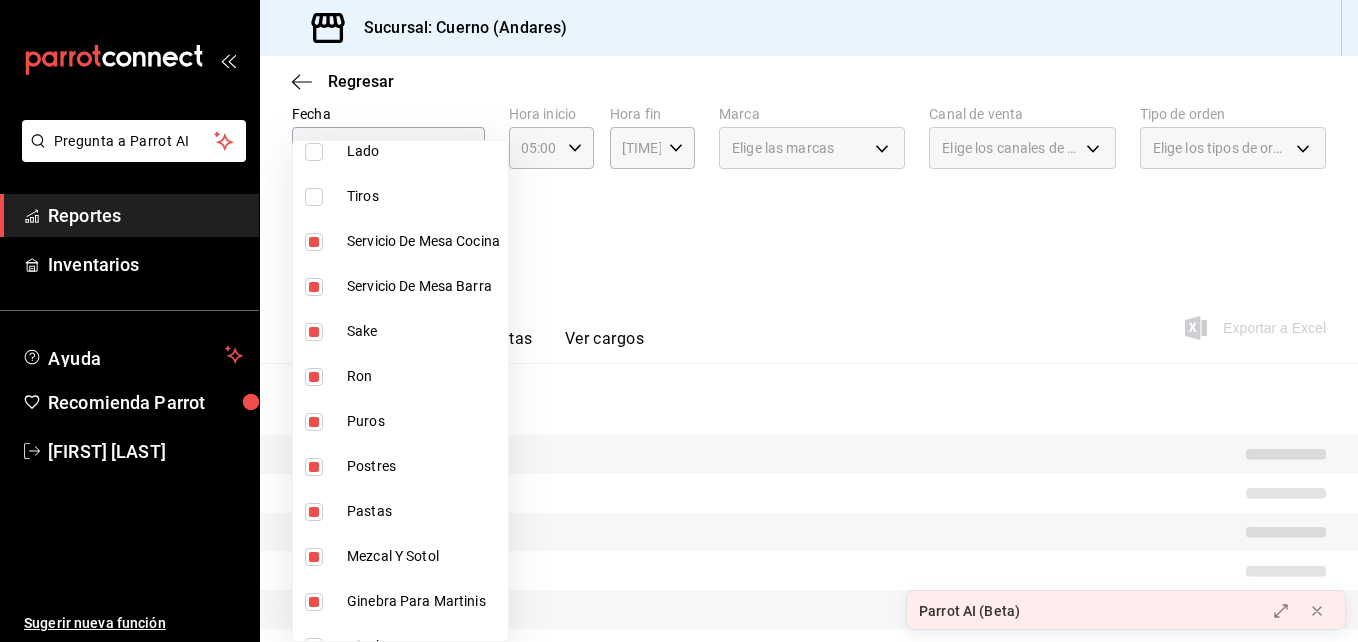 click at bounding box center [314, 287] 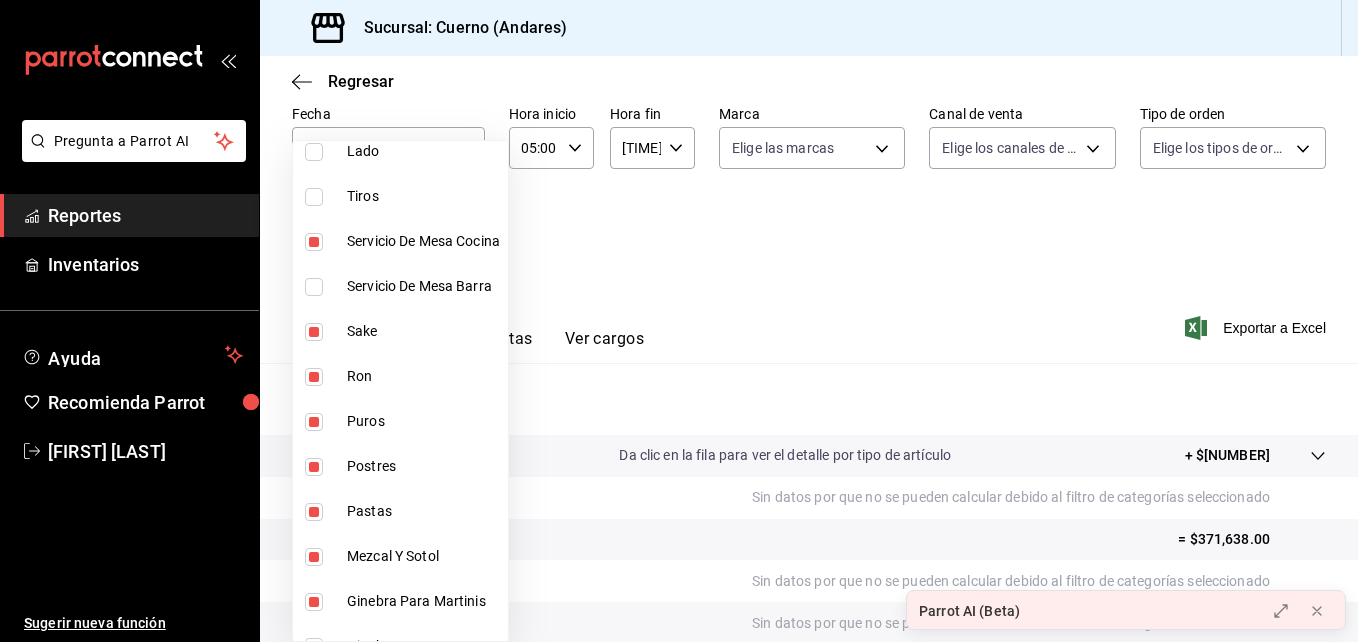 click at bounding box center [314, 242] 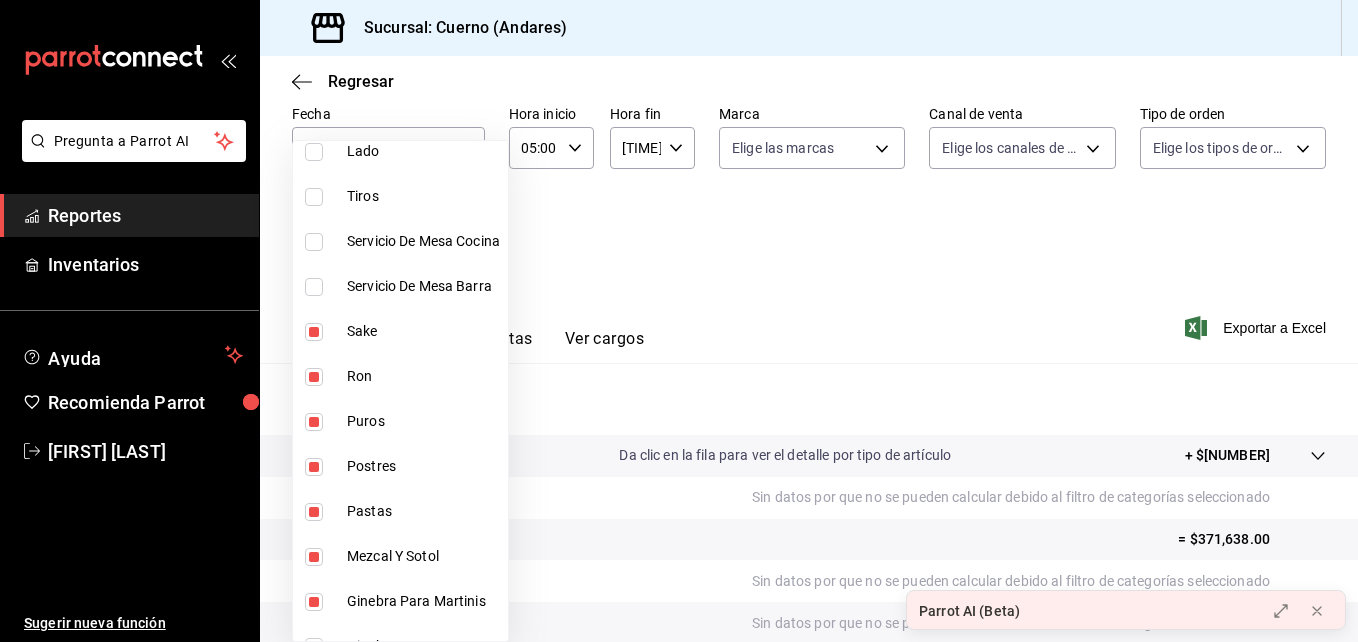 click on "Ron" at bounding box center [400, 376] 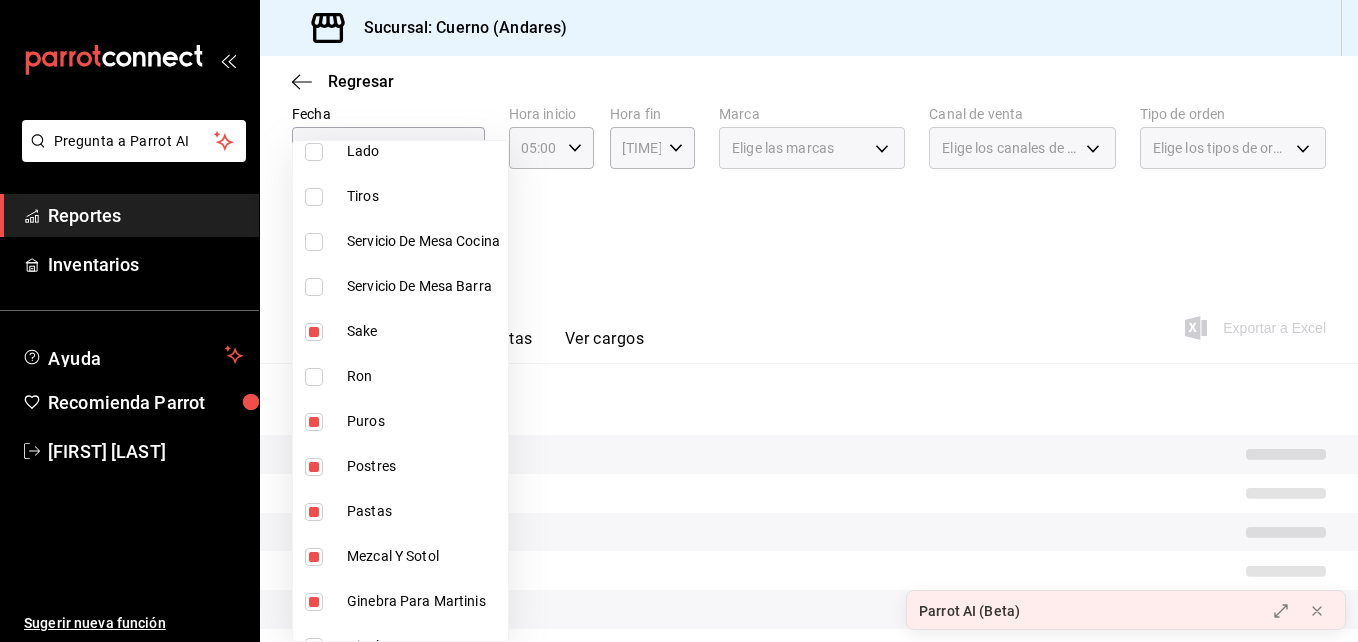 click at bounding box center [314, 332] 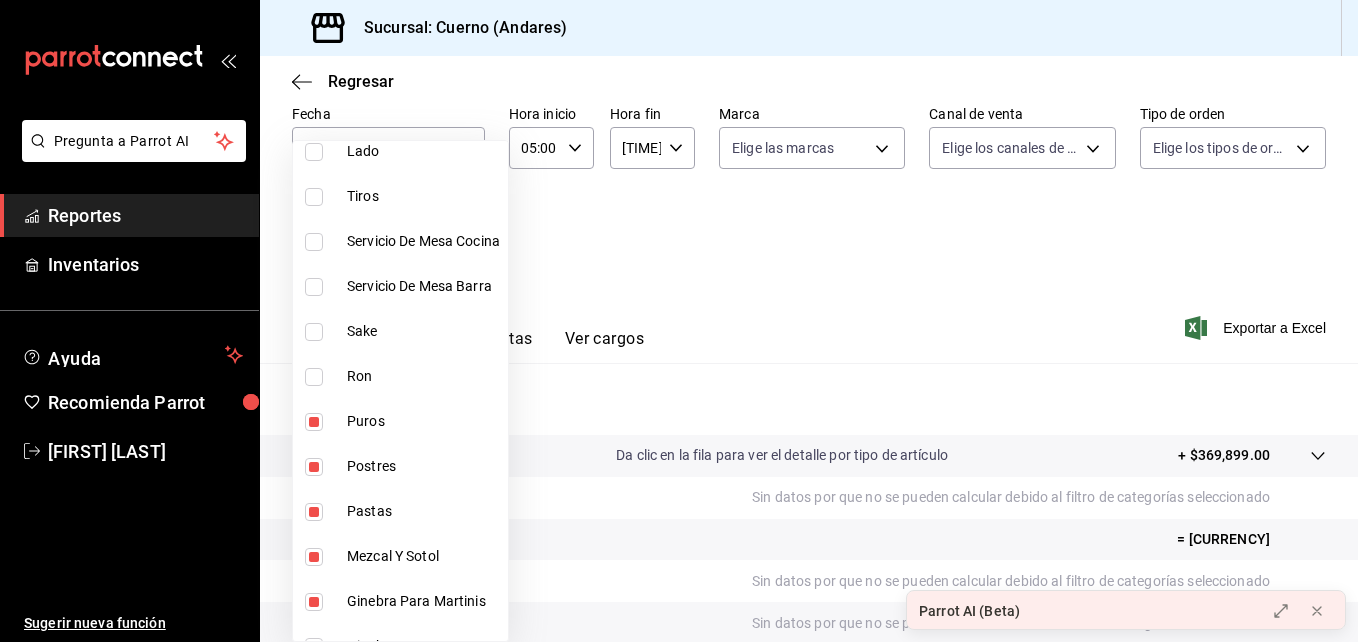 click at bounding box center [314, 422] 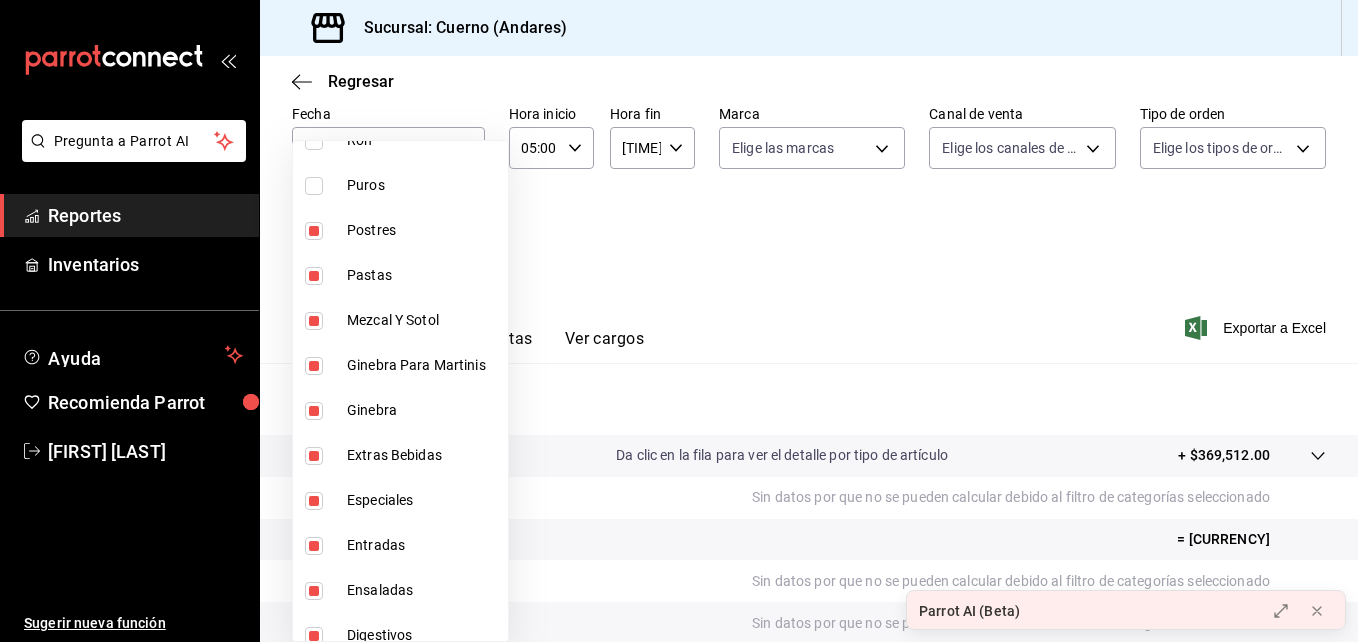 scroll, scrollTop: 1156, scrollLeft: 0, axis: vertical 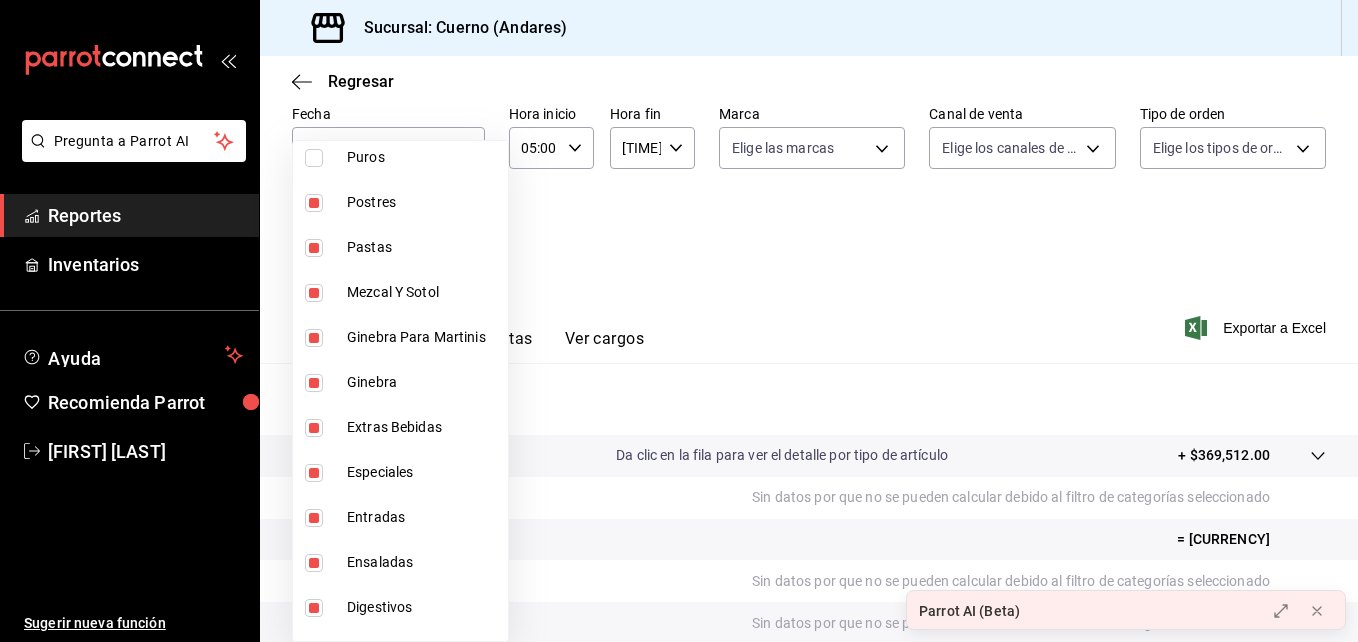 click at bounding box center [314, 293] 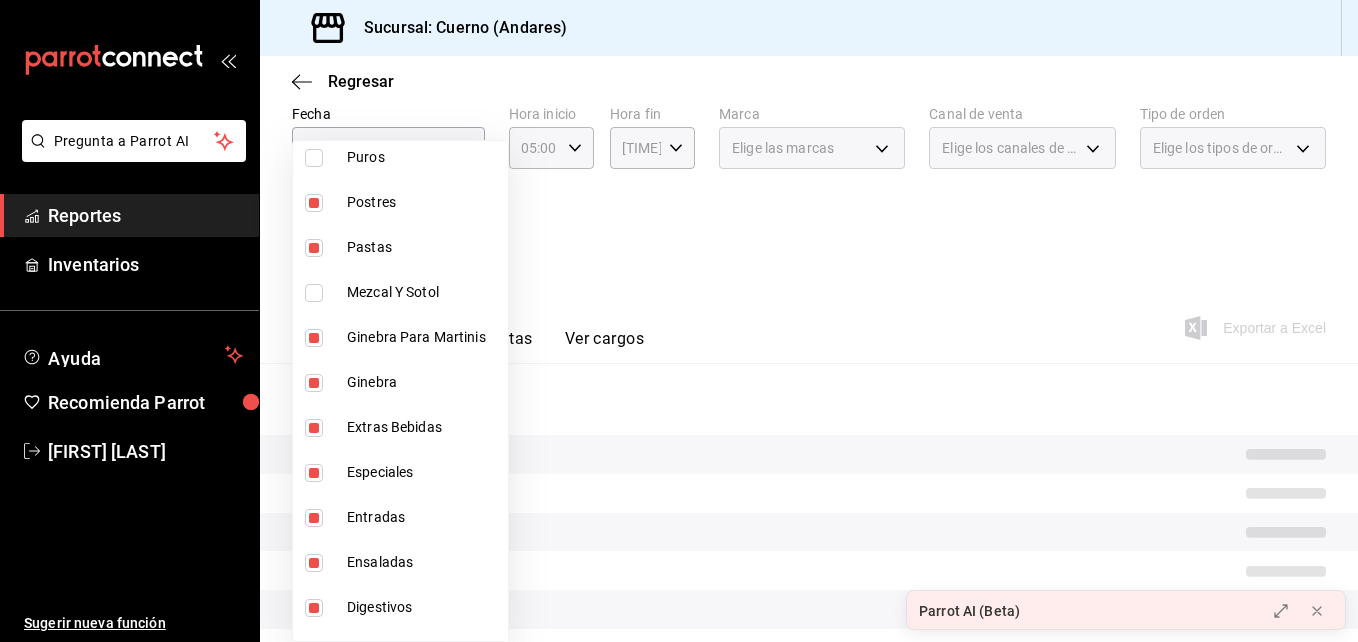 click at bounding box center [314, 338] 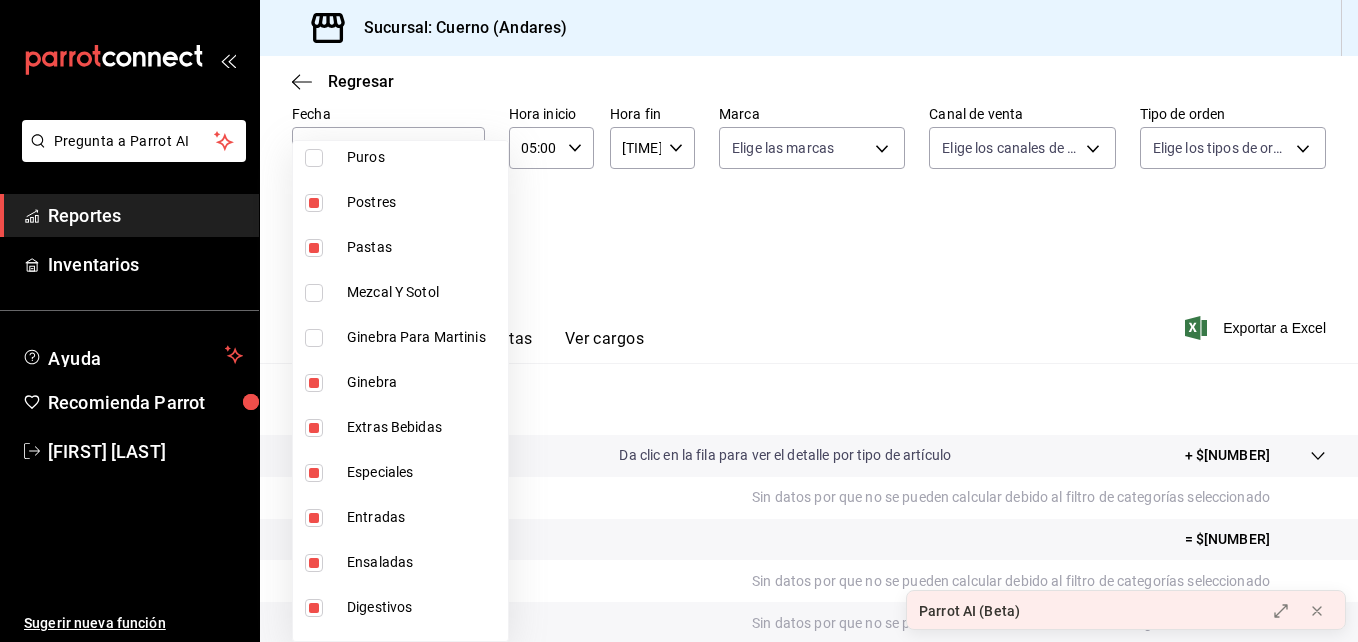 click at bounding box center (314, 383) 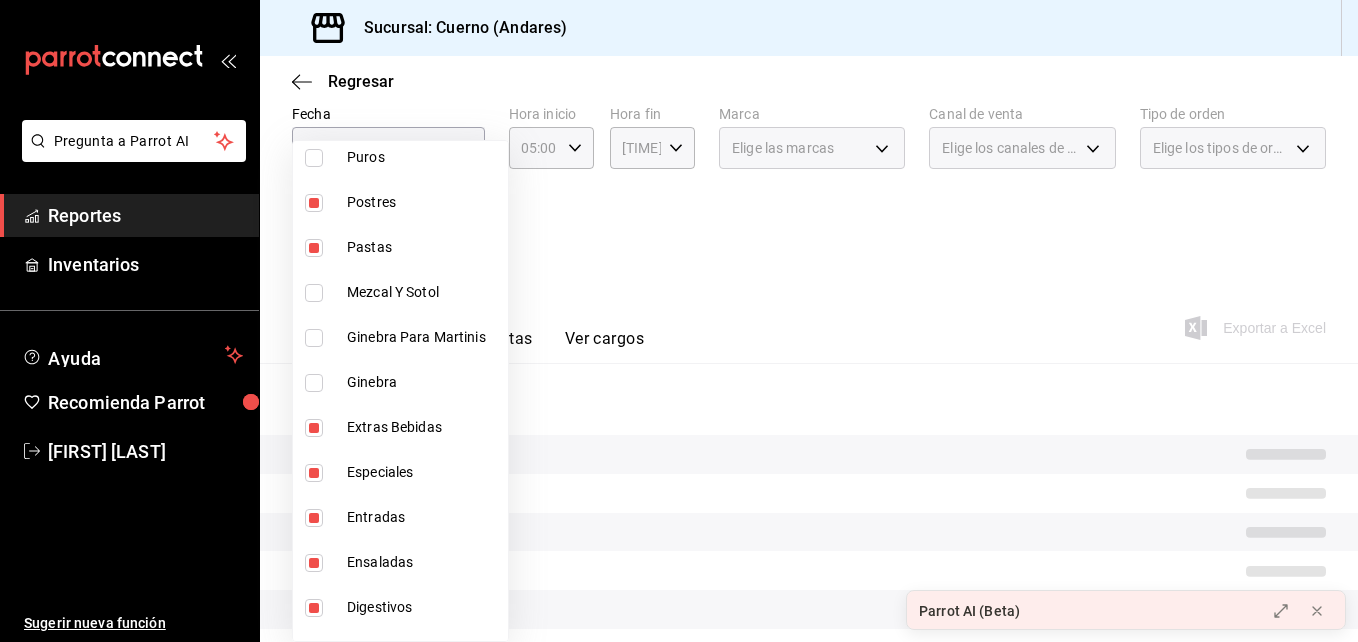 click on "Extras Bebidas" at bounding box center (400, 427) 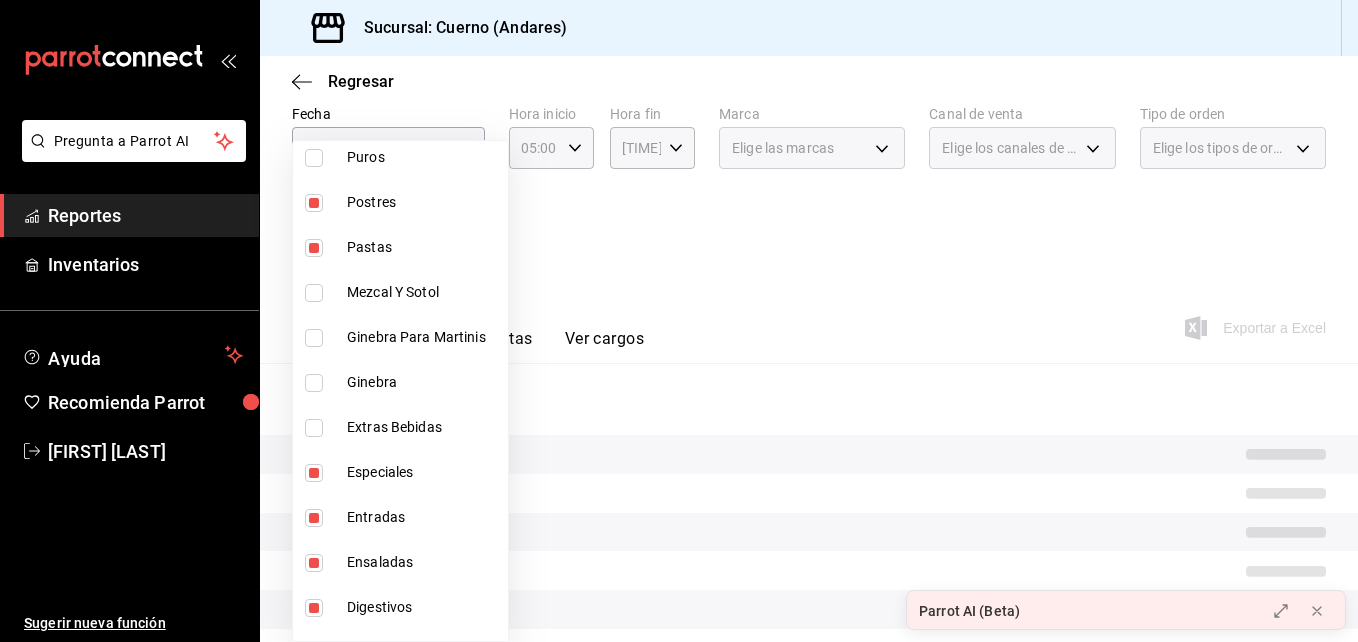 click at bounding box center (314, 473) 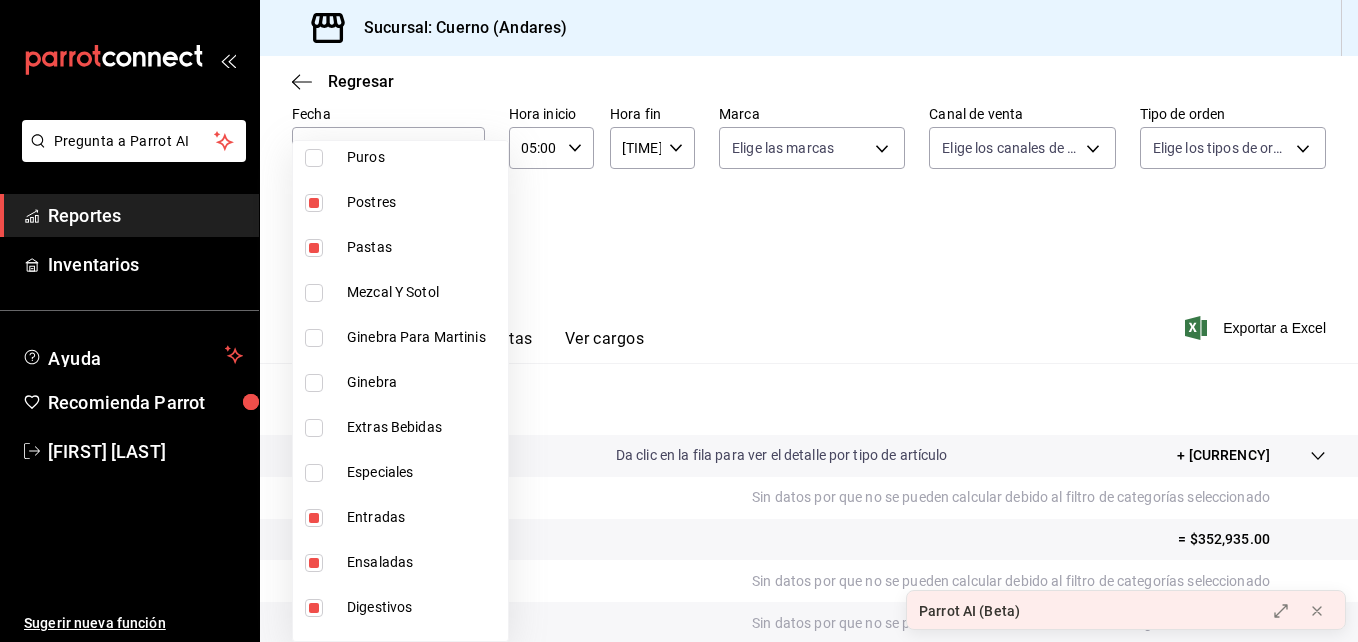 click at bounding box center [314, 518] 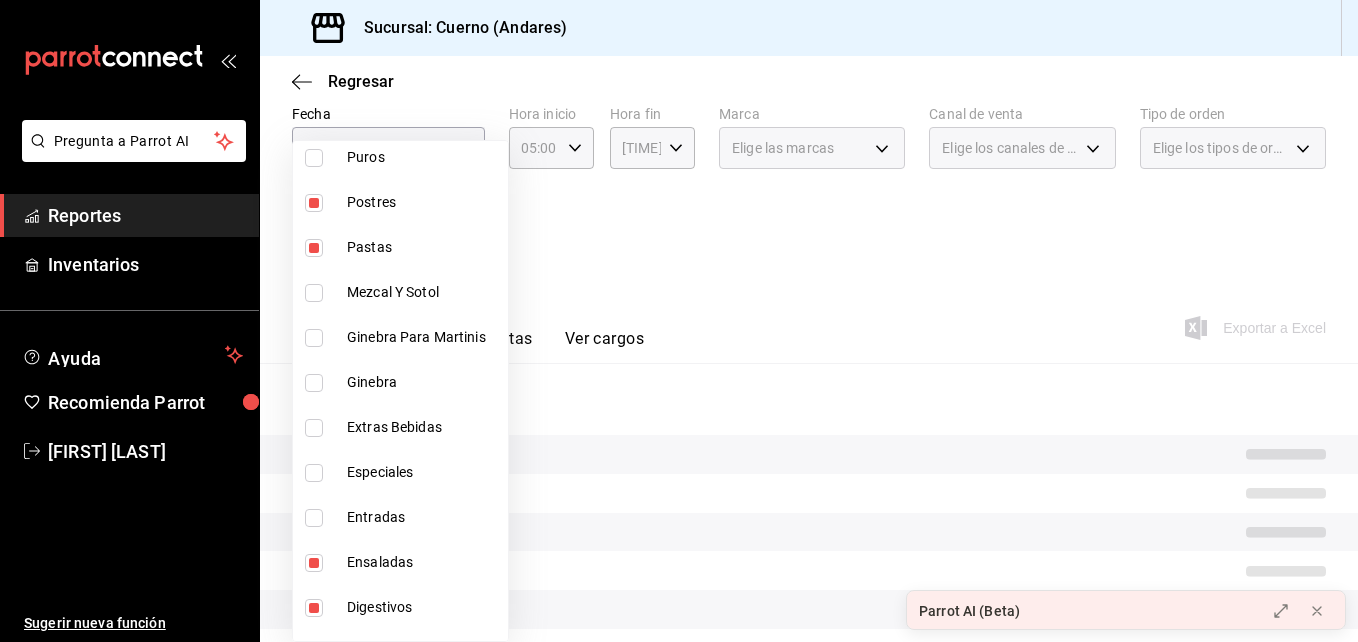 click at bounding box center [314, 518] 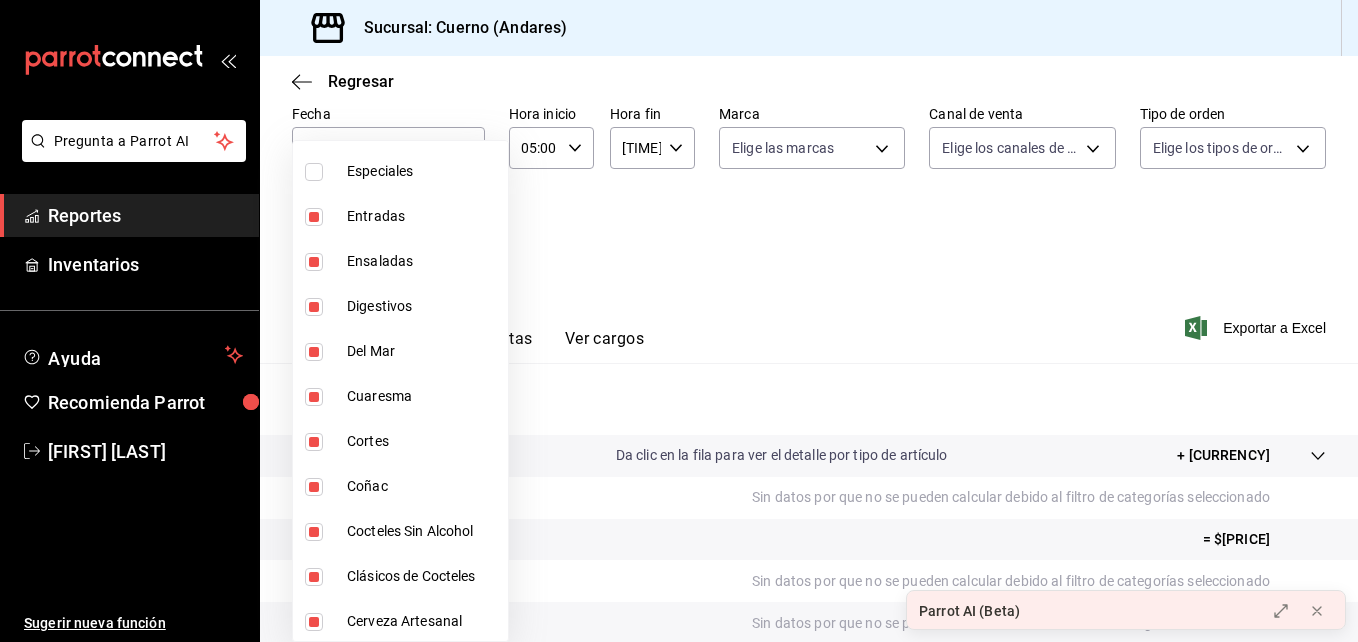 scroll, scrollTop: 1463, scrollLeft: 0, axis: vertical 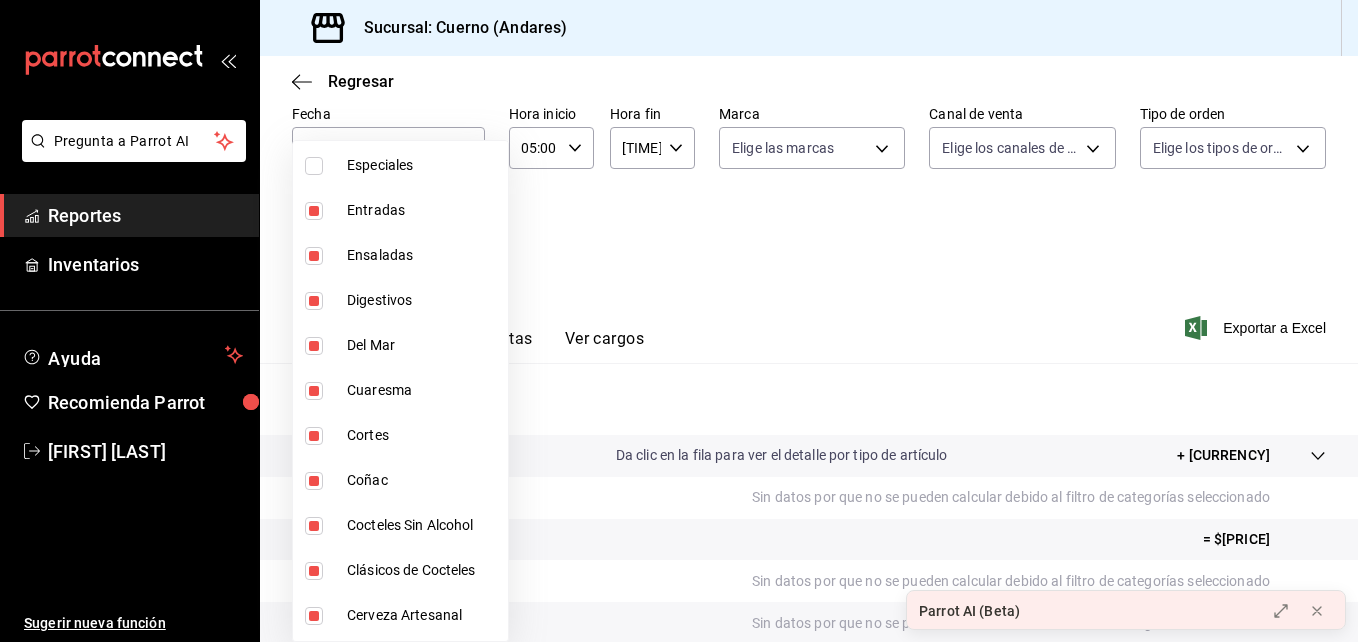 click at bounding box center (314, 301) 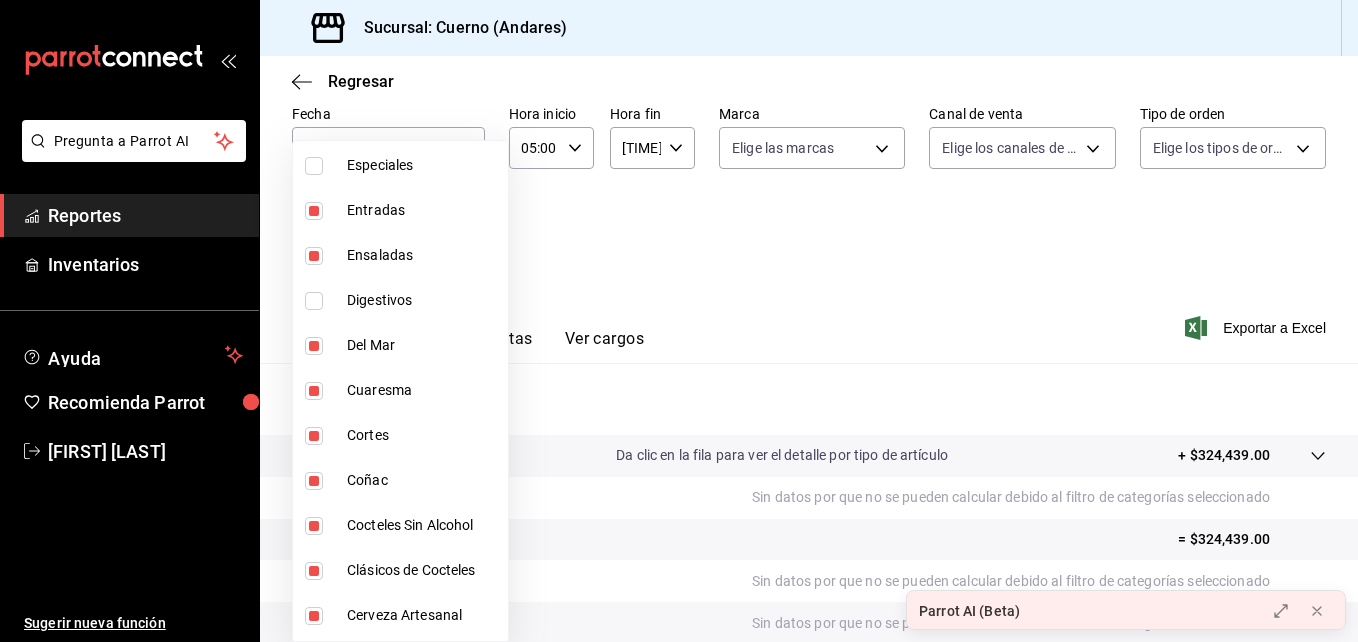 click at bounding box center [314, 481] 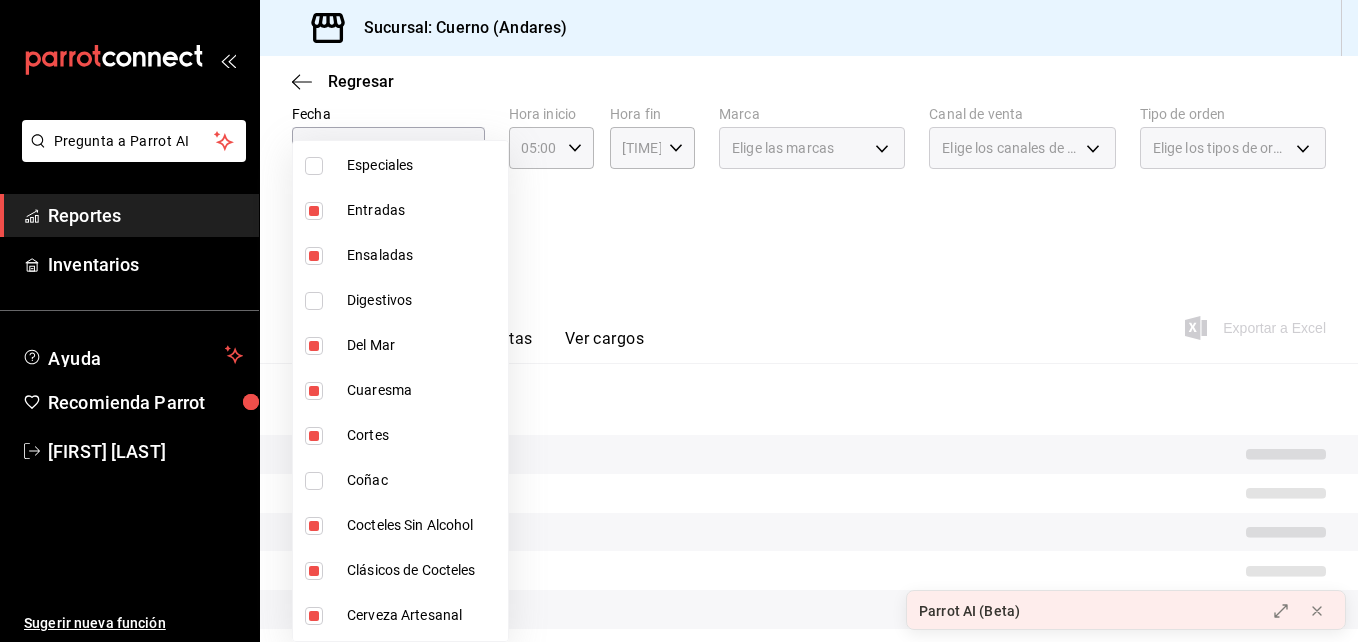 click at bounding box center [314, 526] 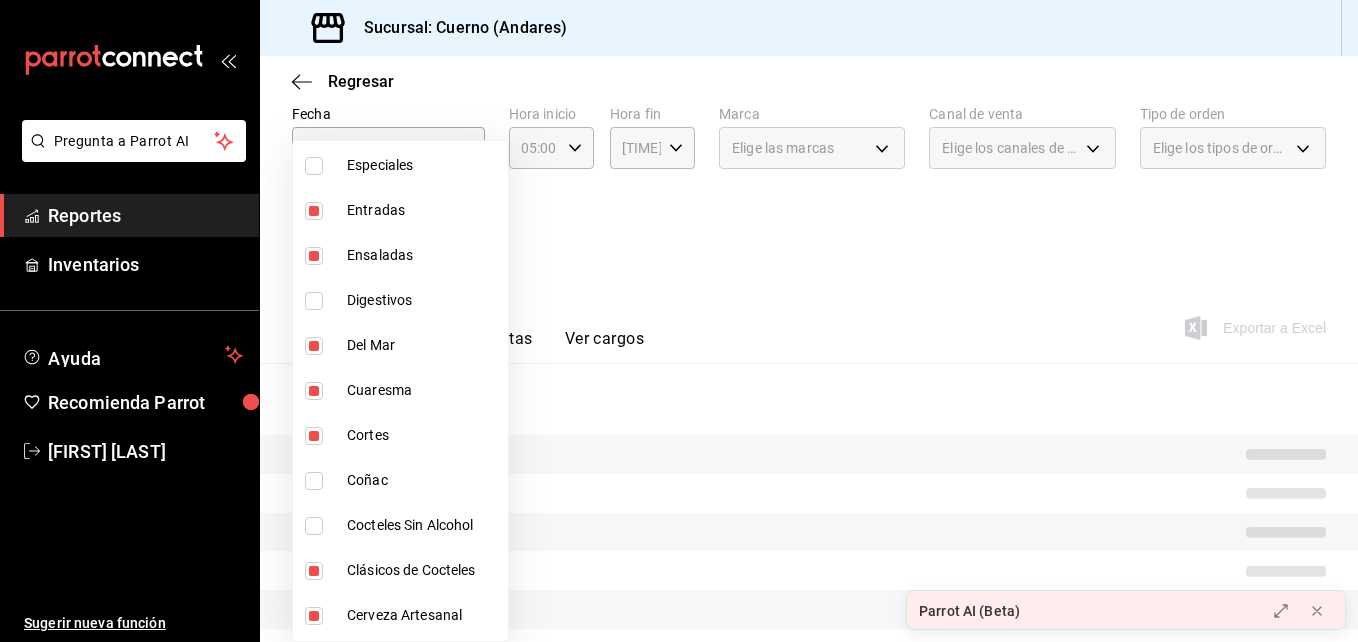 click at bounding box center (314, 571) 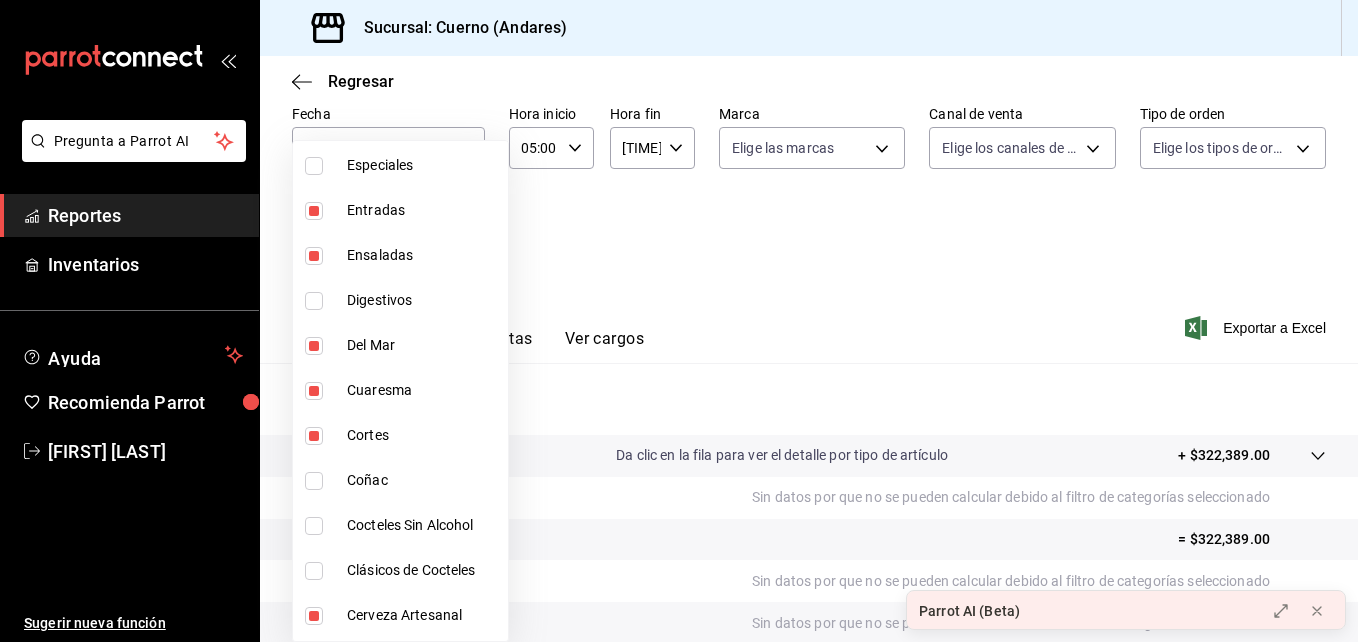 click on "Cerveza Artesanal" at bounding box center [400, 615] 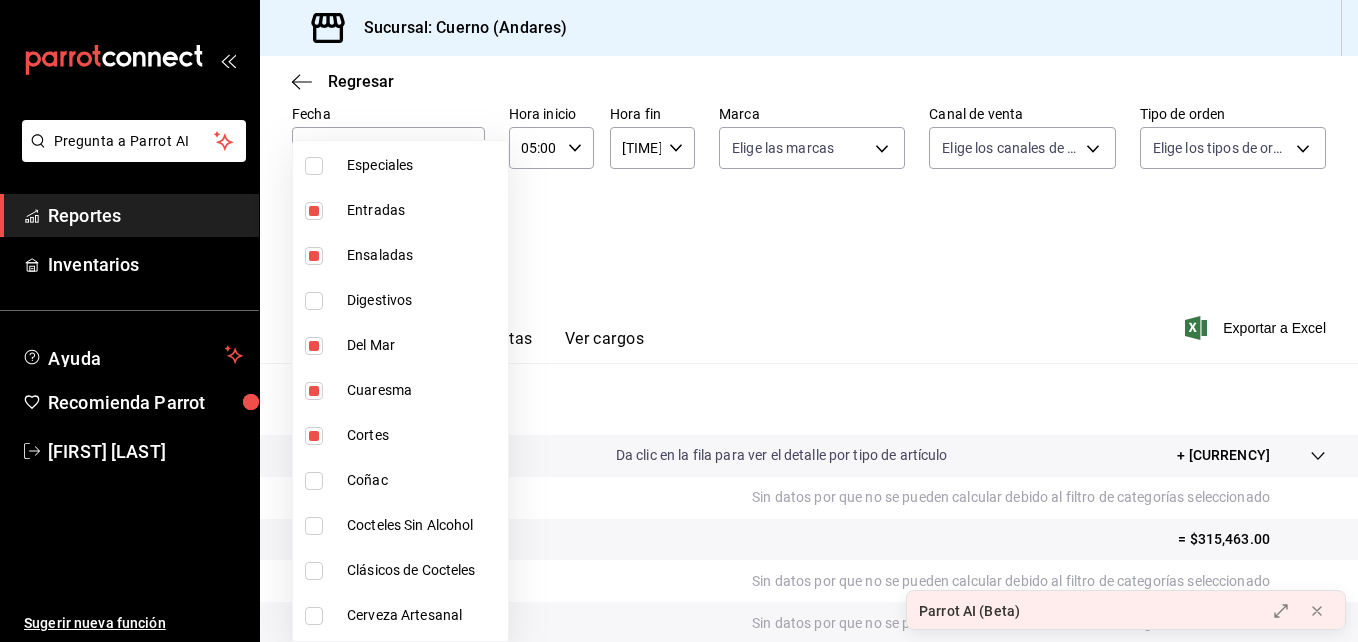 click at bounding box center [679, 321] 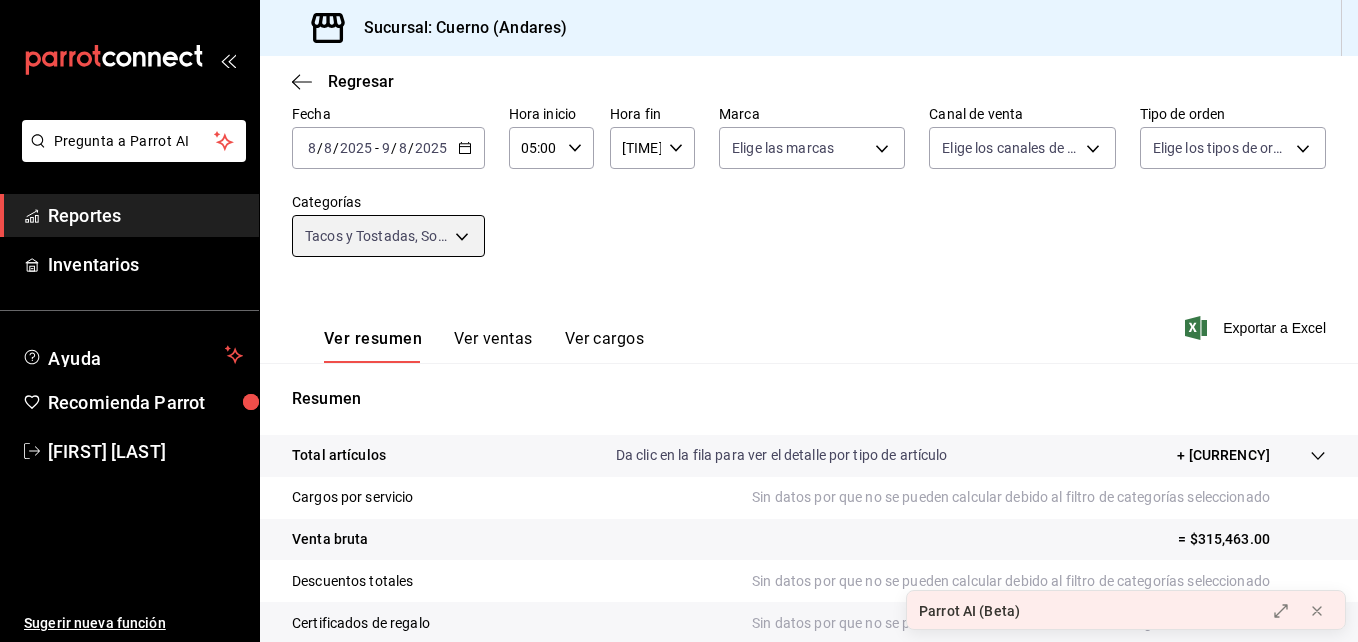 scroll, scrollTop: 316, scrollLeft: 0, axis: vertical 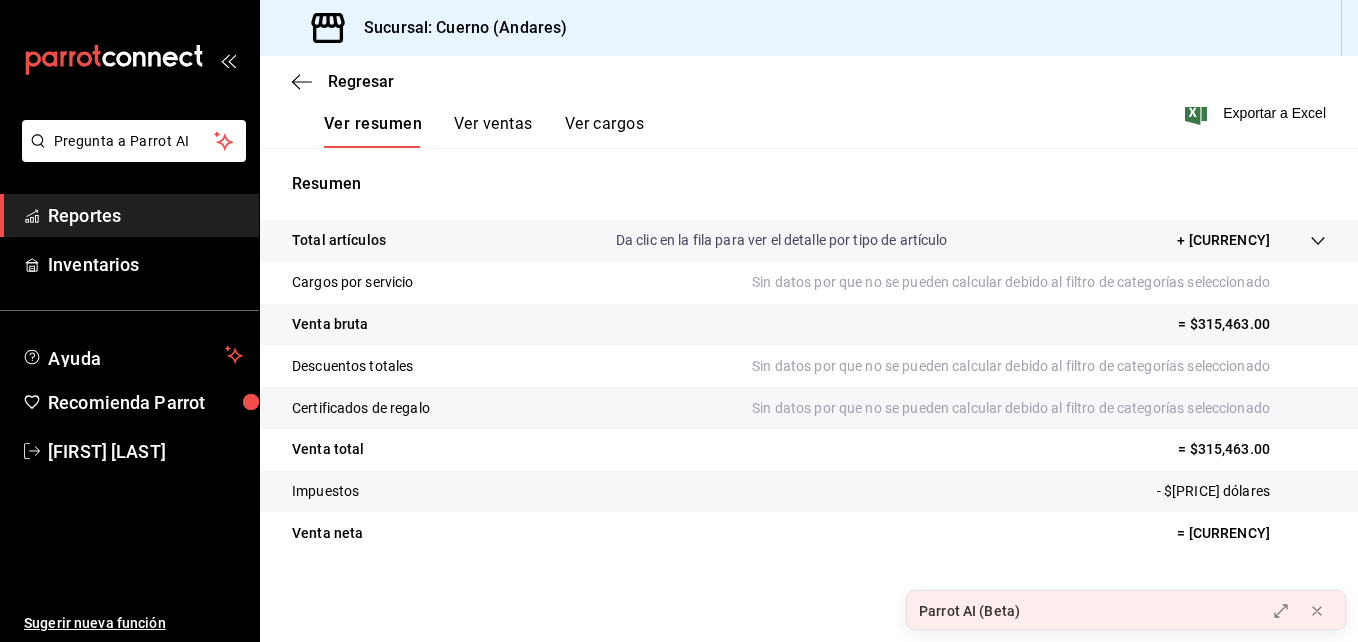 click 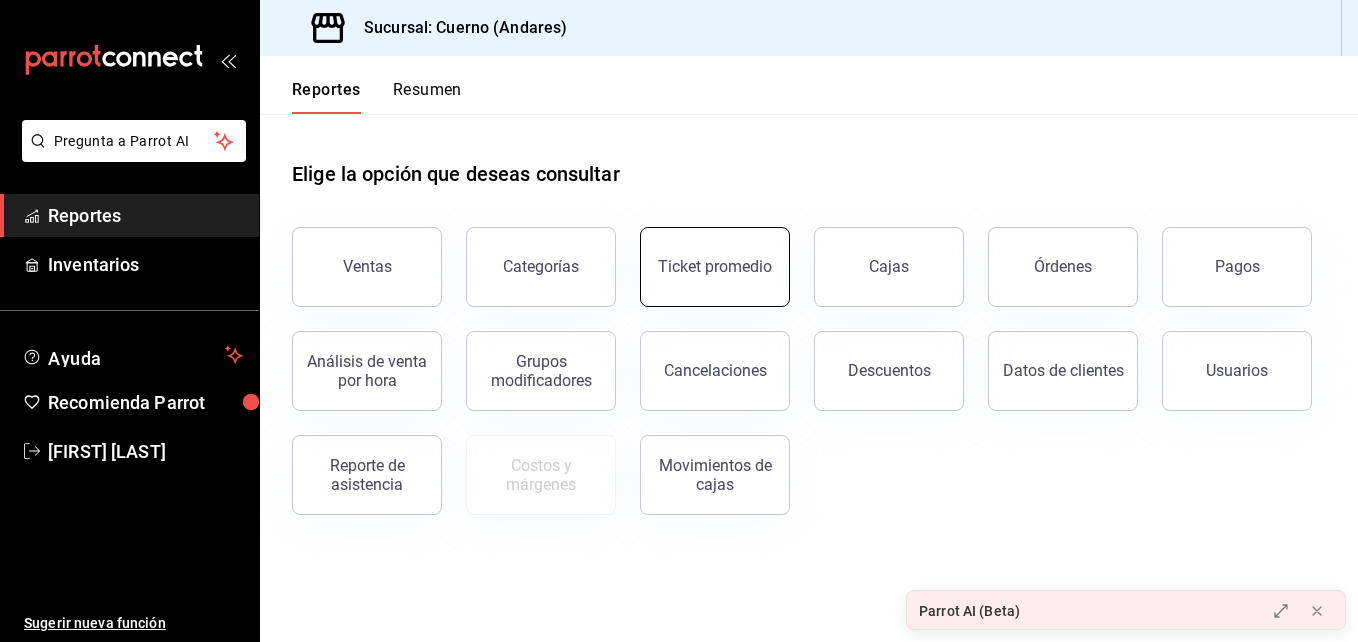 click on "Ticket promedio" at bounding box center [715, 267] 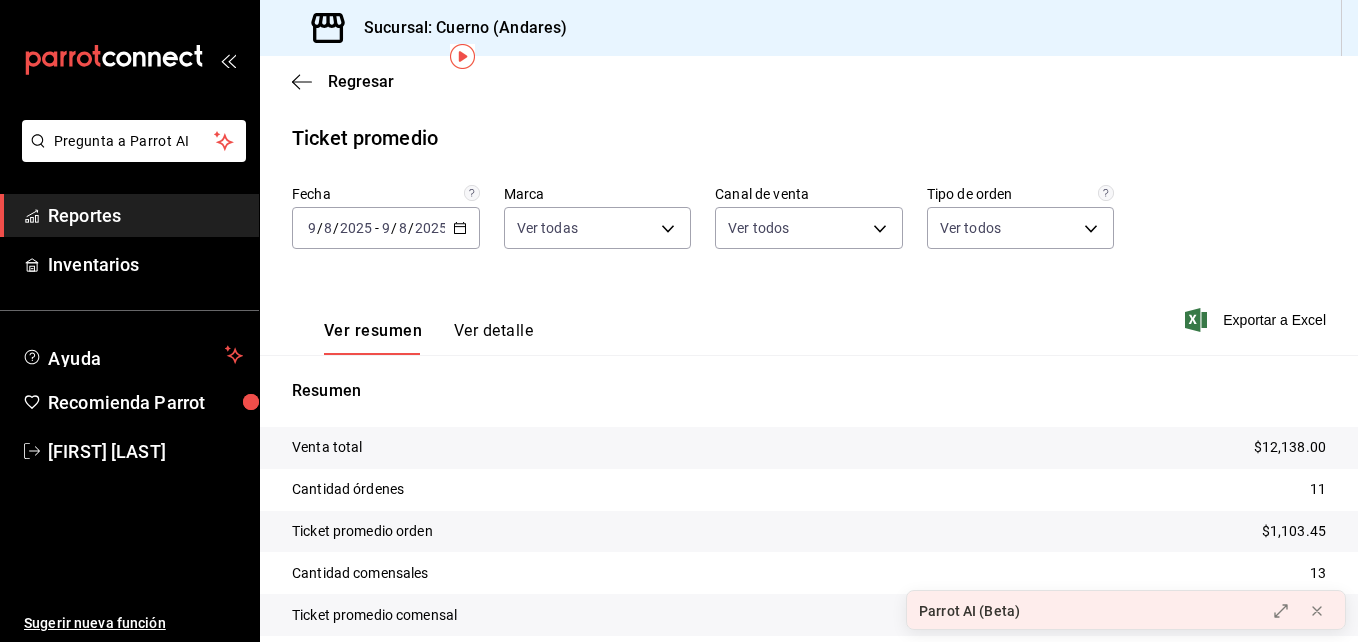 scroll, scrollTop: 82, scrollLeft: 0, axis: vertical 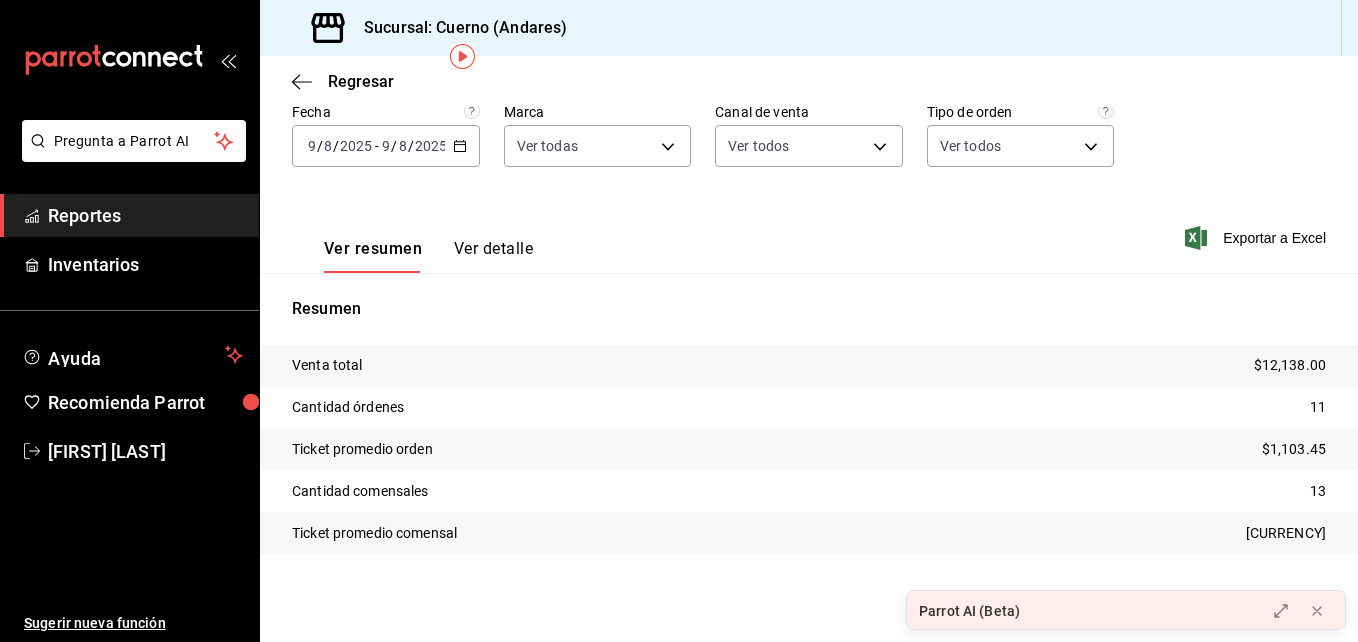 click on "2025-08-09 9 / 8 / 2025 - 2025-08-09 9 / 8 / 2025" at bounding box center (386, 146) 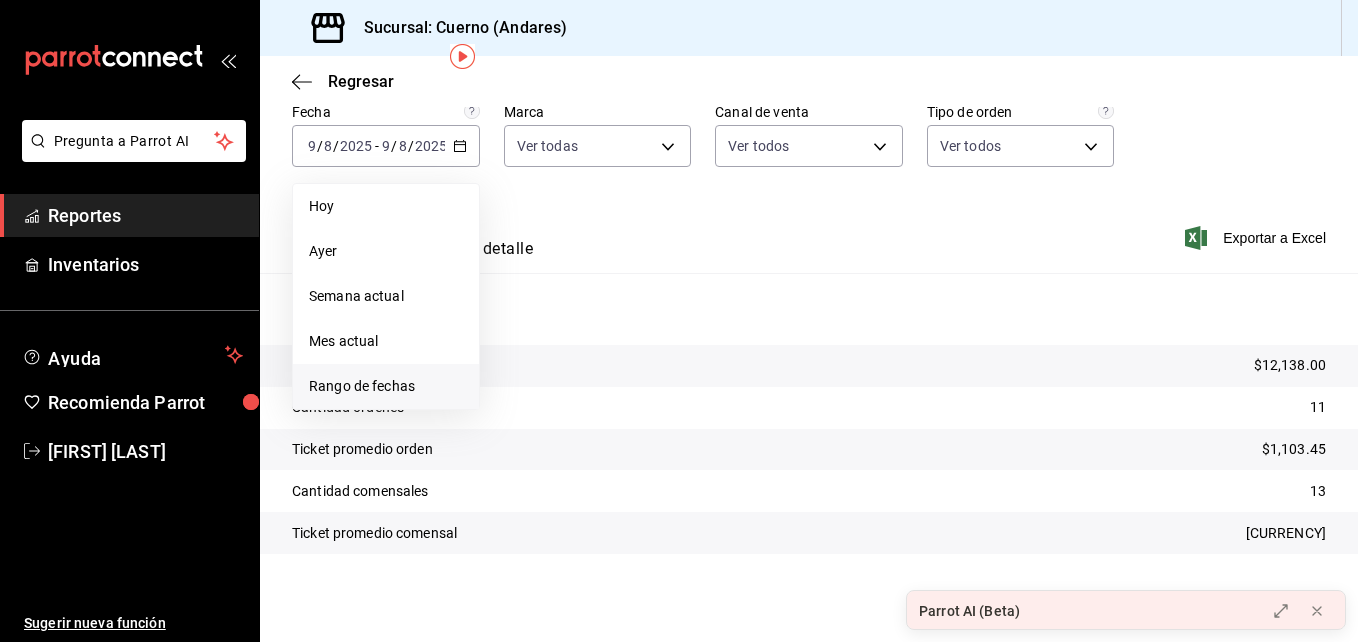 click on "Rango de fechas" at bounding box center [386, 386] 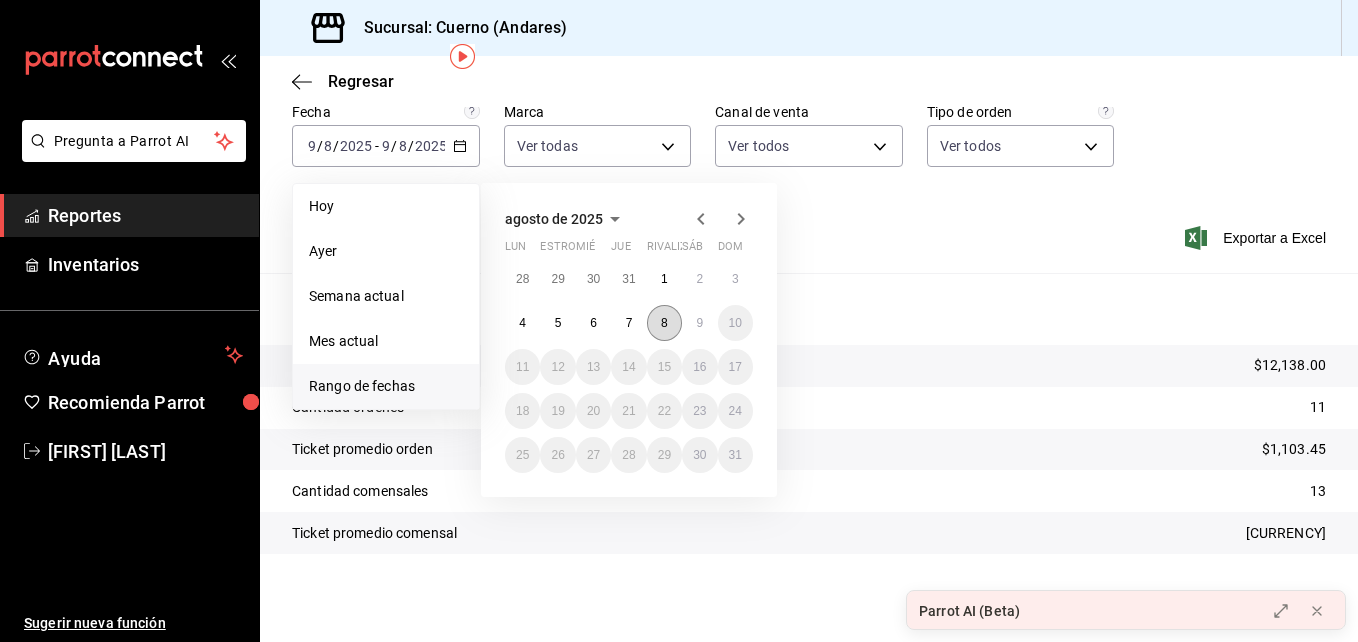 click on "8" at bounding box center [664, 323] 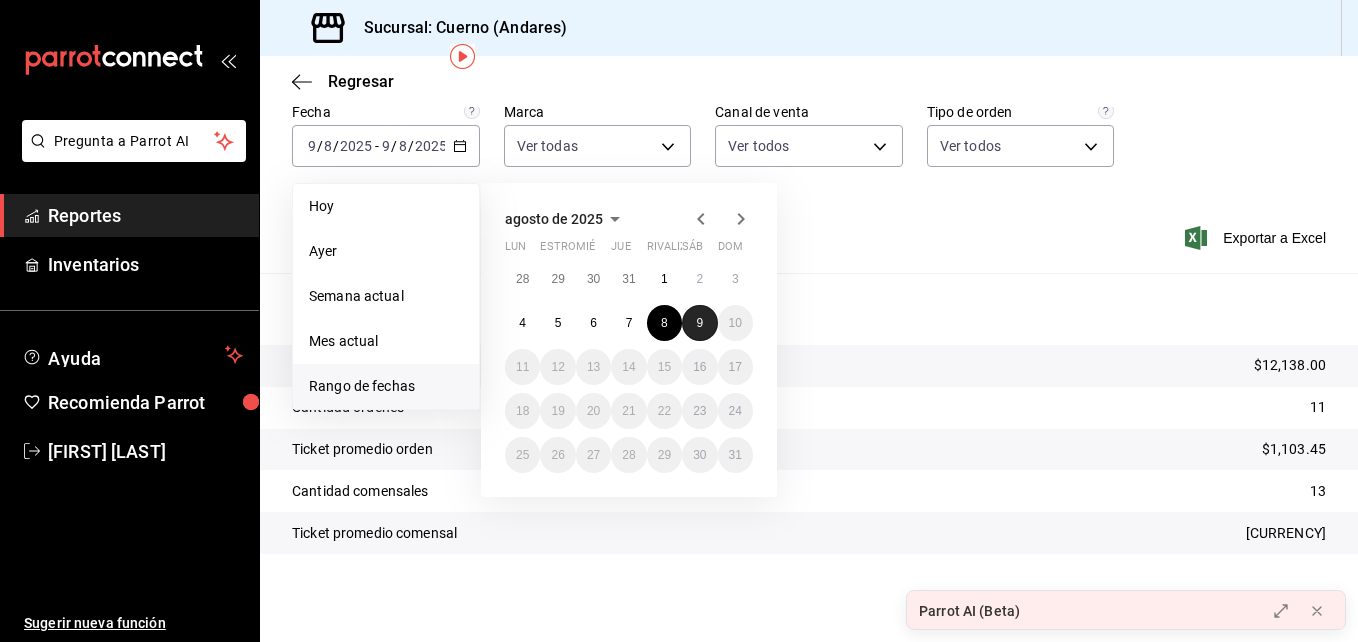 click on "9" at bounding box center (699, 323) 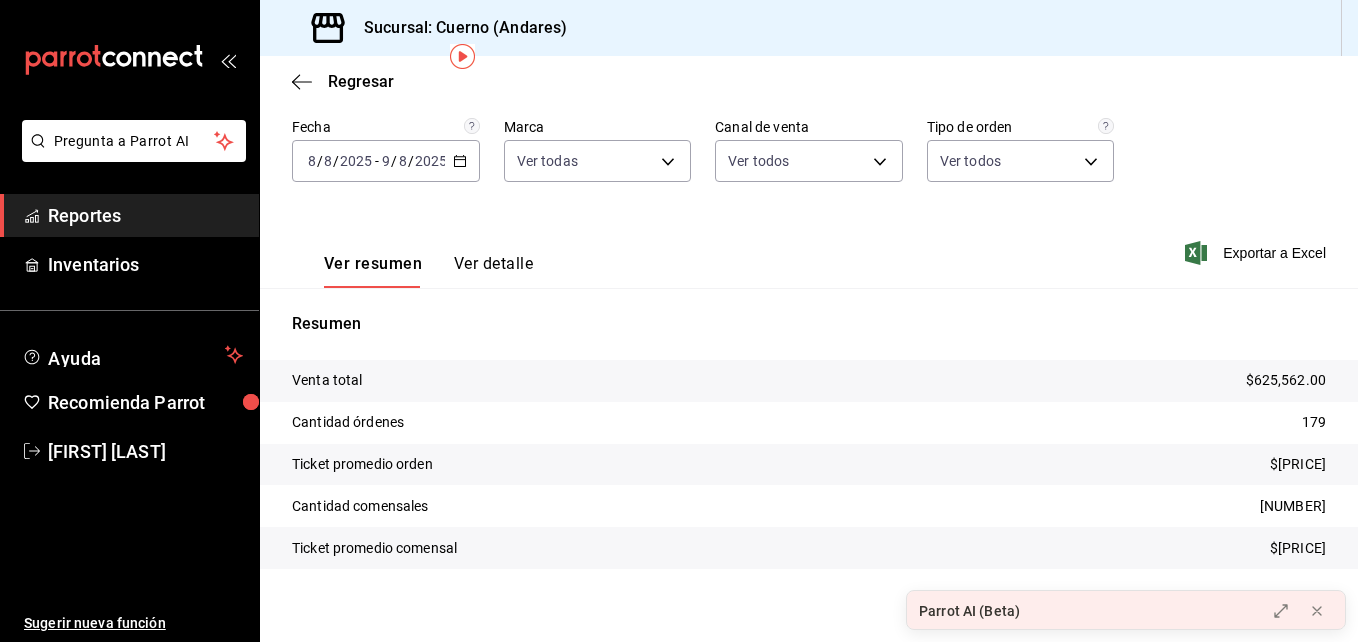 scroll, scrollTop: 82, scrollLeft: 0, axis: vertical 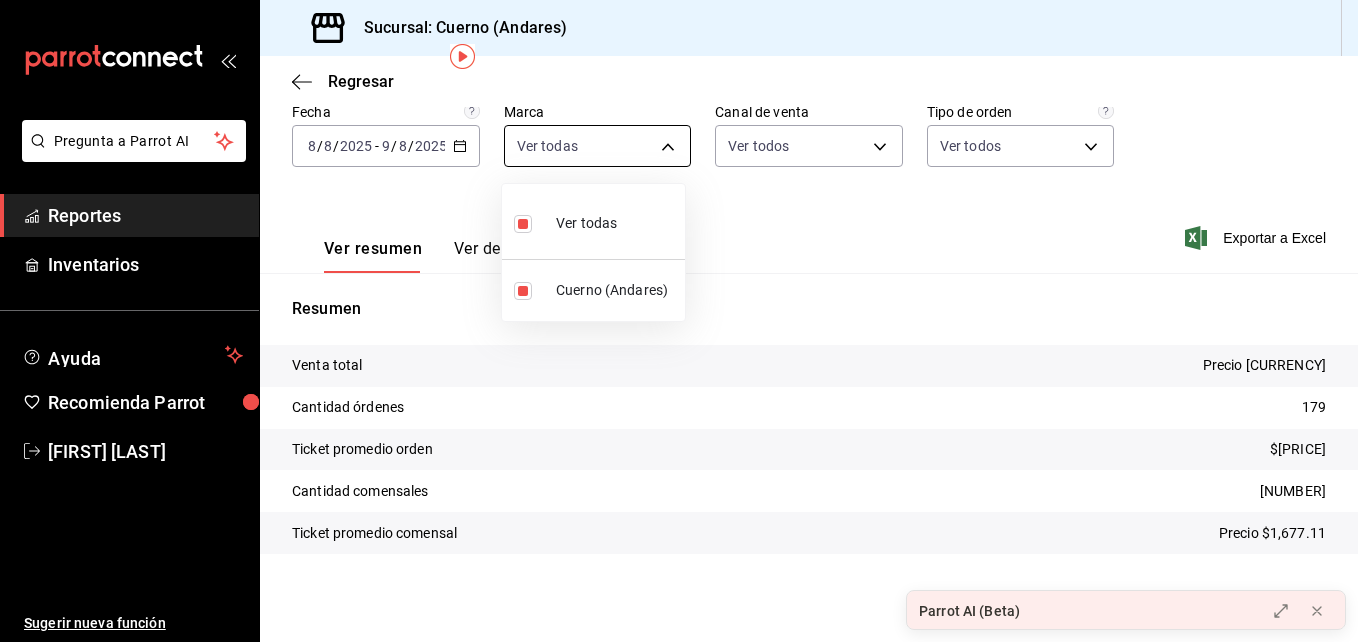 click on "Pregunta a Parrot AI Reportes   Inventarios   Ayuda Recomienda Parrot   [FIRST] [LAST]   Sugerir nueva función   Sucursal: Cuerno (Andares) Regresar Ticket promedio   Fecha [DATE] [DATE] - [DATE] [DATE] Marca Ver todas [UUID] Canal de venta Ver todos PARROT,UBER_EATS,RAPPI,DIDI_FOOD,ONLINE   Tipo de orden Ver todos [UUID],[UUID],[UUID],[UUID],[UUID],[EXTERNAL] Ver resumen Ver detalle Exportar a Excel Resumen Venta total Precio [PRICE] Cantidad órdenes 179 Ticket promedio orden [PRICE] Cantidad comensales 373 Ticket promedio comensal Precio [PRICE] GANA 1 MES GRATIS EN TU SUSCRIPCIÓN AQUÍ Ver video tutorial Ir a video Parrot AI (Beta) Pregunta a Parrot AI Reportes   Inventarios   Ayuda Recomienda Parrot   [FIRST] [LAST]   Sugerir nueva función   Visitar centro de ayuda (XX) XXXX XXXX Visitar centro de ayuda" at bounding box center (679, 321) 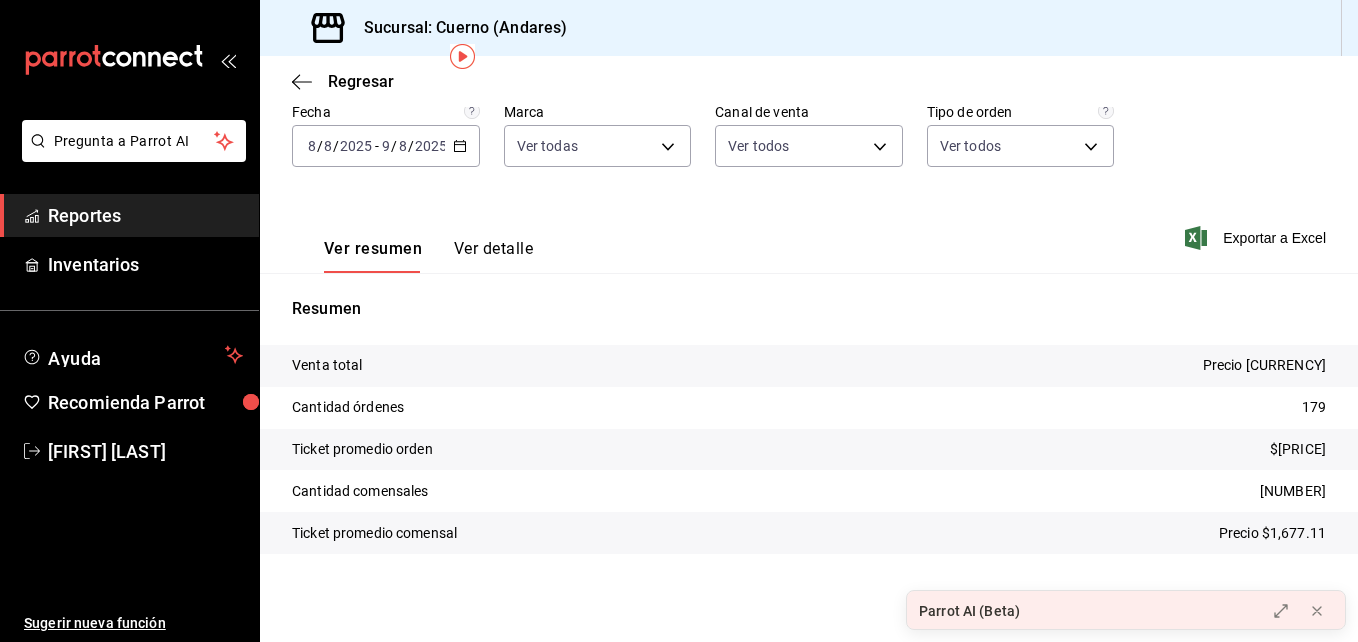 click 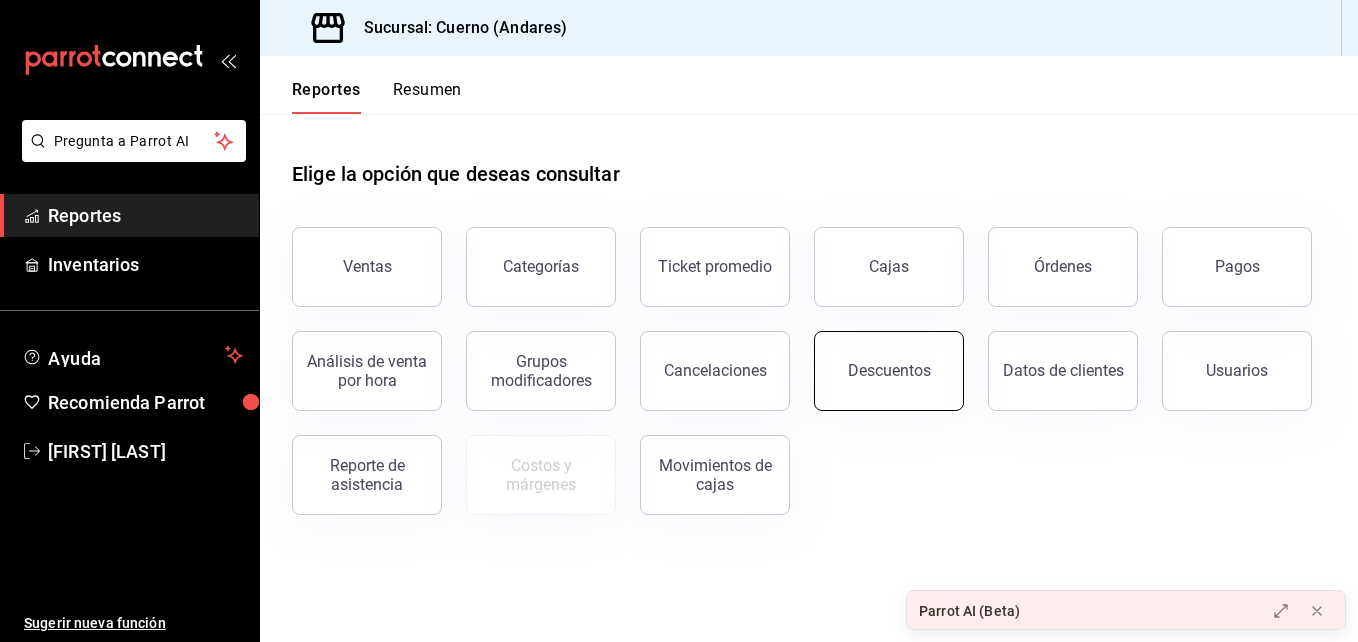 click on "Descuentos" at bounding box center [889, 371] 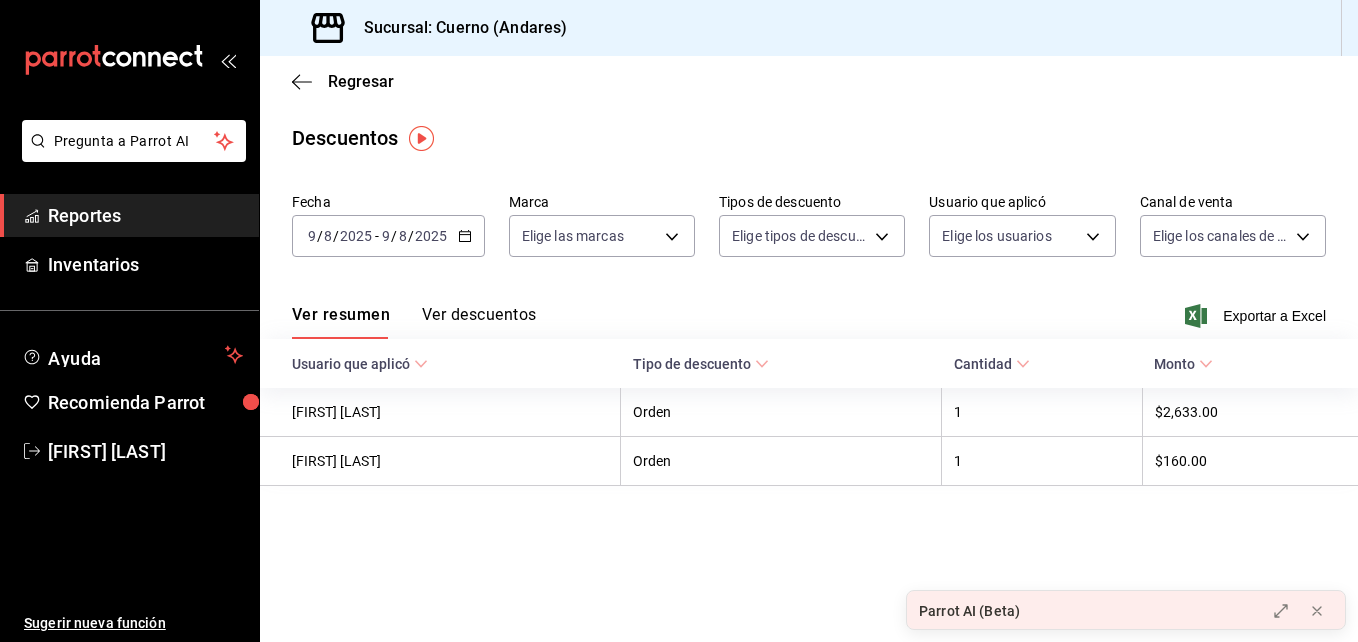 click on "Ver descuentos" at bounding box center (479, 322) 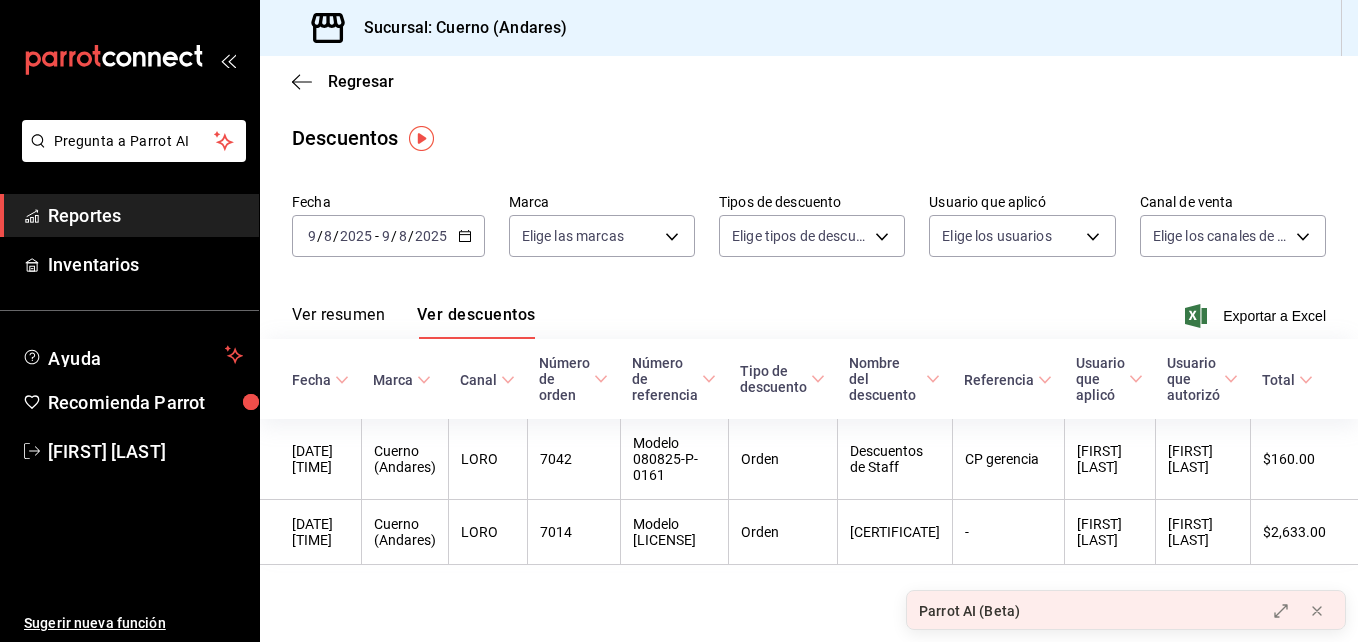 scroll, scrollTop: 43, scrollLeft: 0, axis: vertical 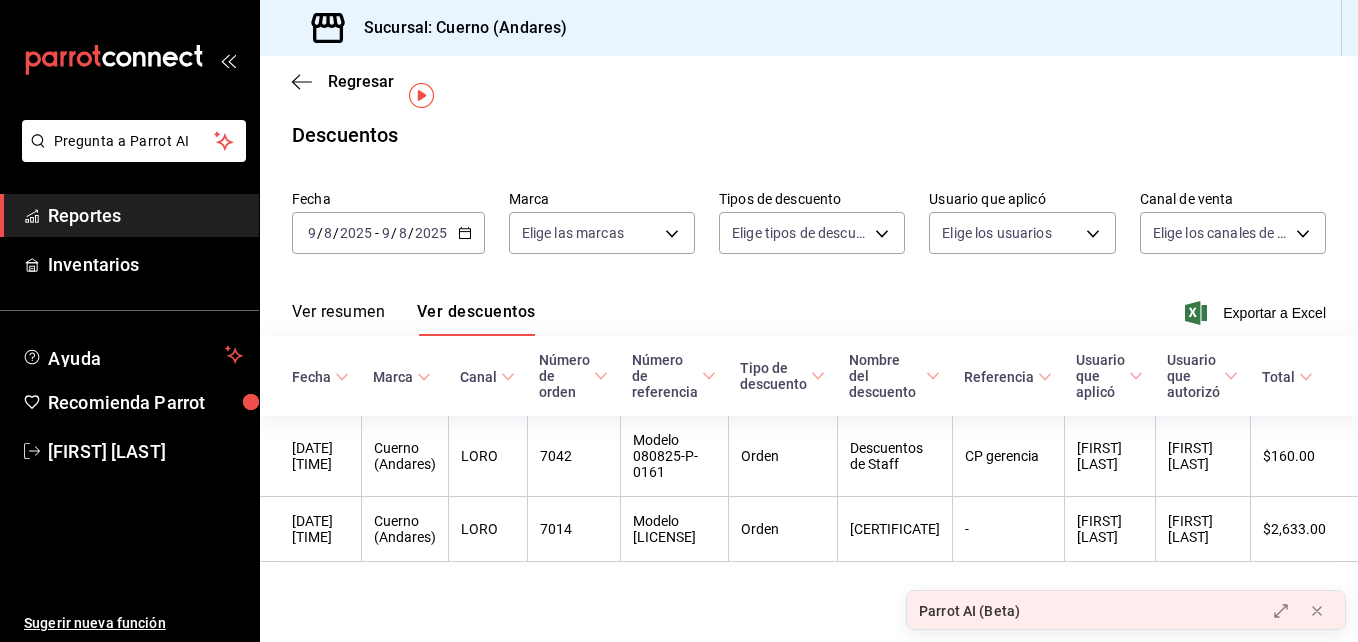 click on "2025-08-09 9 / 8 / 2025 - 2025-08-09 9 / 8 / 2025" at bounding box center [388, 233] 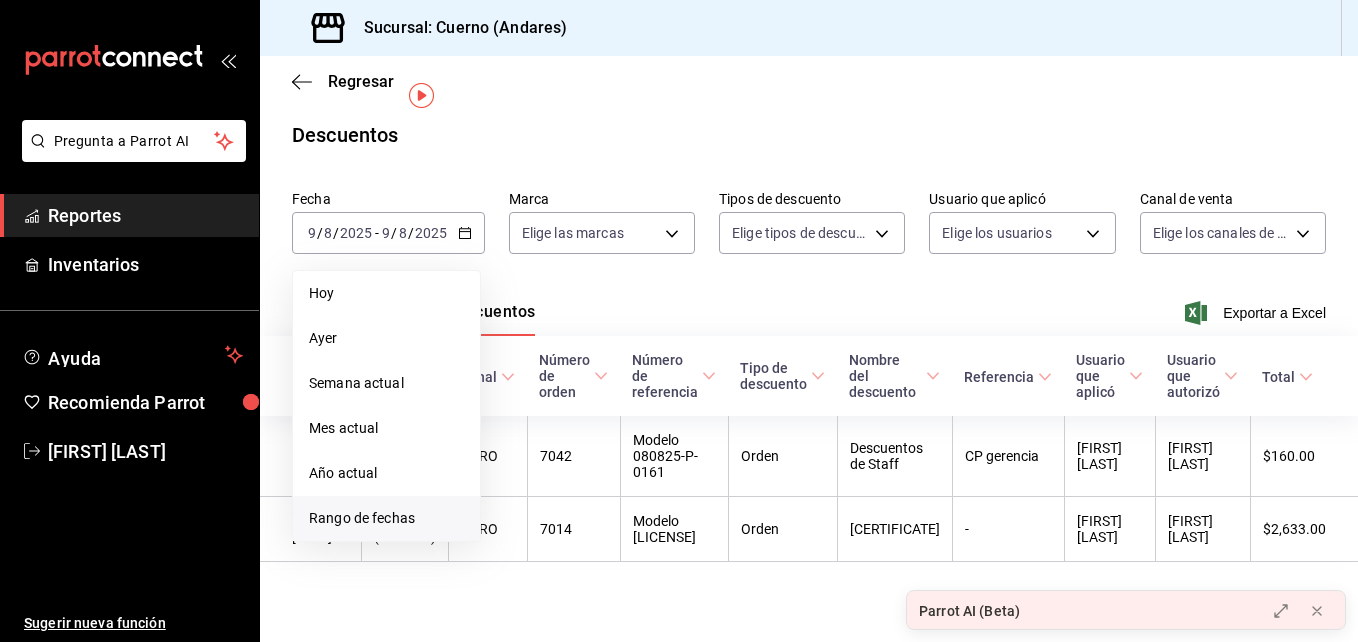 click on "Rango de fechas" at bounding box center (386, 518) 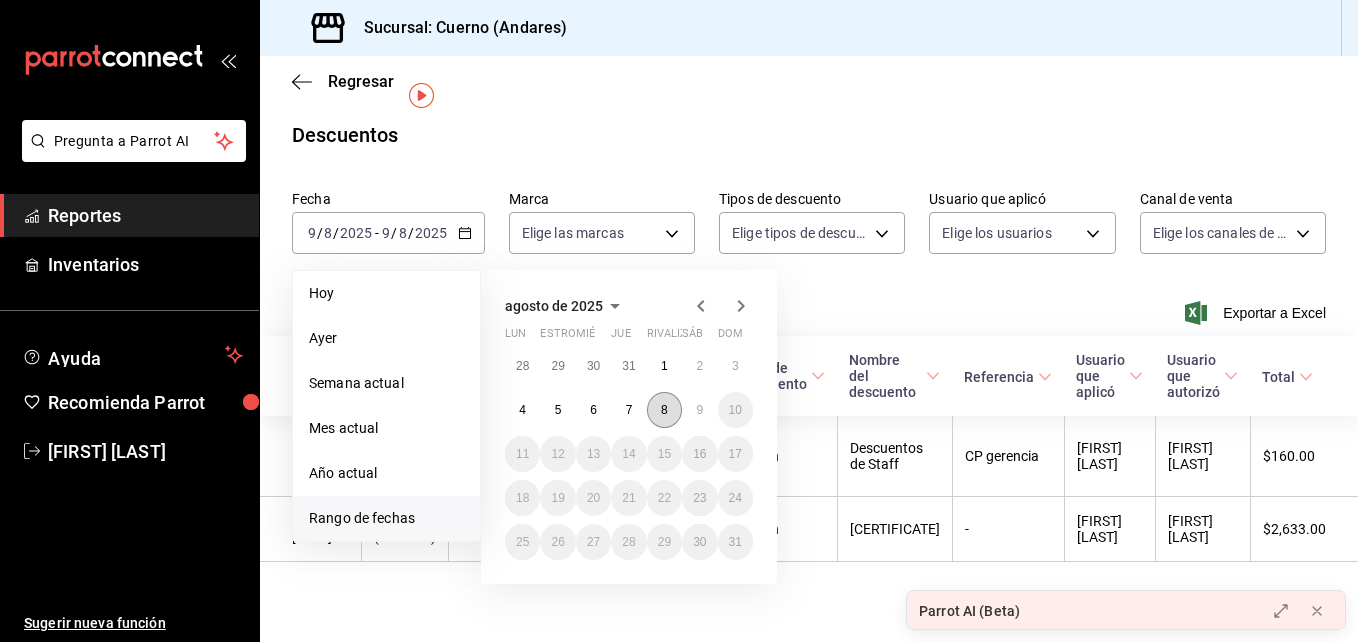 click on "8" at bounding box center (664, 410) 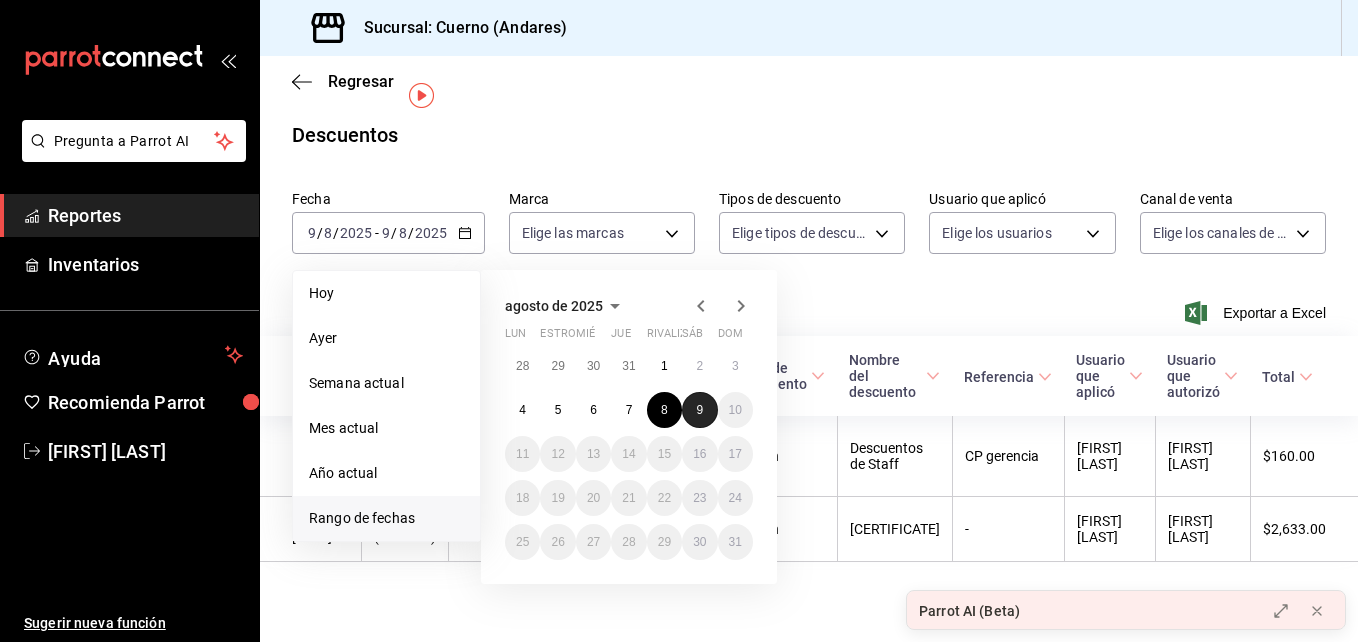 click on "9" at bounding box center [699, 410] 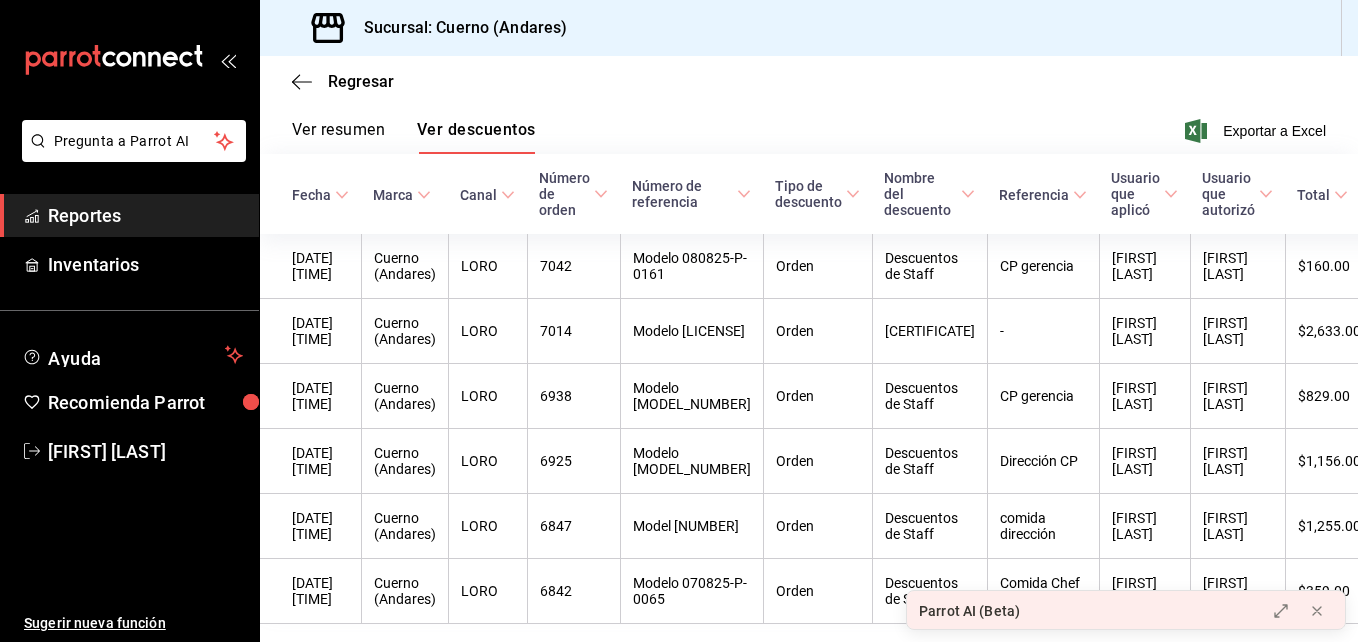 scroll, scrollTop: 204, scrollLeft: 0, axis: vertical 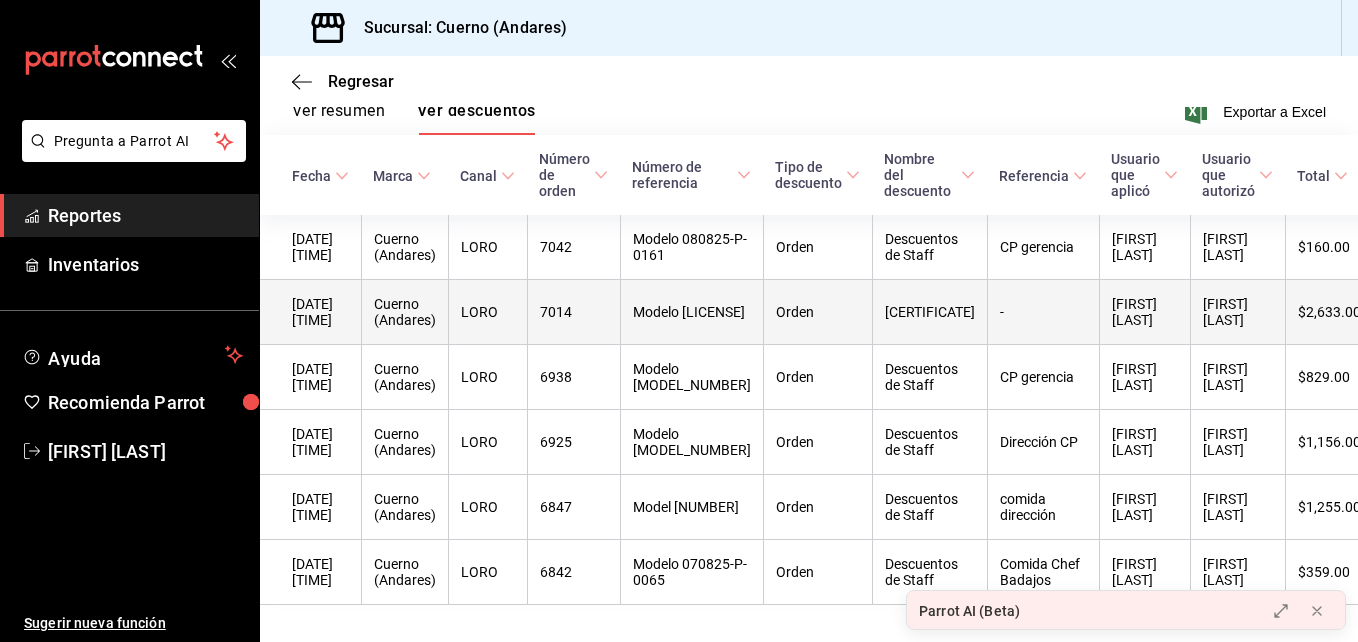 drag, startPoint x: 860, startPoint y: 327, endPoint x: 956, endPoint y: 377, distance: 108.24047 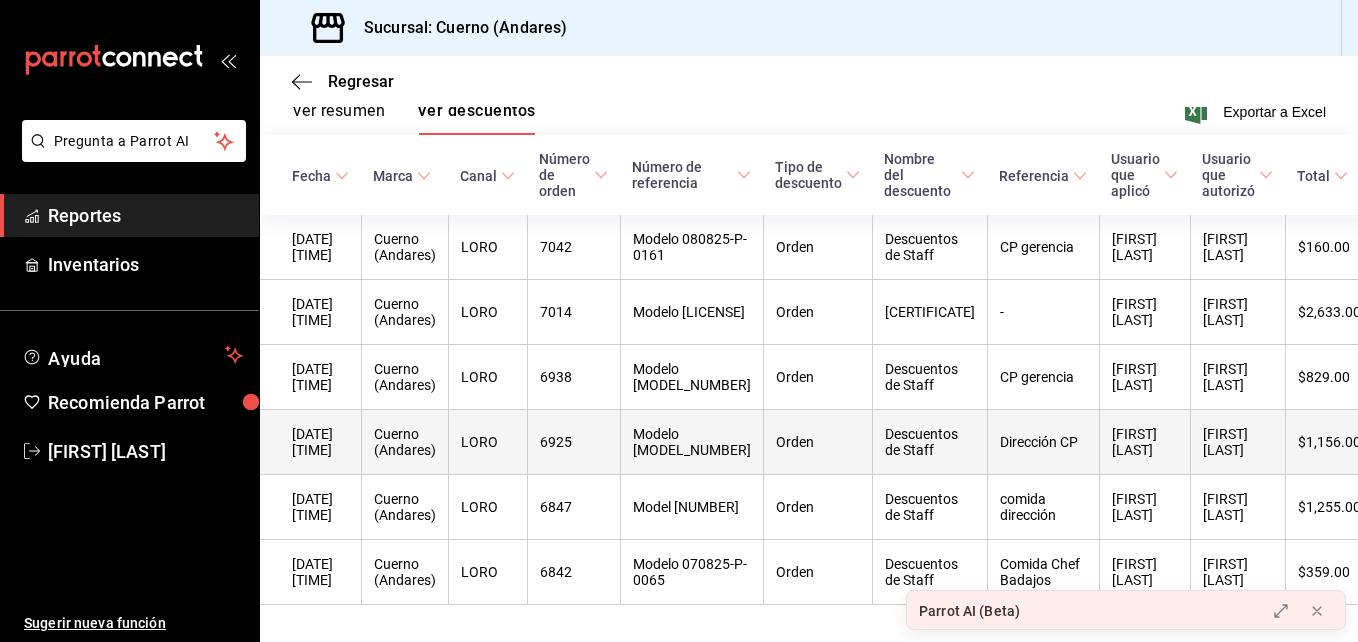 click on "Descuentos de Staff" at bounding box center [929, 442] 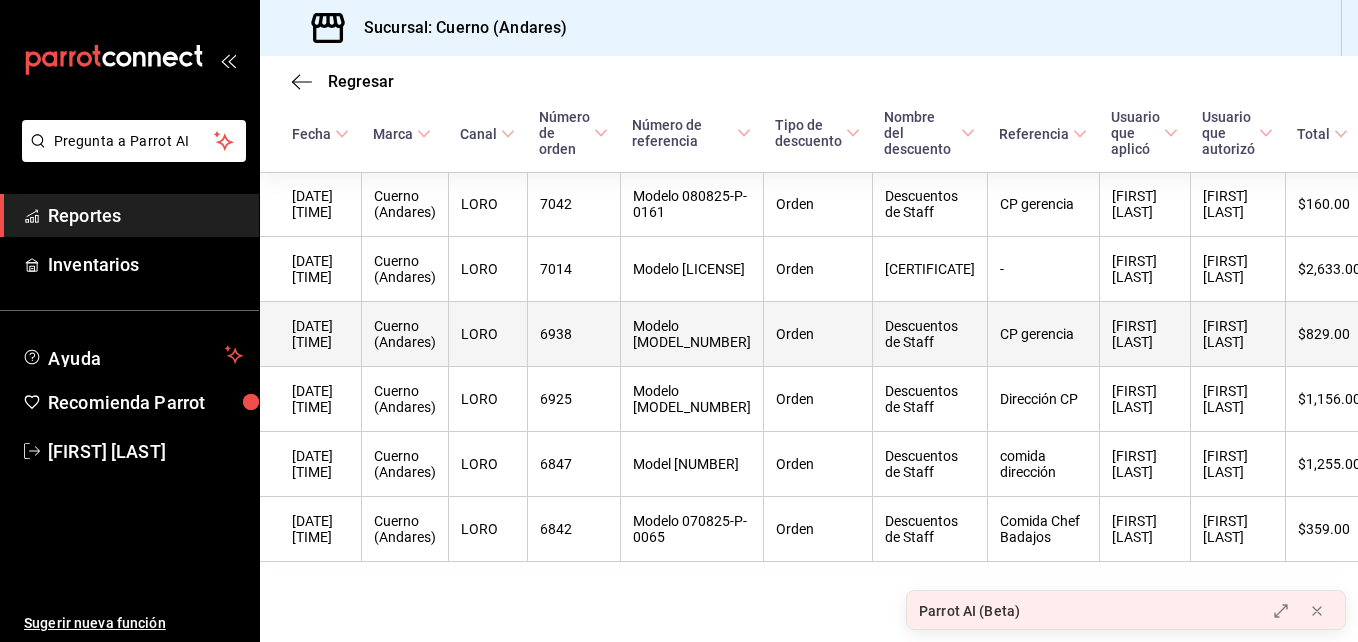 scroll, scrollTop: 350, scrollLeft: 0, axis: vertical 